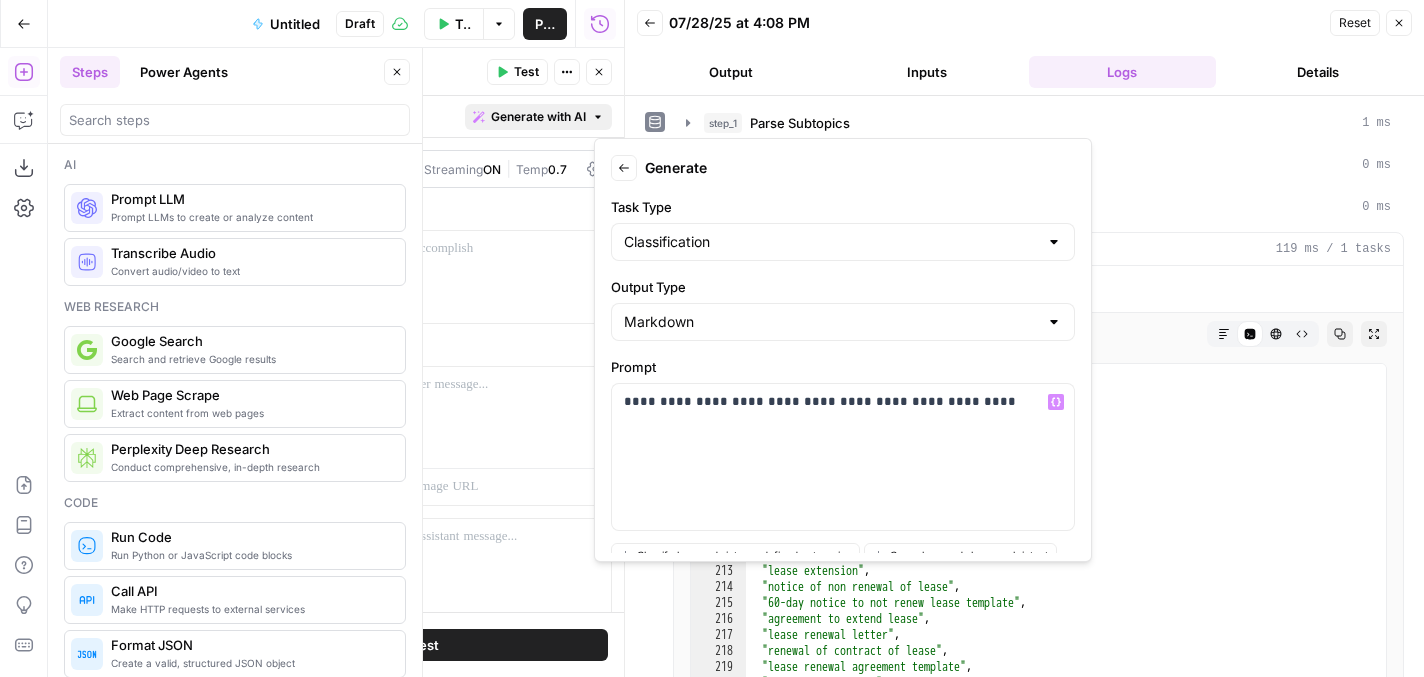 scroll, scrollTop: 0, scrollLeft: 0, axis: both 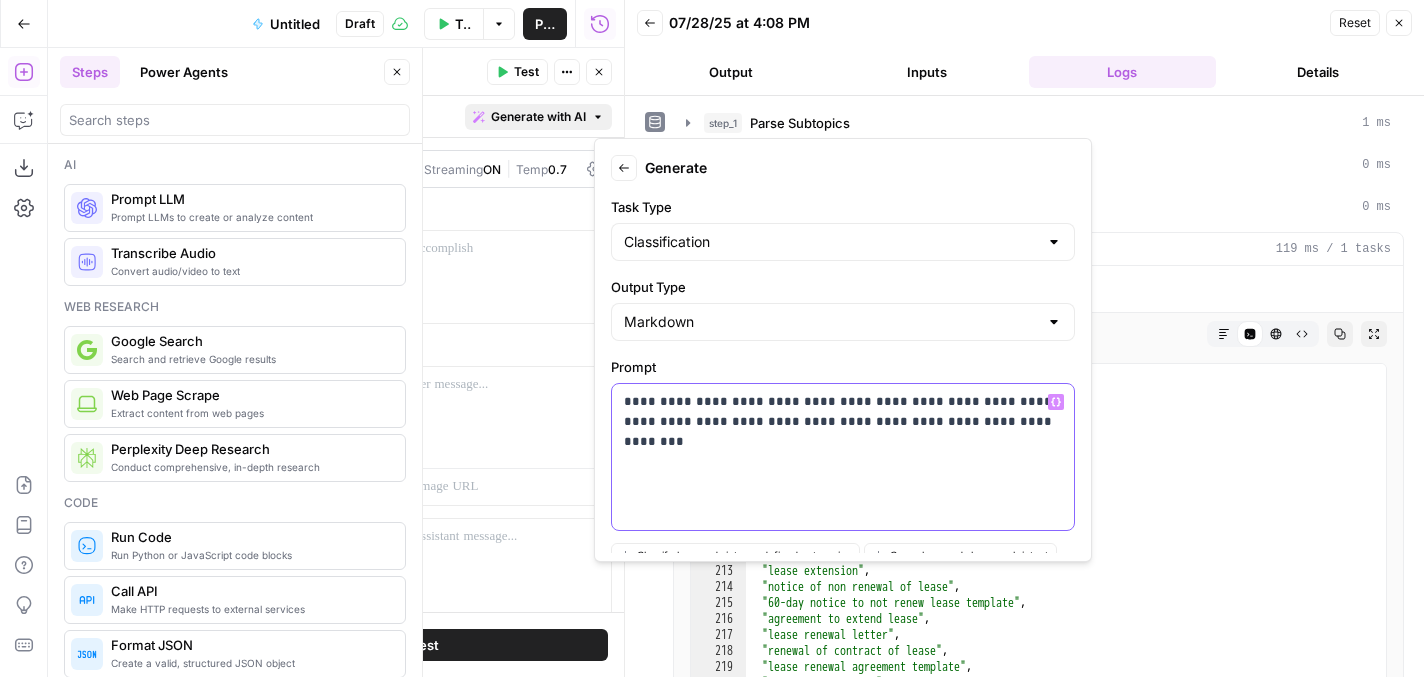 click 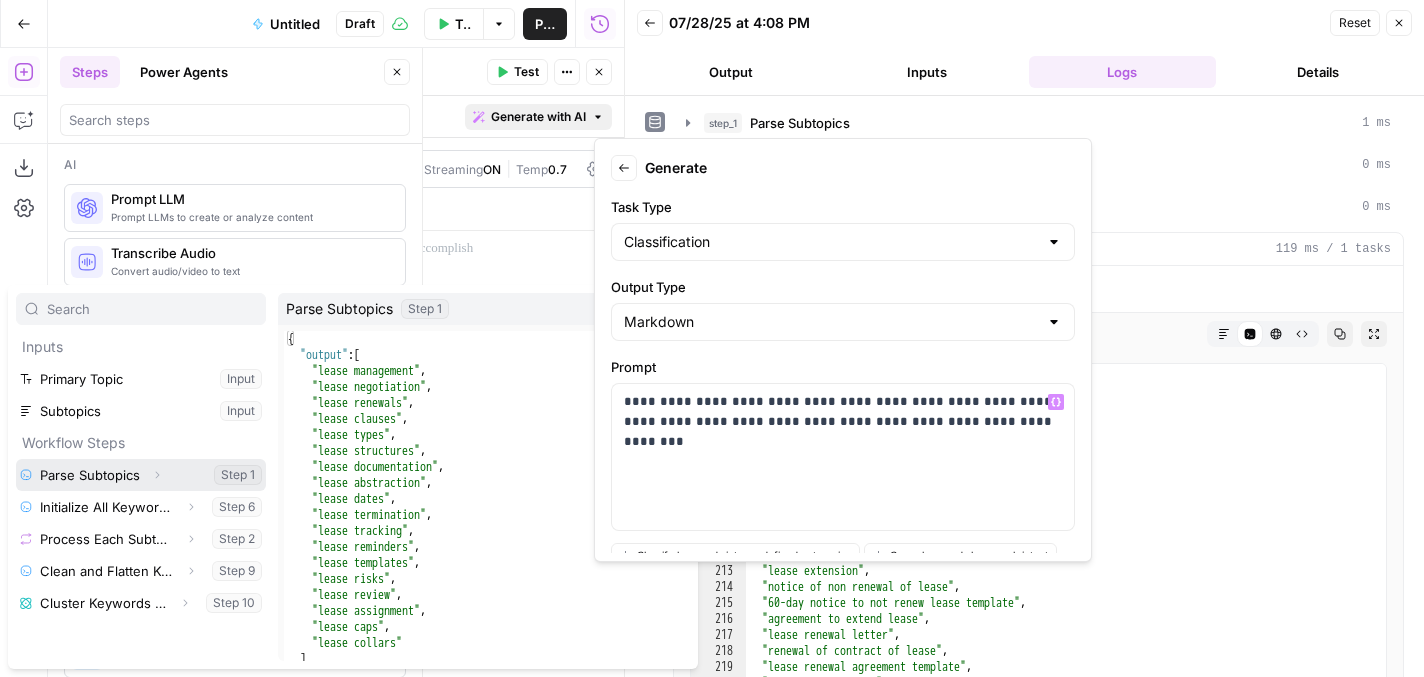 click 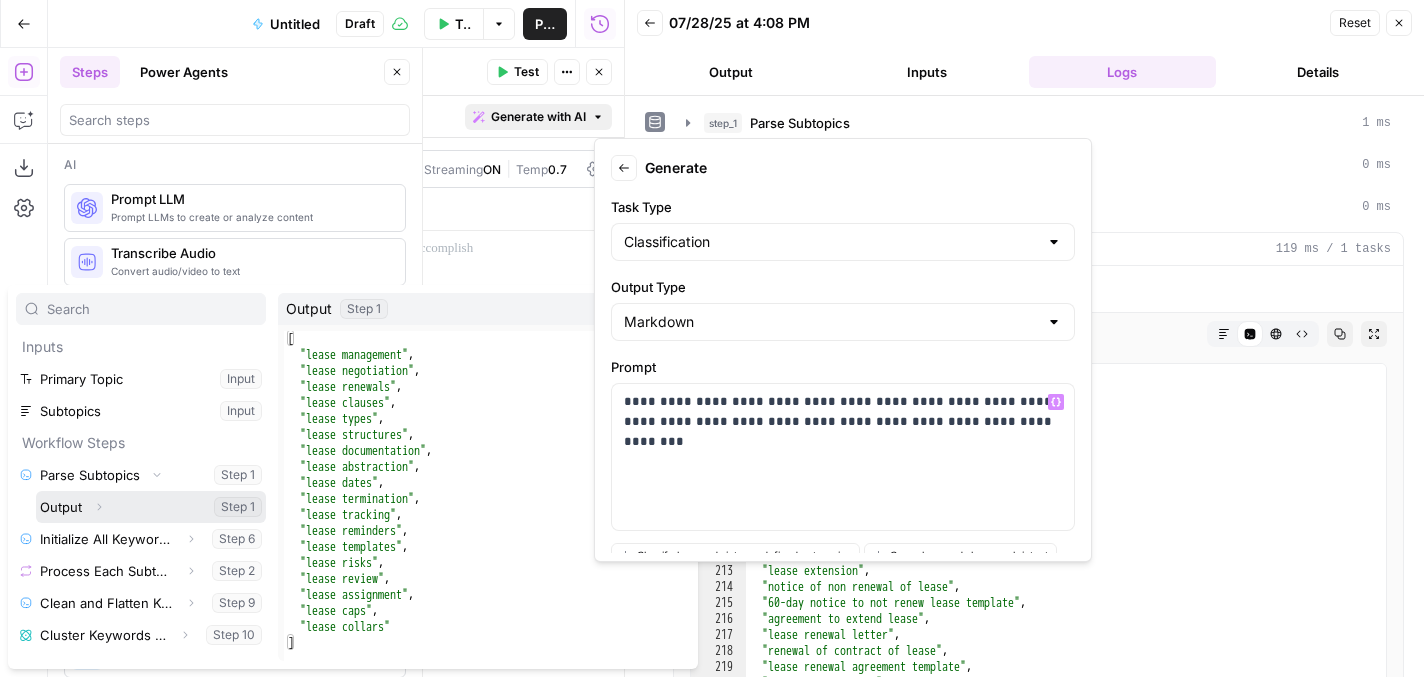 click at bounding box center (151, 507) 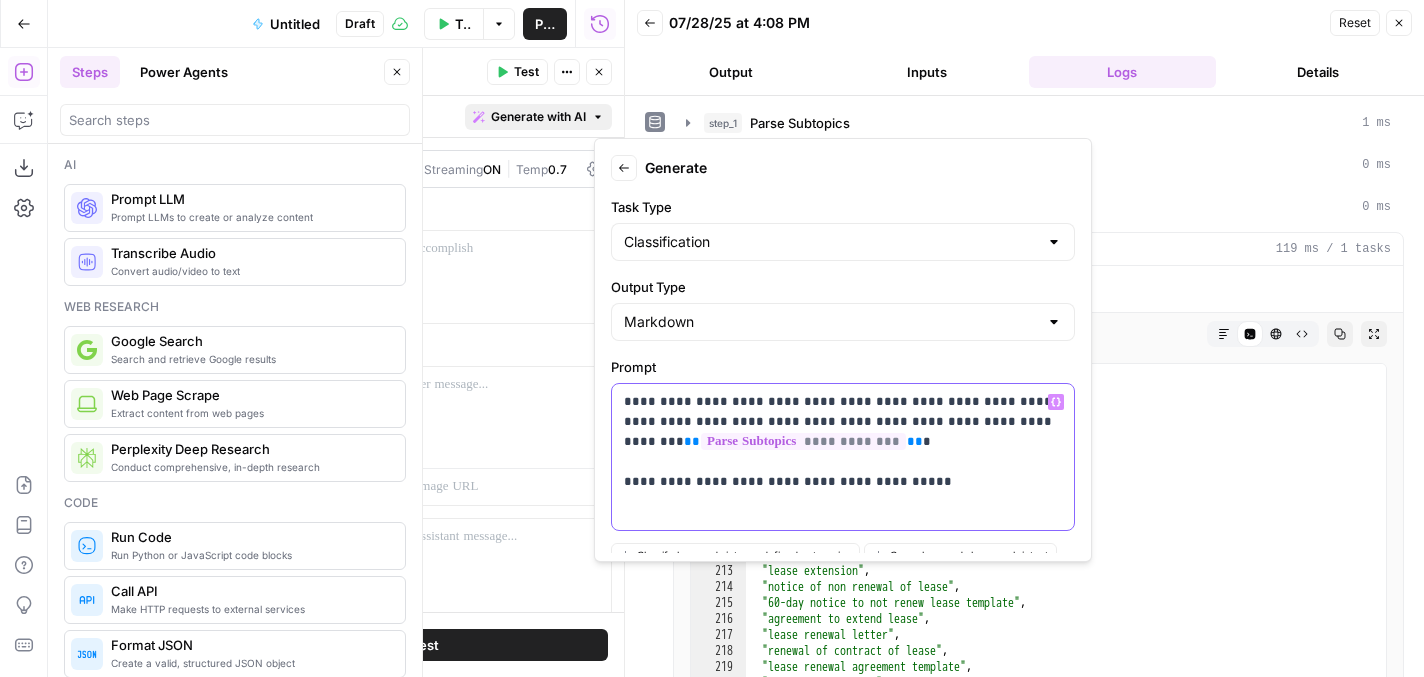 click on "**********" at bounding box center (843, 442) 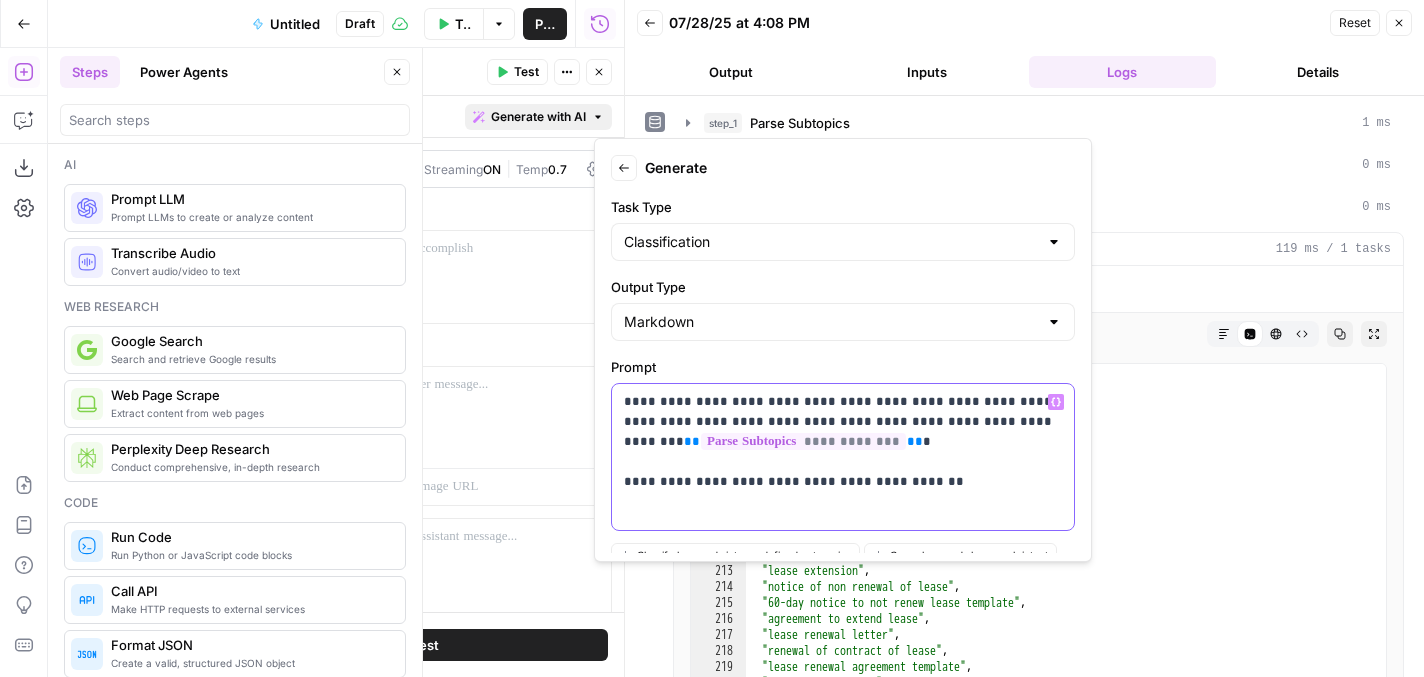 click on "**********" at bounding box center (843, 442) 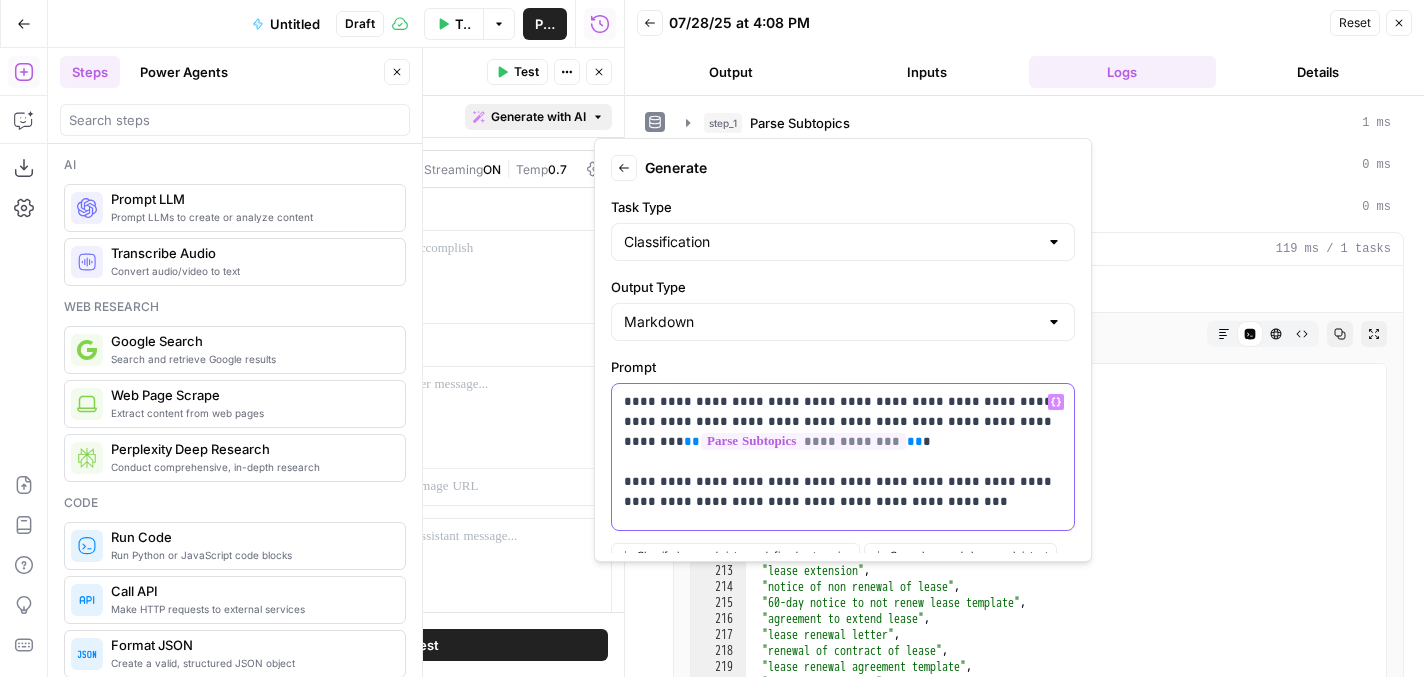 scroll, scrollTop: 110, scrollLeft: 0, axis: vertical 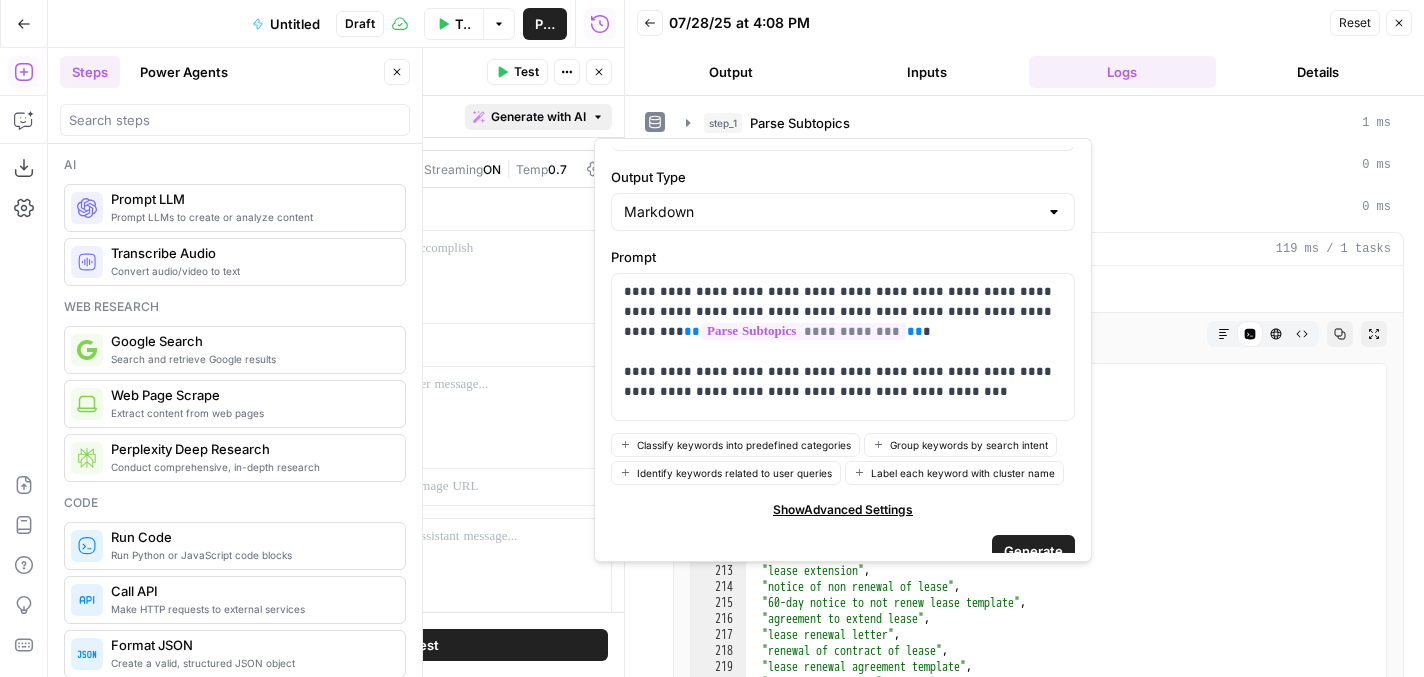 click on "Generate" at bounding box center [1033, 551] 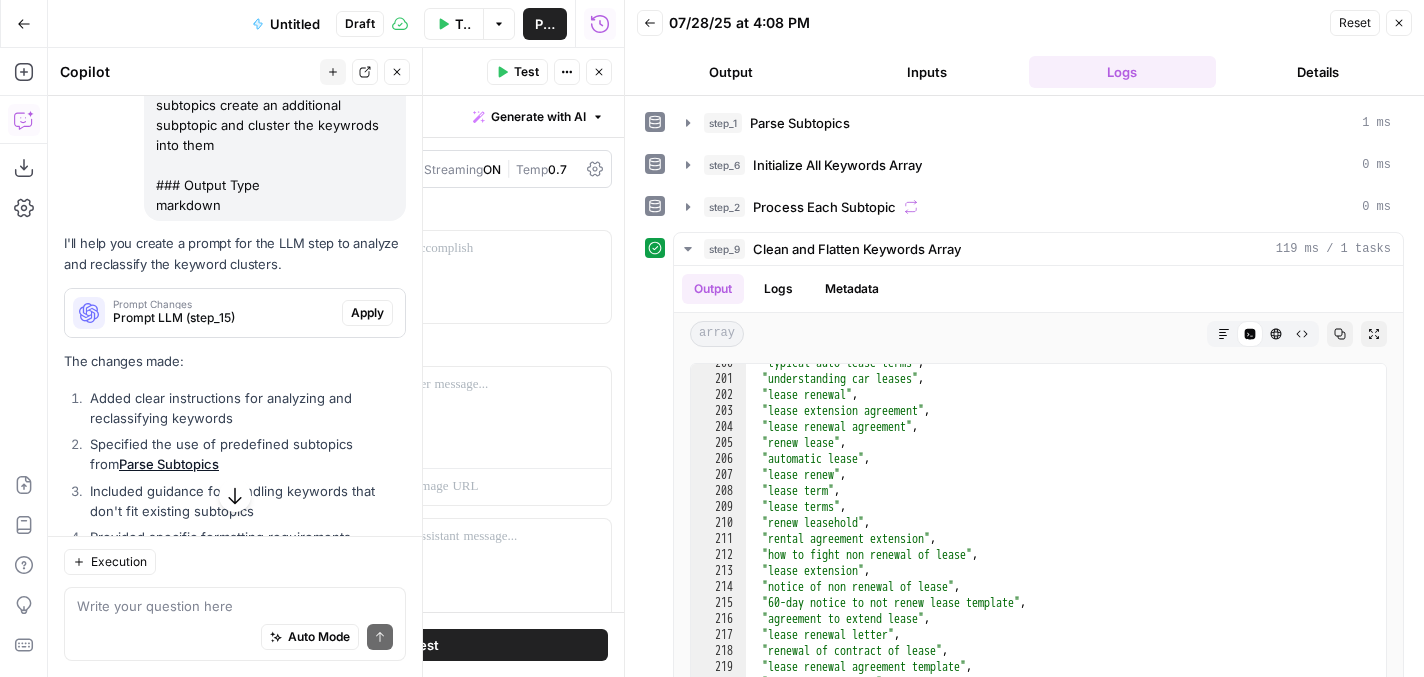 scroll, scrollTop: 4799, scrollLeft: 0, axis: vertical 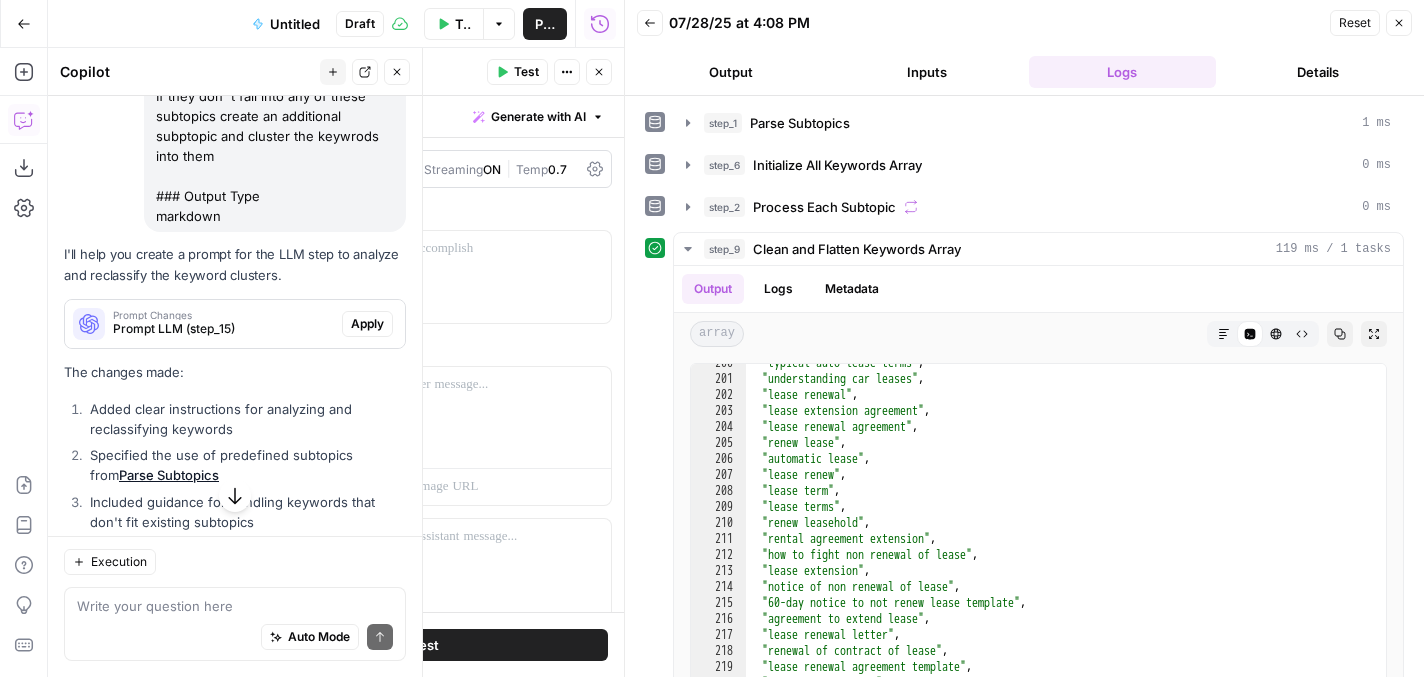 click on "Prompt LLM (step_15)" at bounding box center (223, 329) 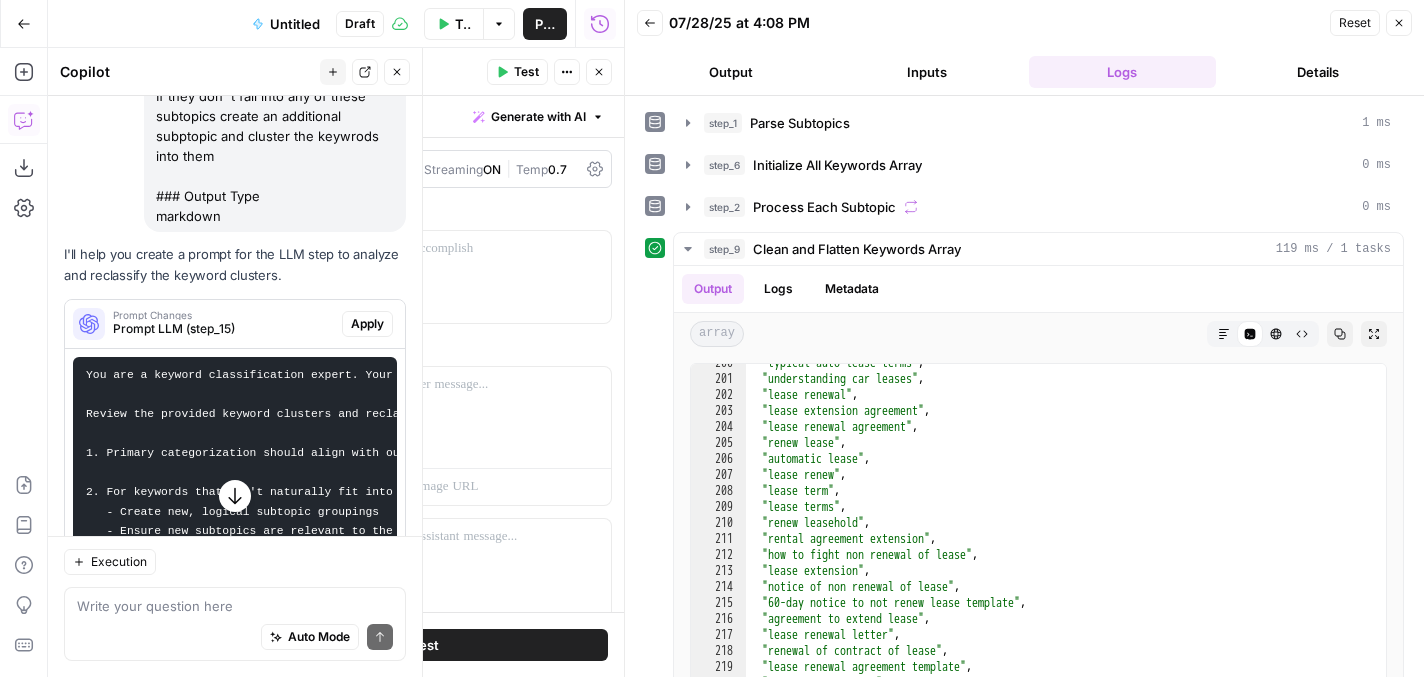 click on "Apply" at bounding box center (367, 324) 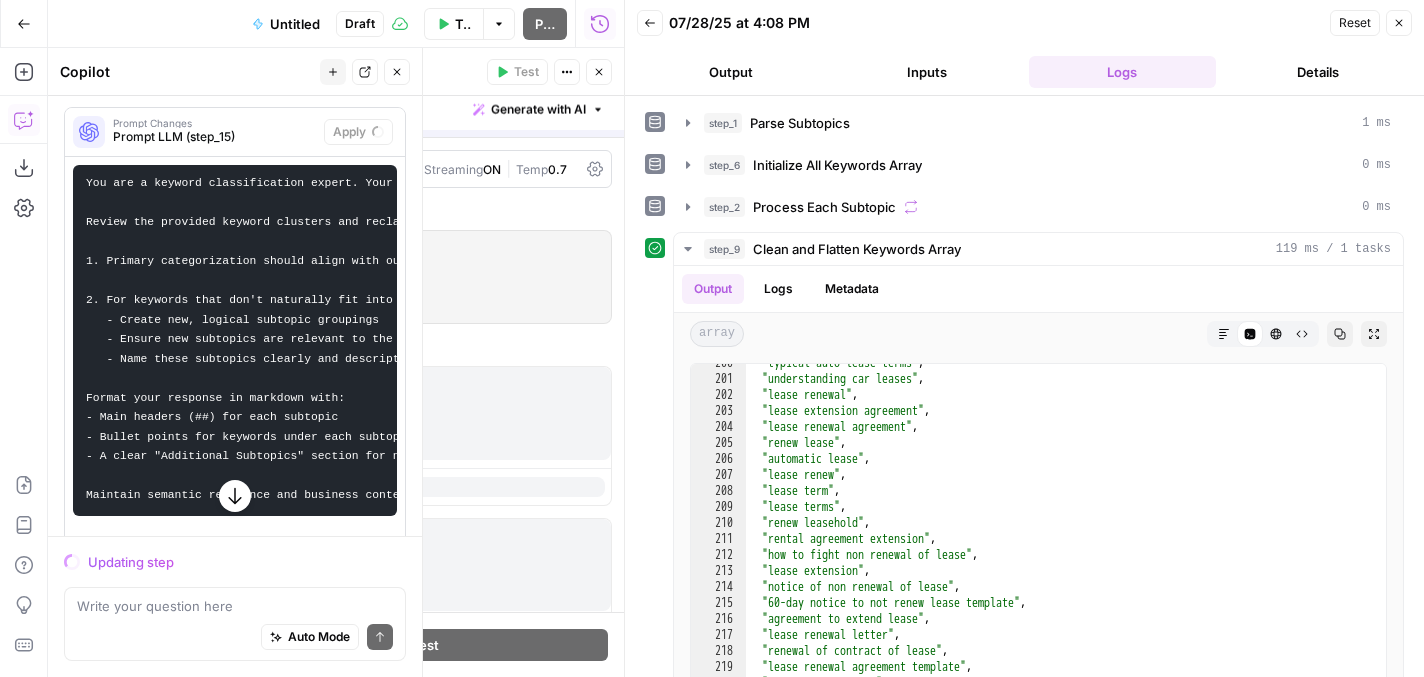 scroll, scrollTop: 4607, scrollLeft: 0, axis: vertical 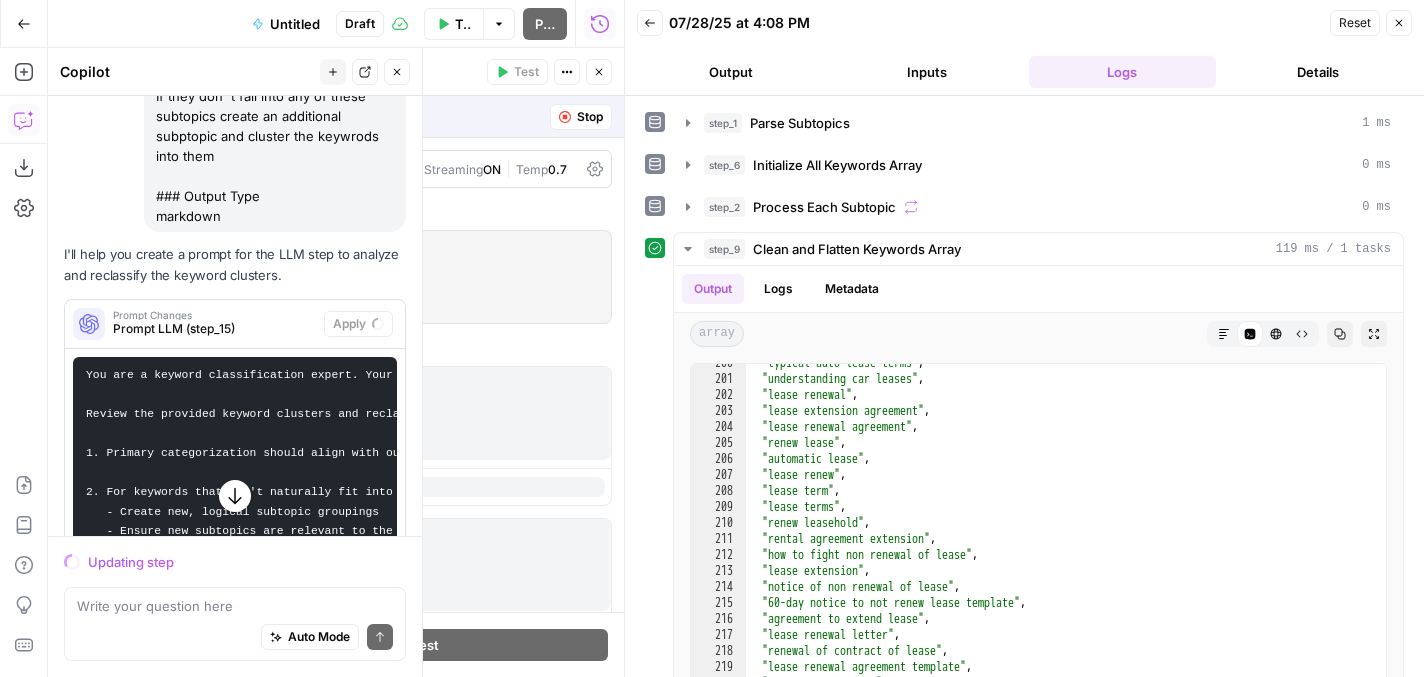 click on "Untitled" at bounding box center (295, 24) 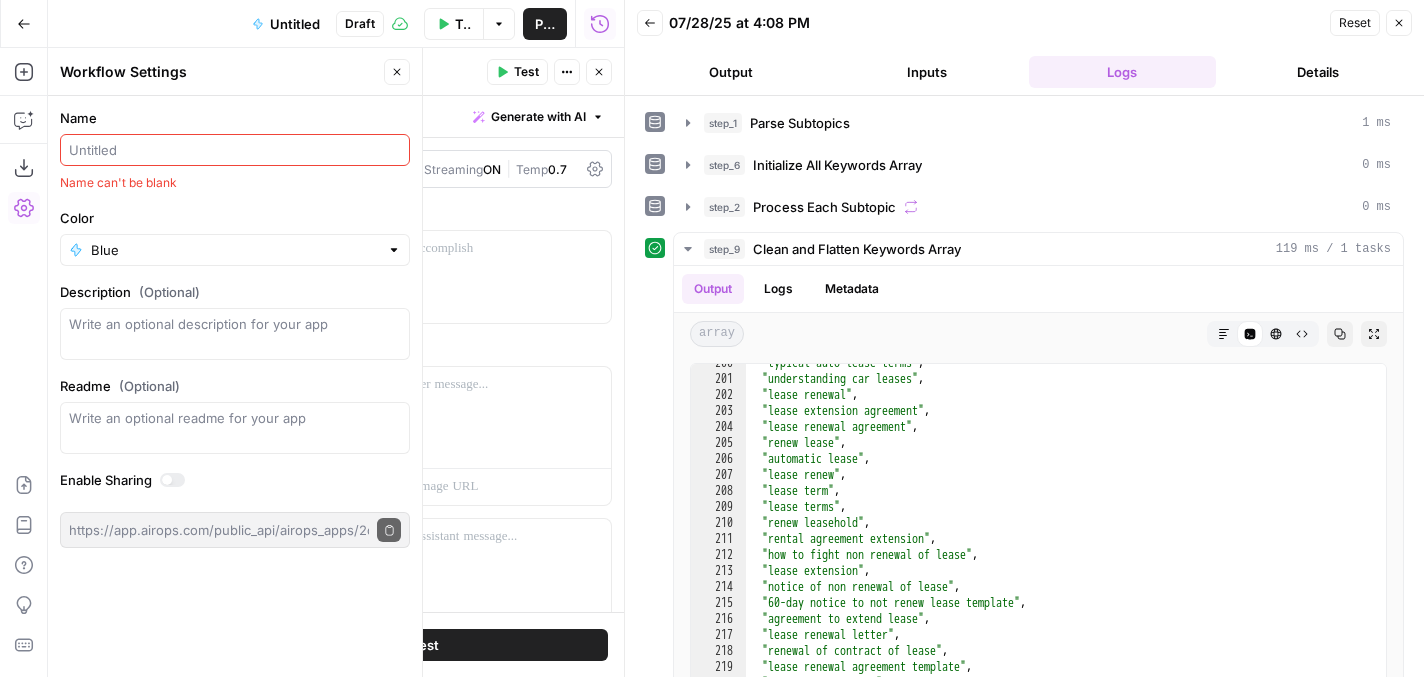 click on "Name" at bounding box center (235, 150) 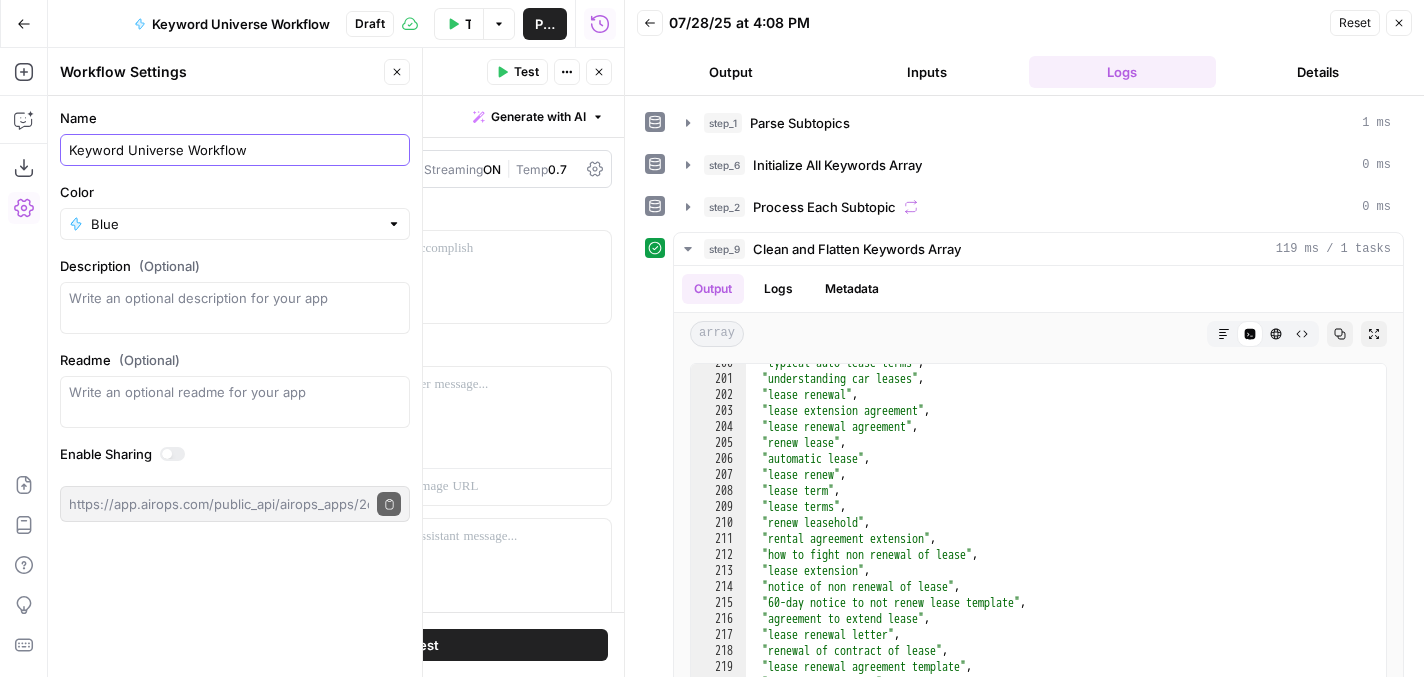 type on "Keyword Universe Workflow" 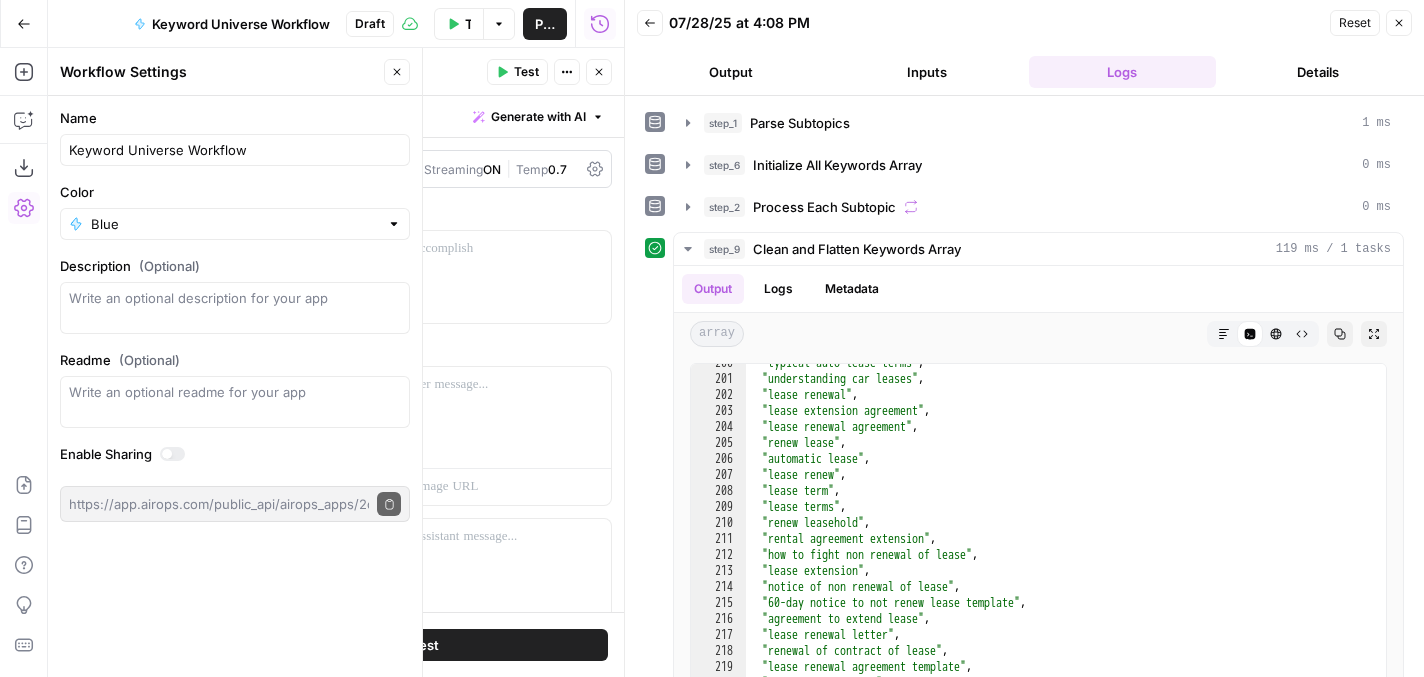 click on "Chat" at bounding box center [424, 350] 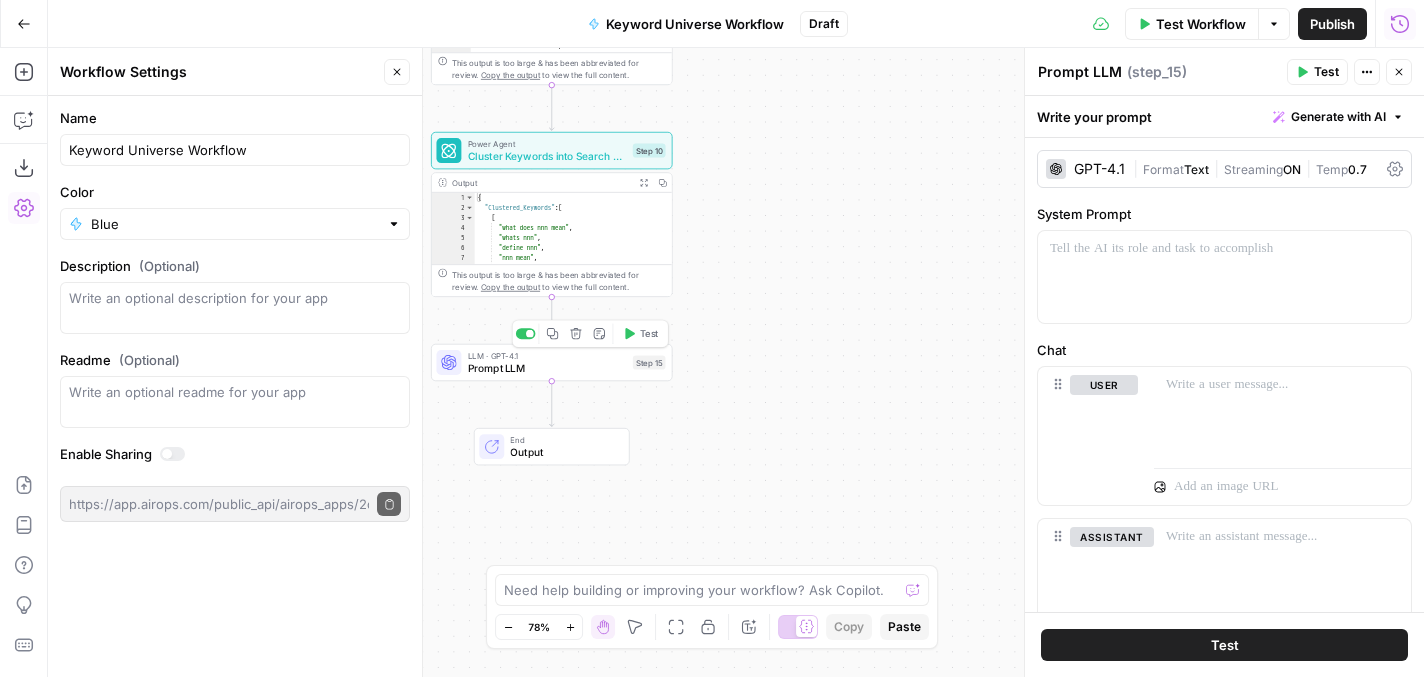 click on "Prompt LLM" at bounding box center (547, 368) 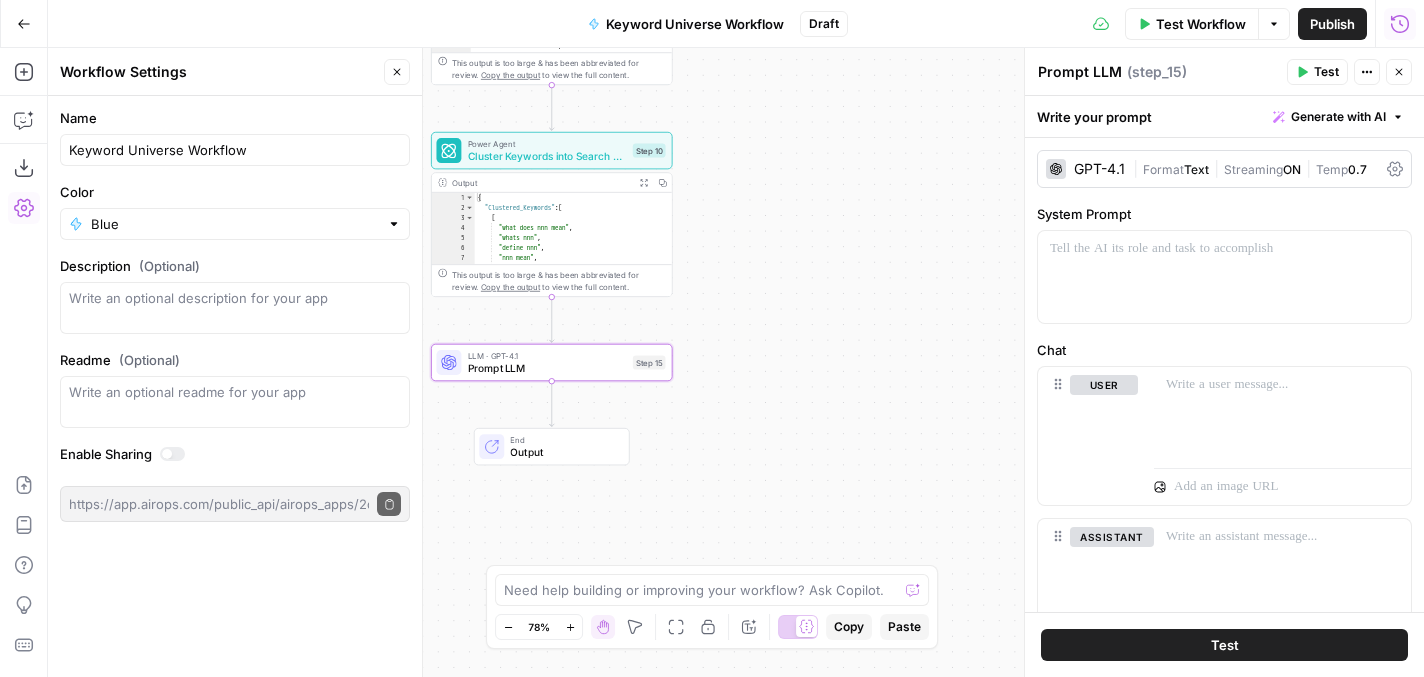 click 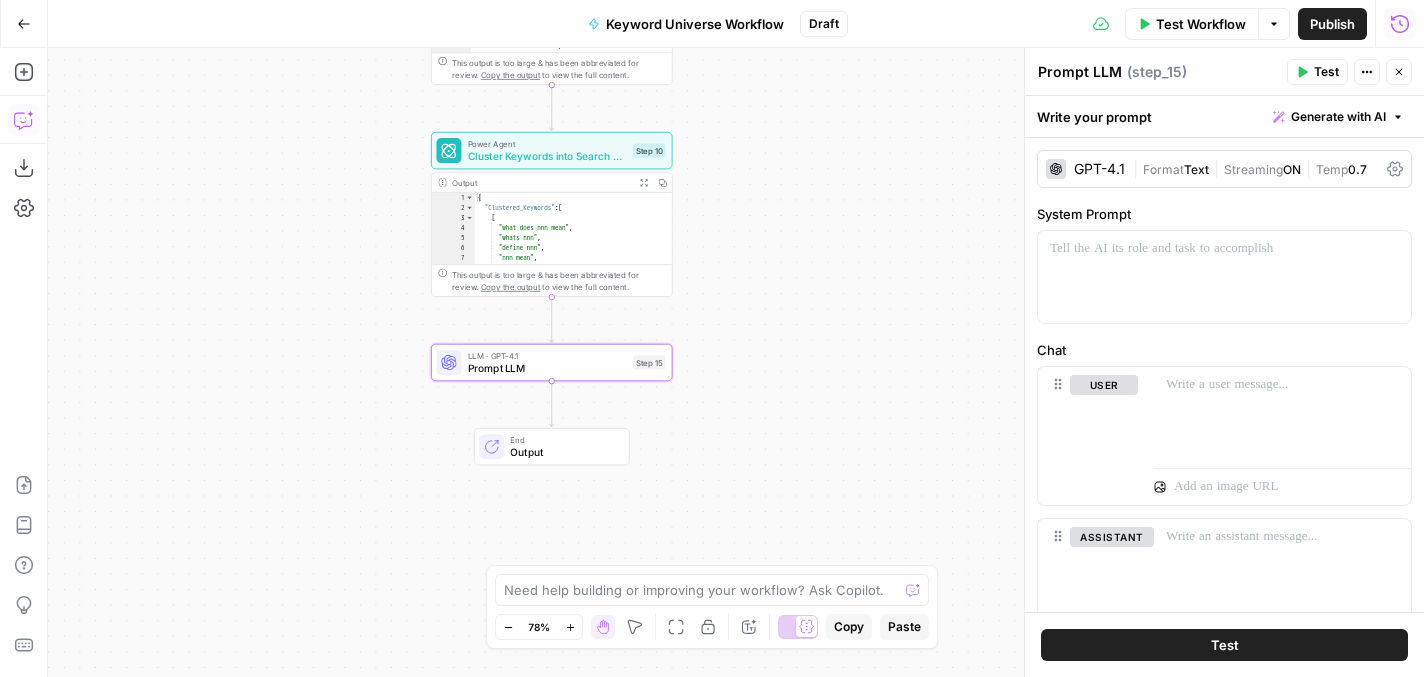 click 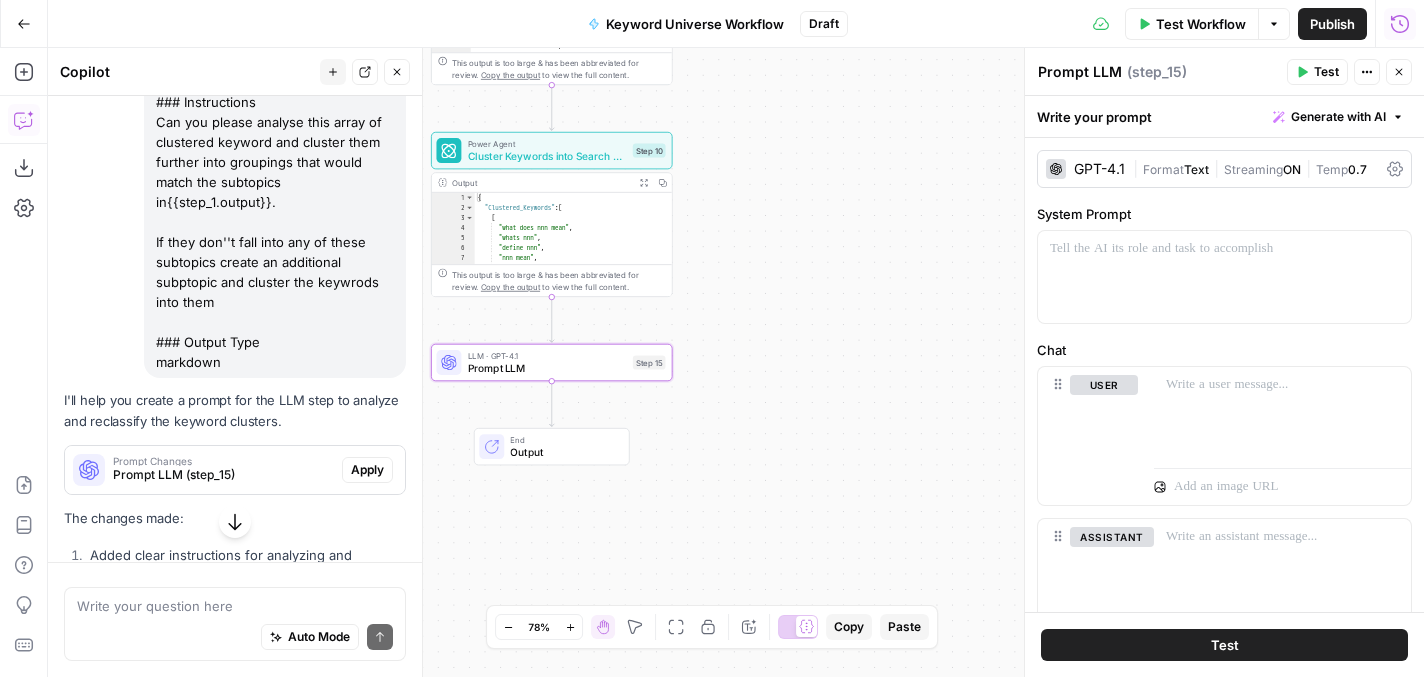 scroll, scrollTop: 4484, scrollLeft: 0, axis: vertical 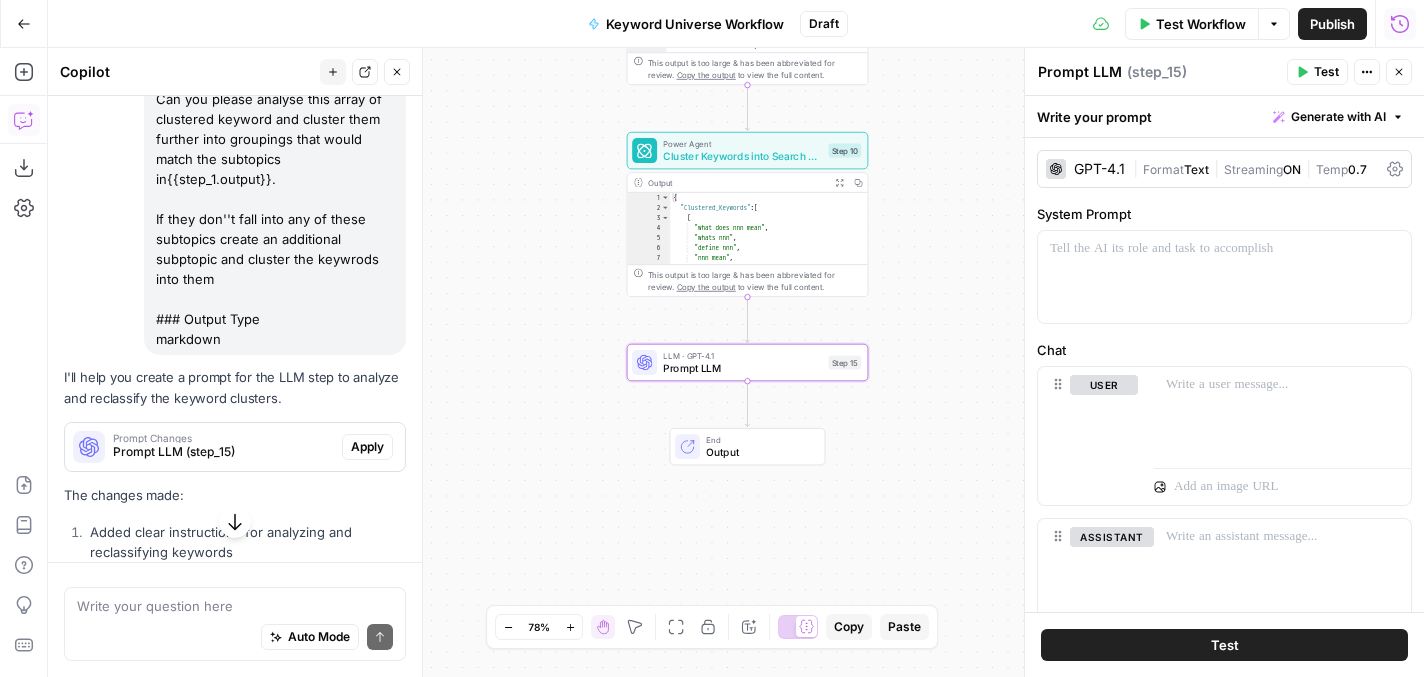 click on "Apply" at bounding box center (367, 447) 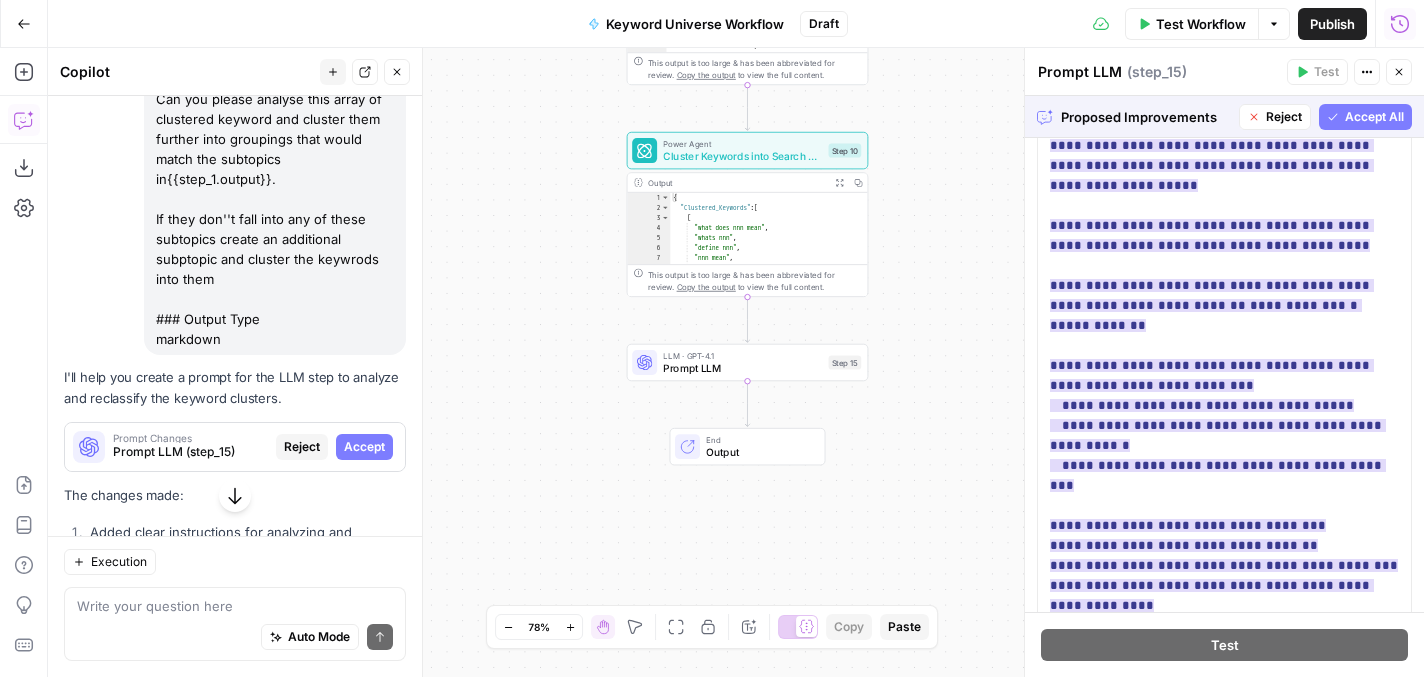 scroll, scrollTop: 753, scrollLeft: 0, axis: vertical 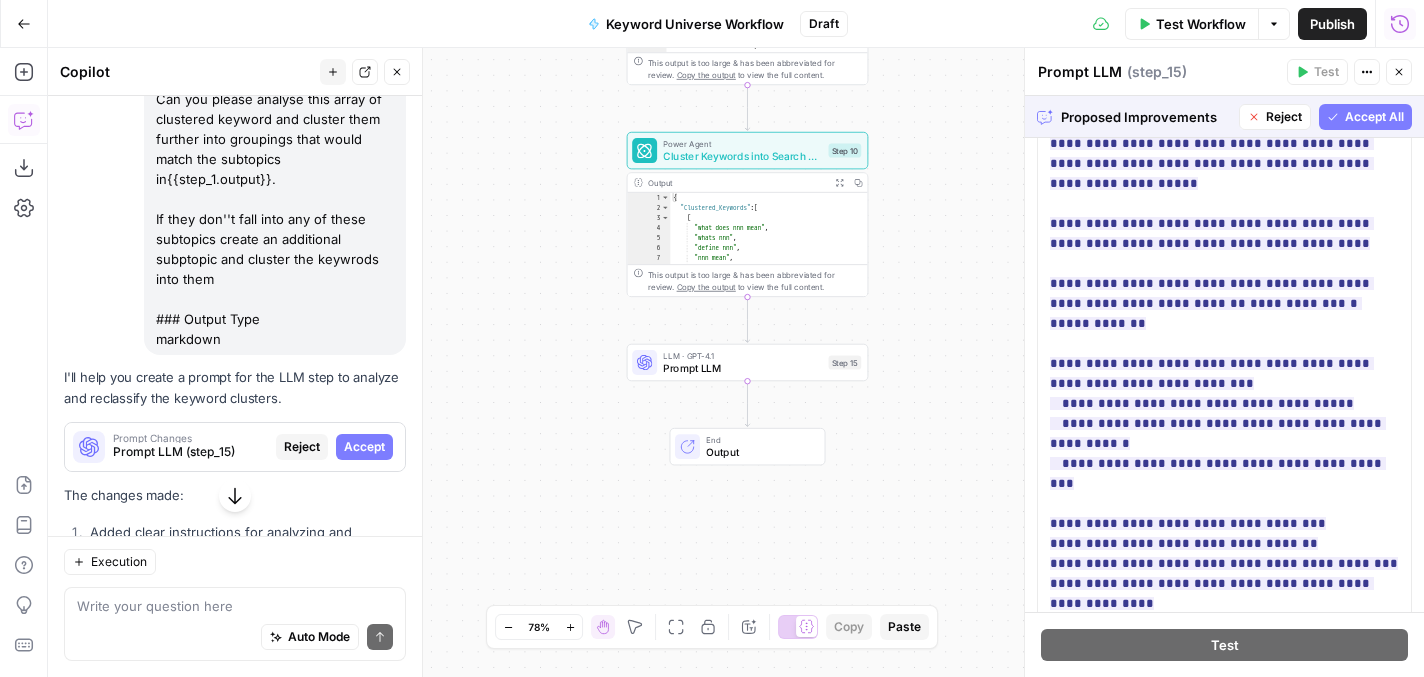 click on "Auto Mode Send" at bounding box center [235, 638] 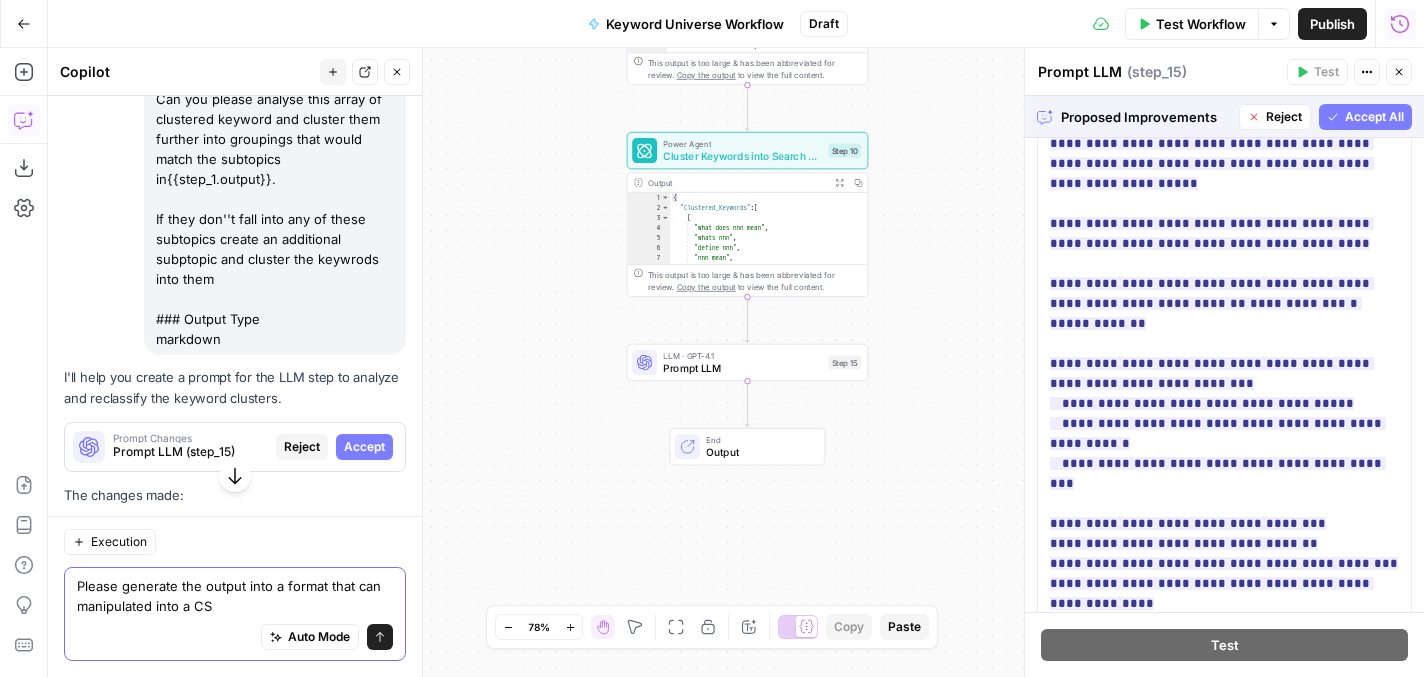 type on "Please generate the output into a format that can manipulated into a CSV" 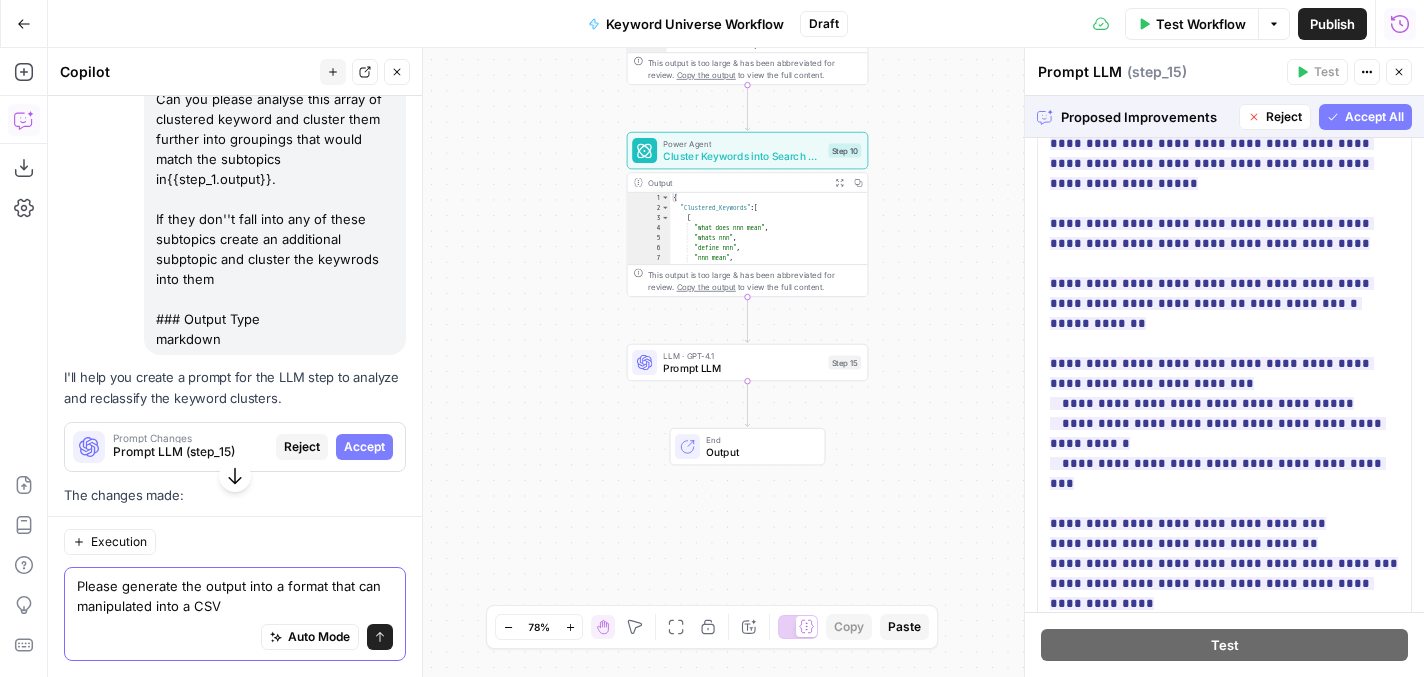 type 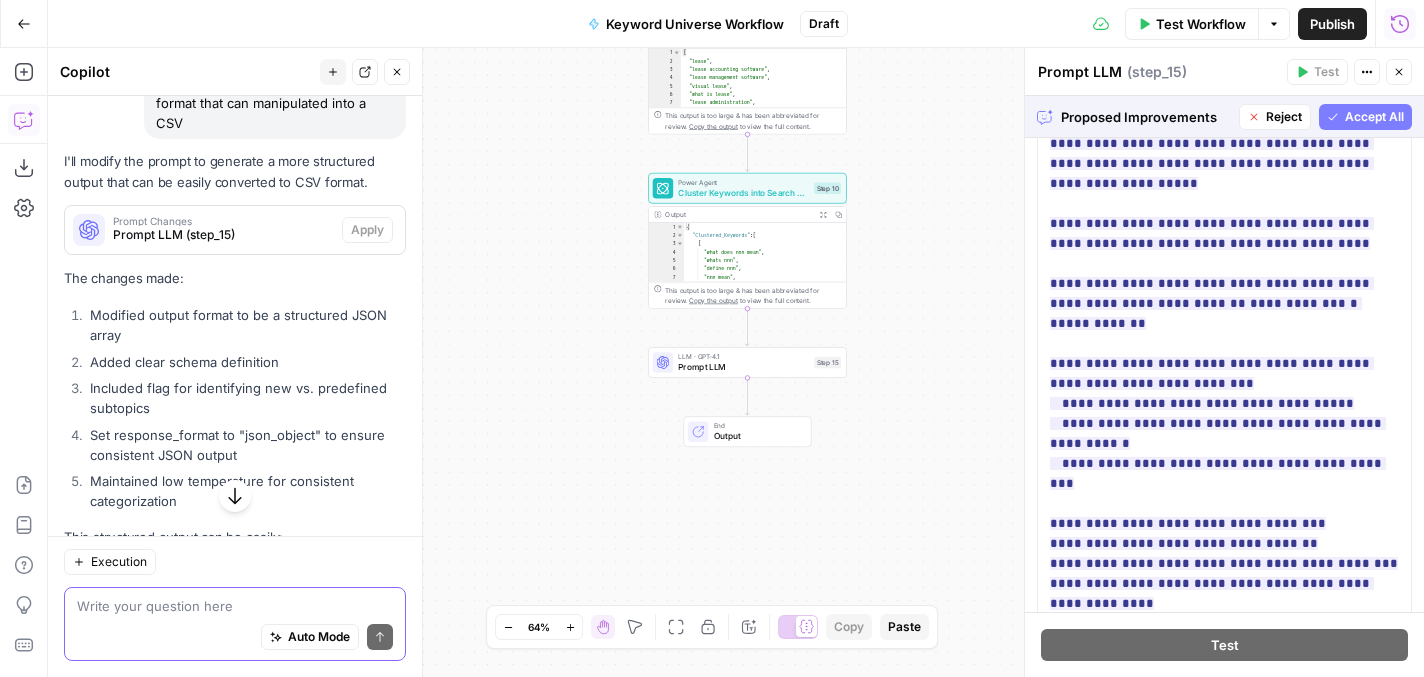 scroll, scrollTop: 5243, scrollLeft: 0, axis: vertical 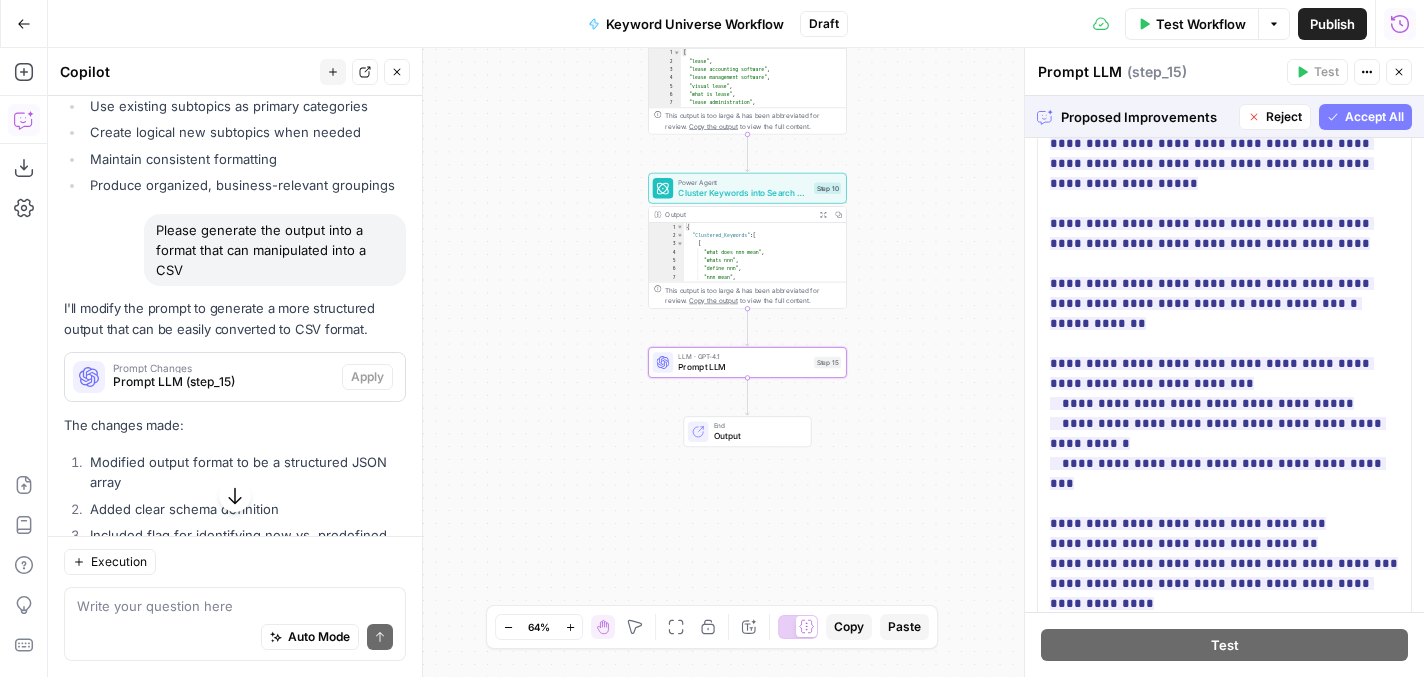 click on "Prompt LLM (step_15)" at bounding box center (223, 382) 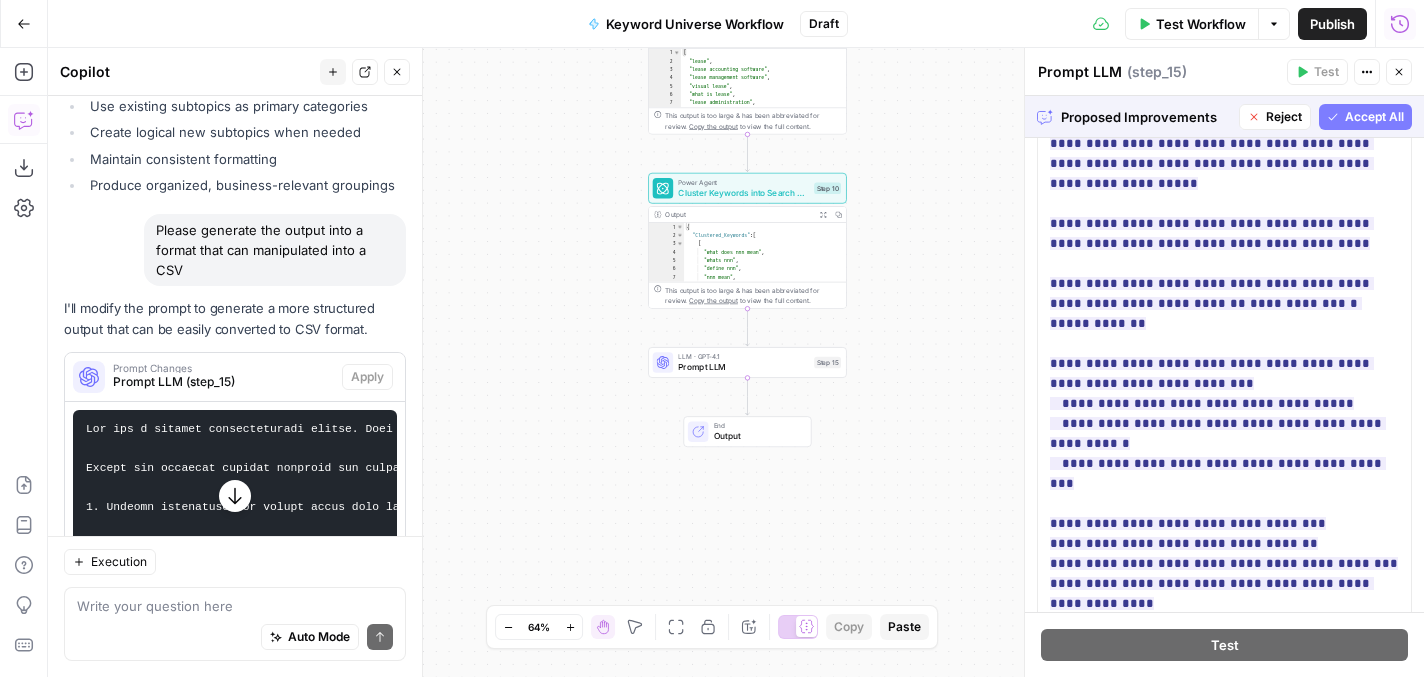 click on "Accept All" at bounding box center (1374, 117) 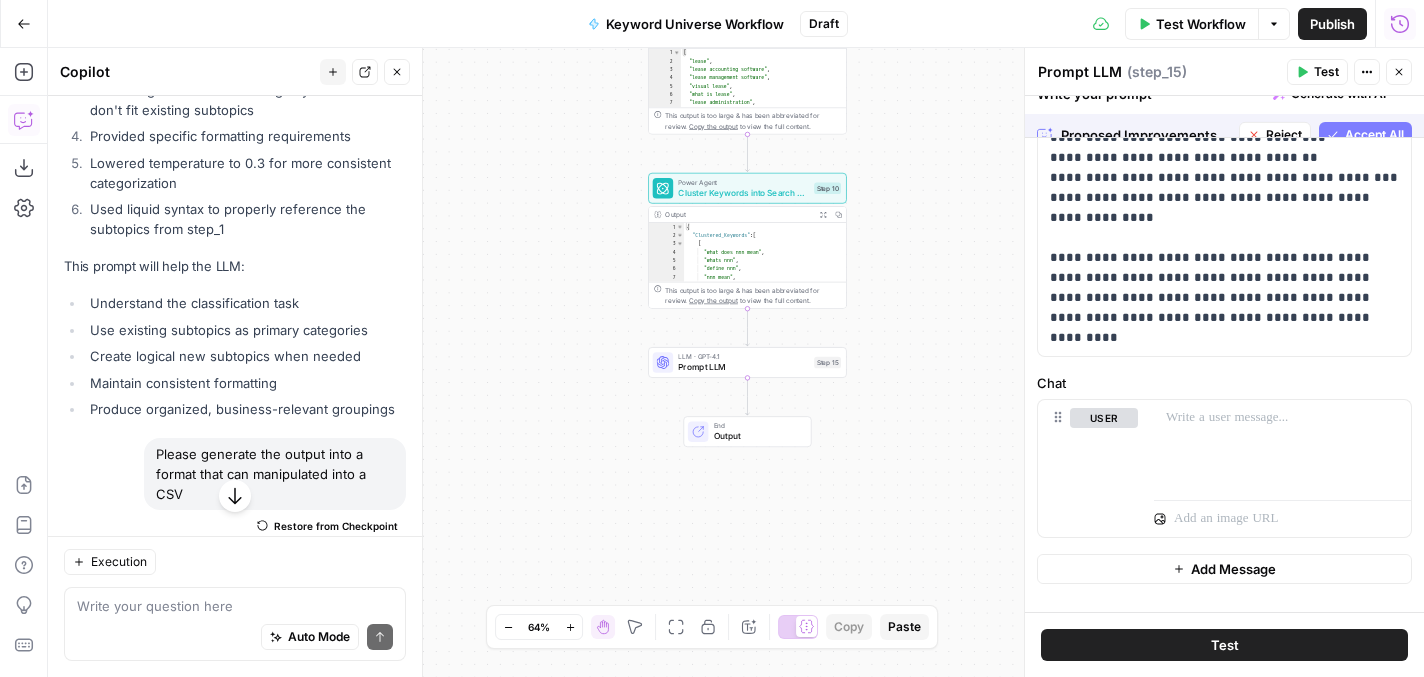 scroll, scrollTop: 0, scrollLeft: 0, axis: both 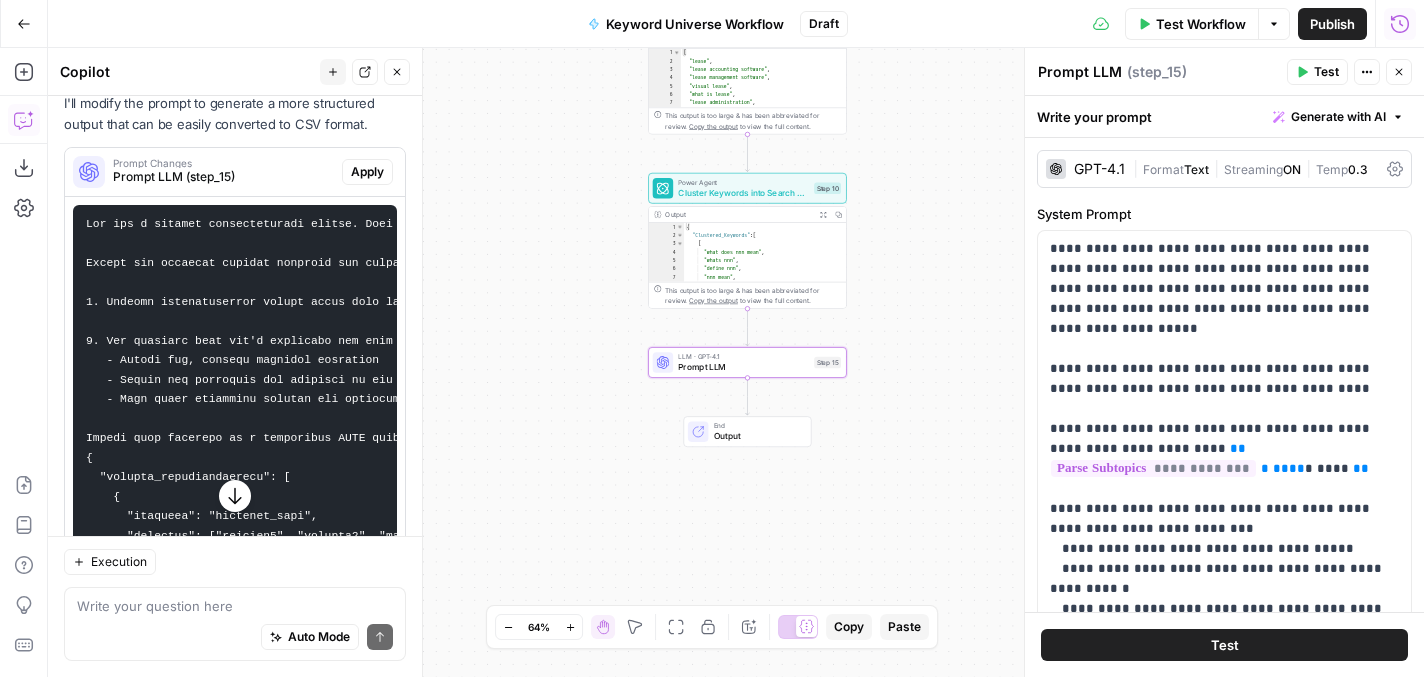 click on "Apply" at bounding box center [367, 172] 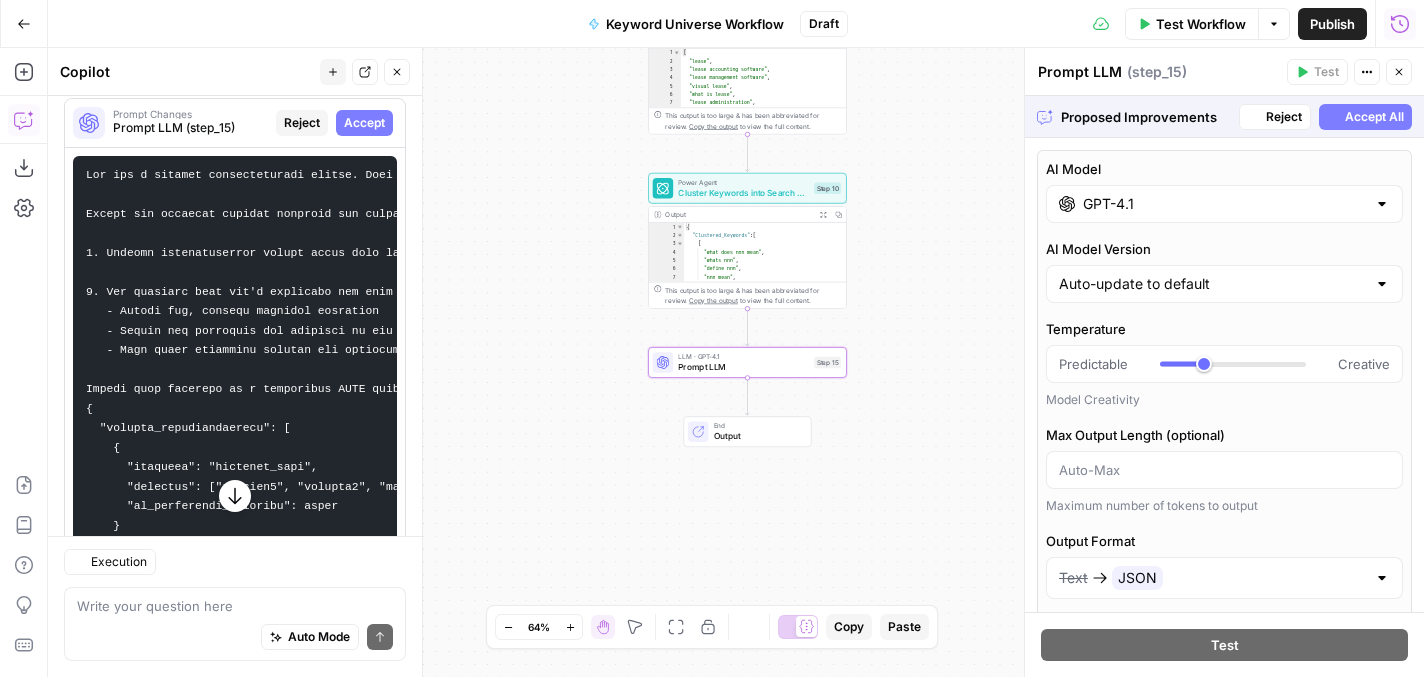 scroll, scrollTop: 5499, scrollLeft: 0, axis: vertical 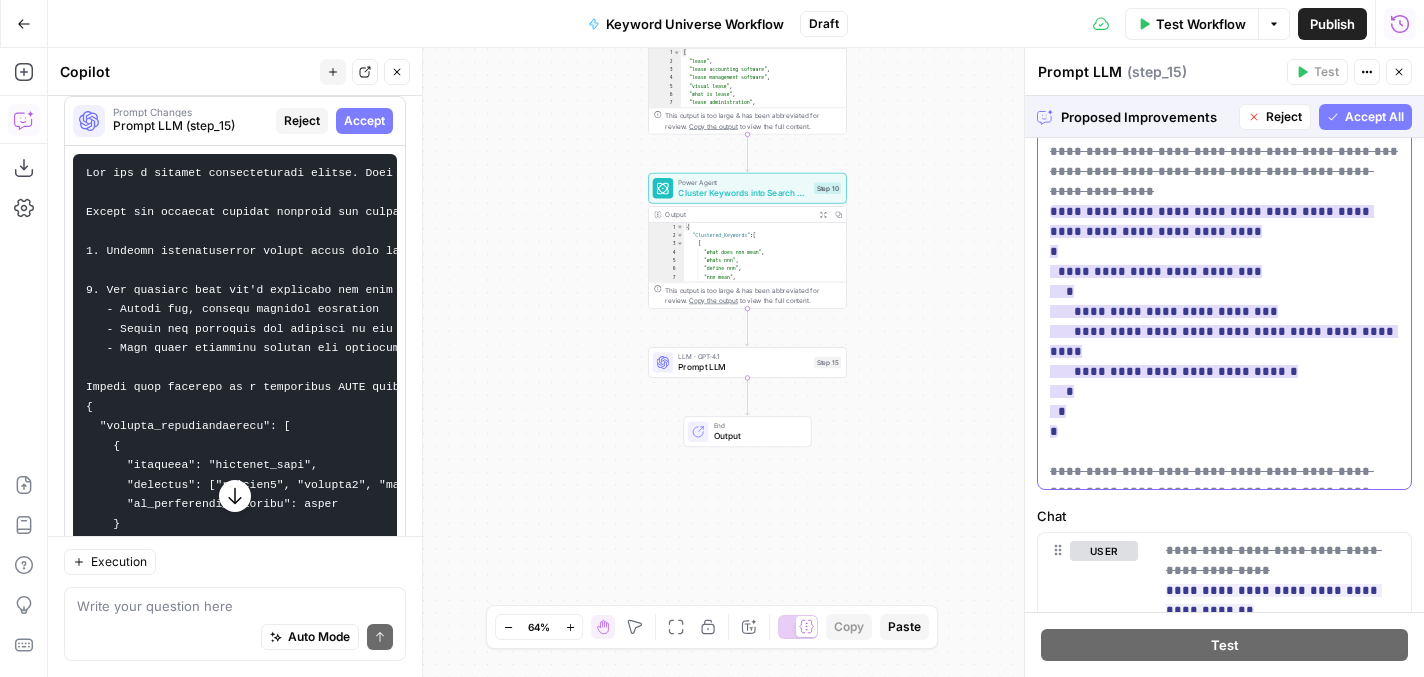 click on "**********" at bounding box center (1224, 321) 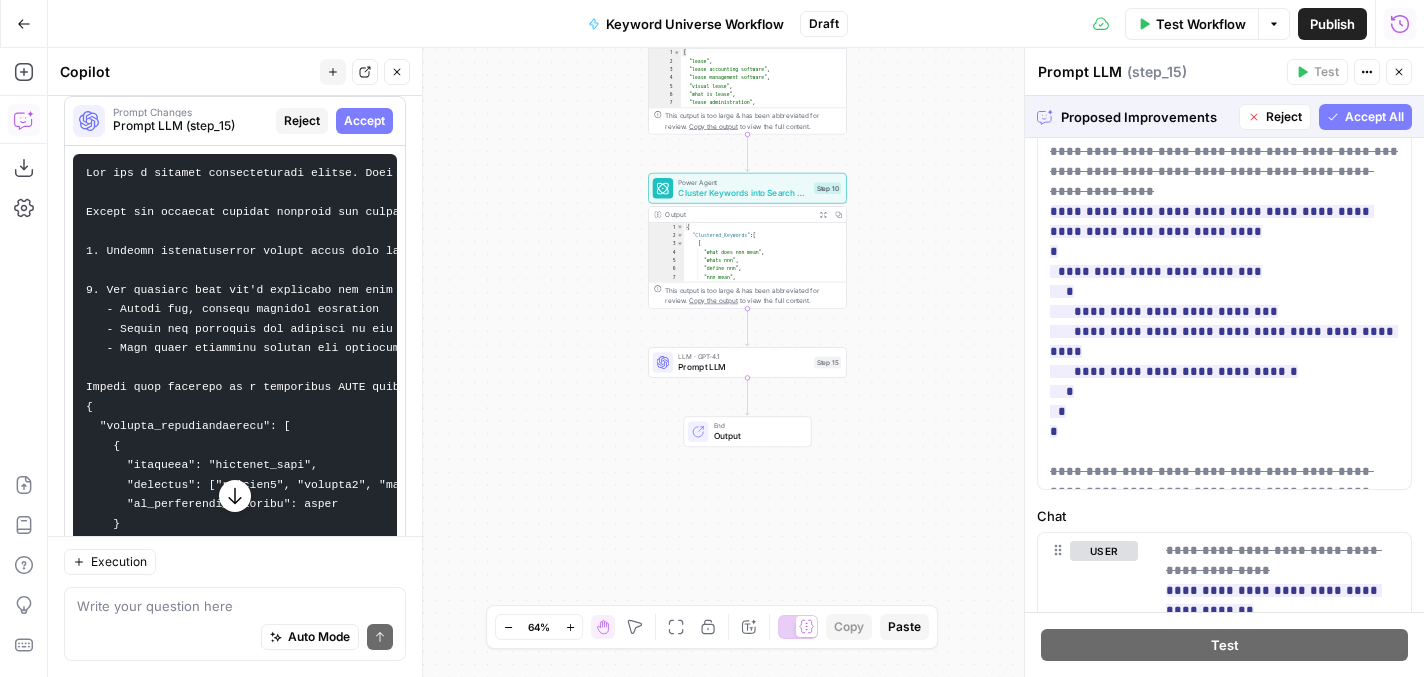 click on "Accept All" at bounding box center (1374, 117) 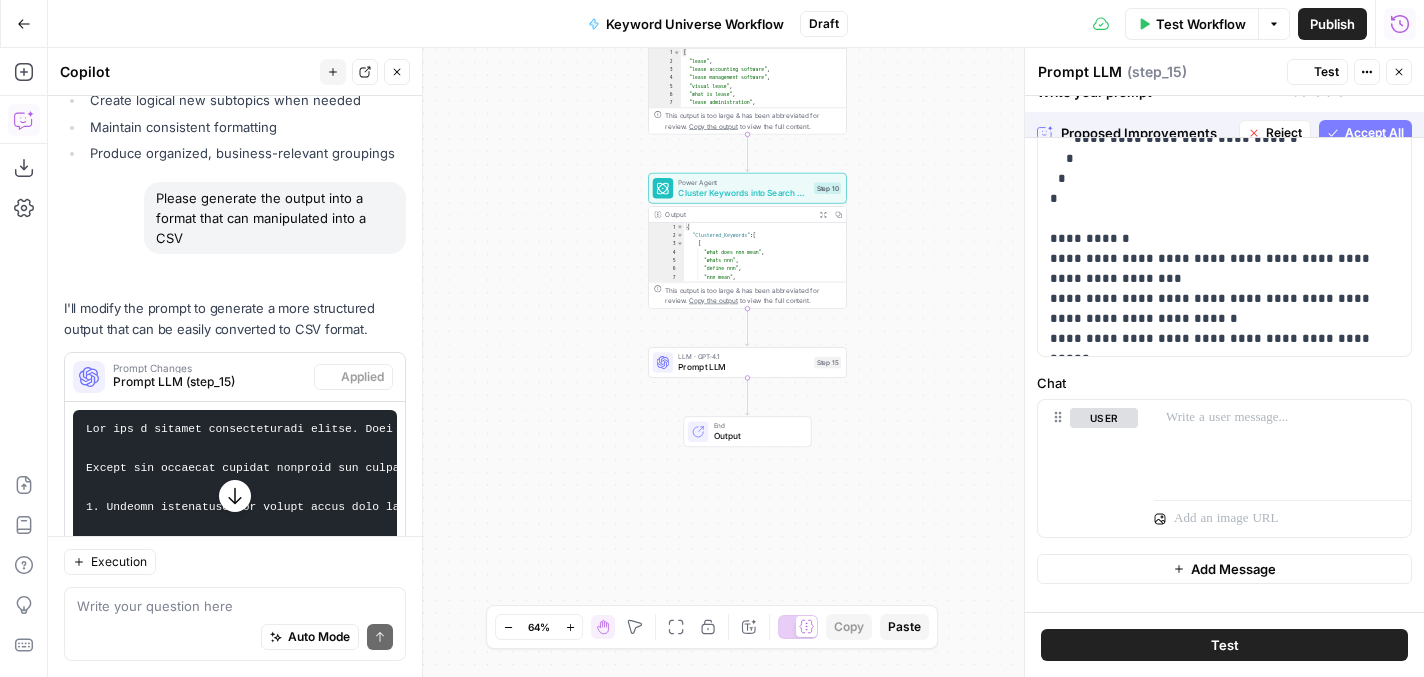 scroll, scrollTop: 0, scrollLeft: 0, axis: both 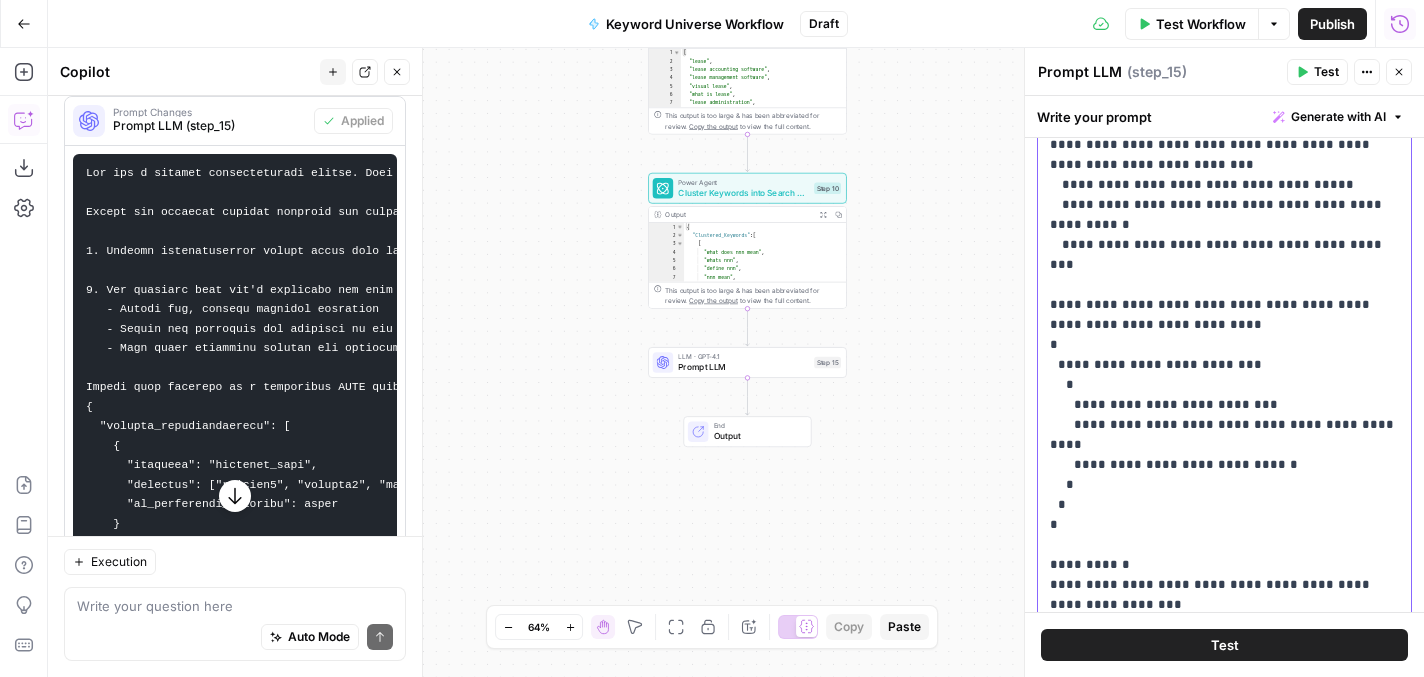 click on "**********" at bounding box center [1224, 255] 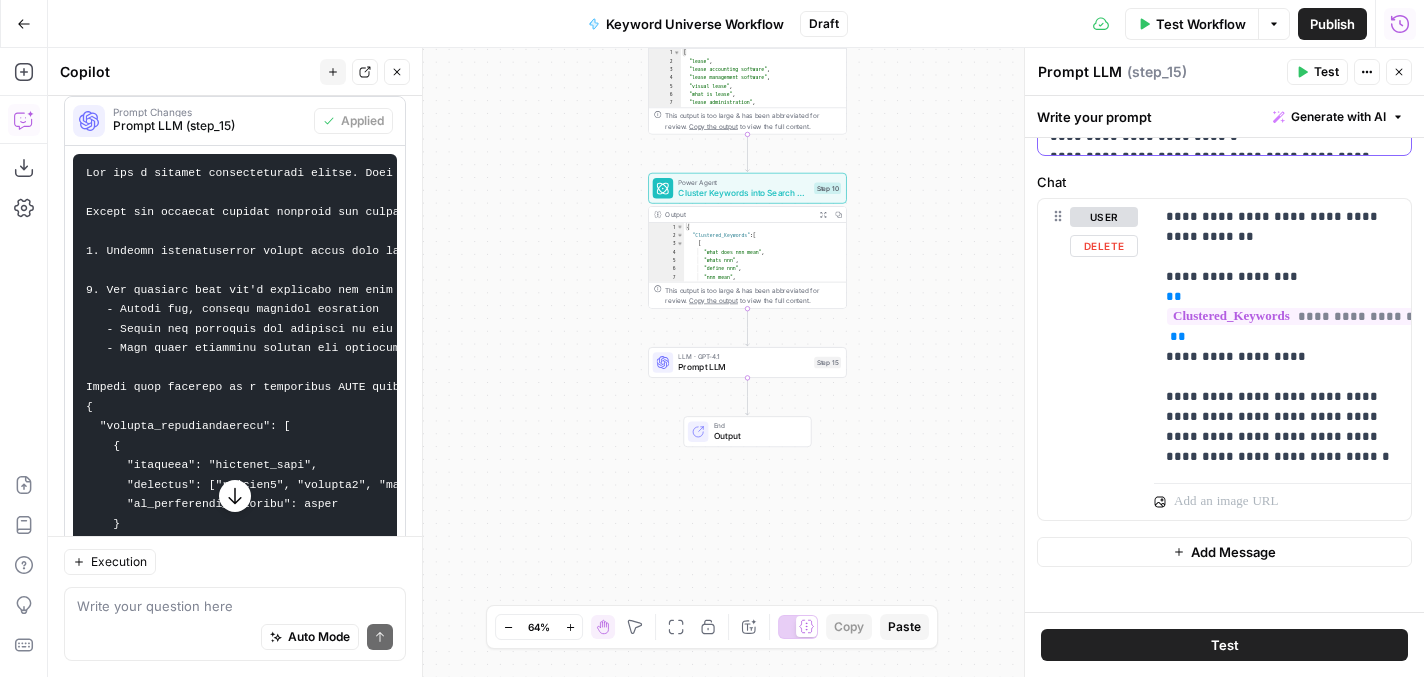 scroll, scrollTop: 867, scrollLeft: 0, axis: vertical 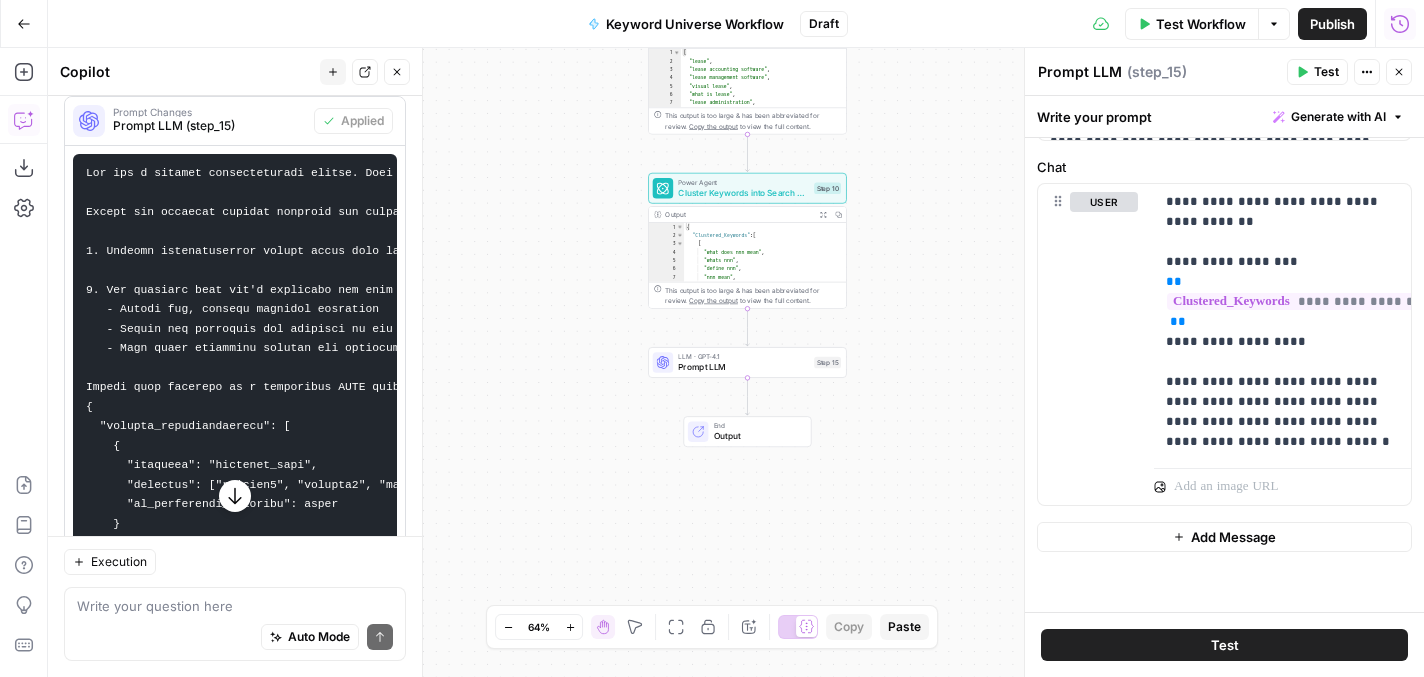 click on "Test" at bounding box center [1224, 645] 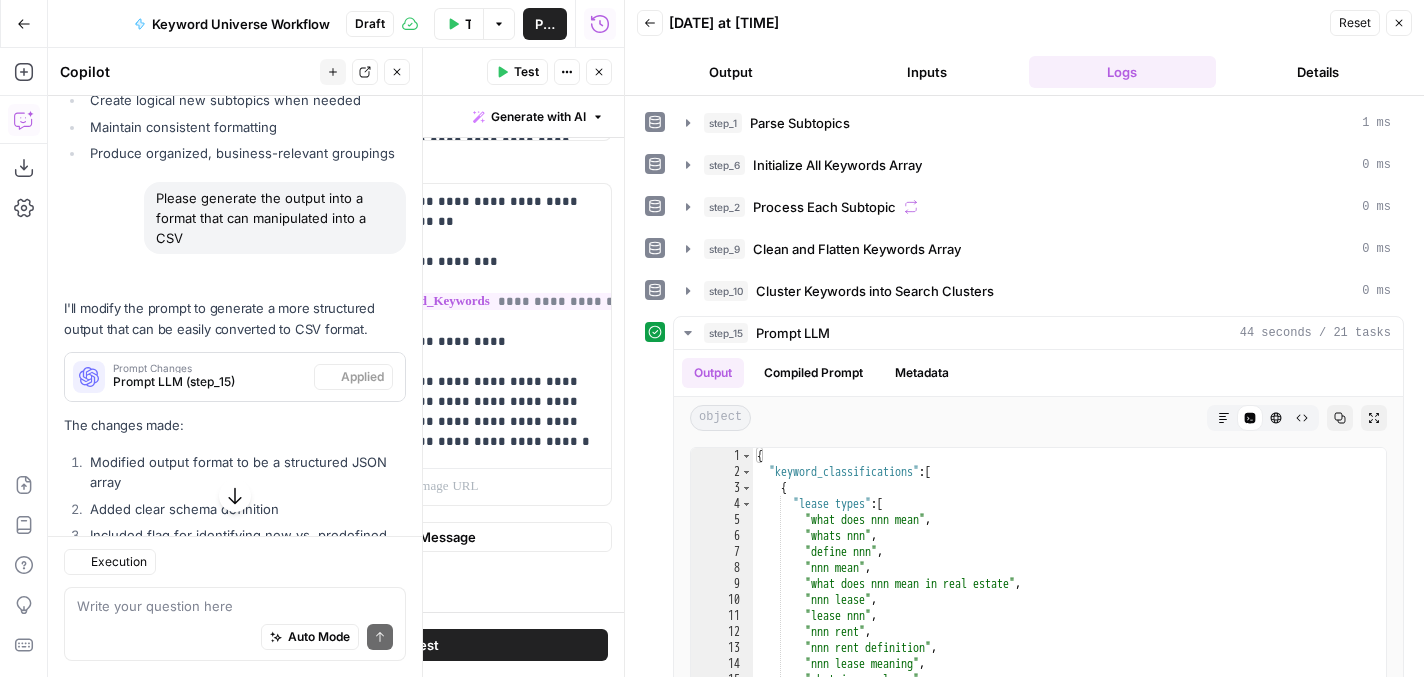 scroll, scrollTop: 5755, scrollLeft: 0, axis: vertical 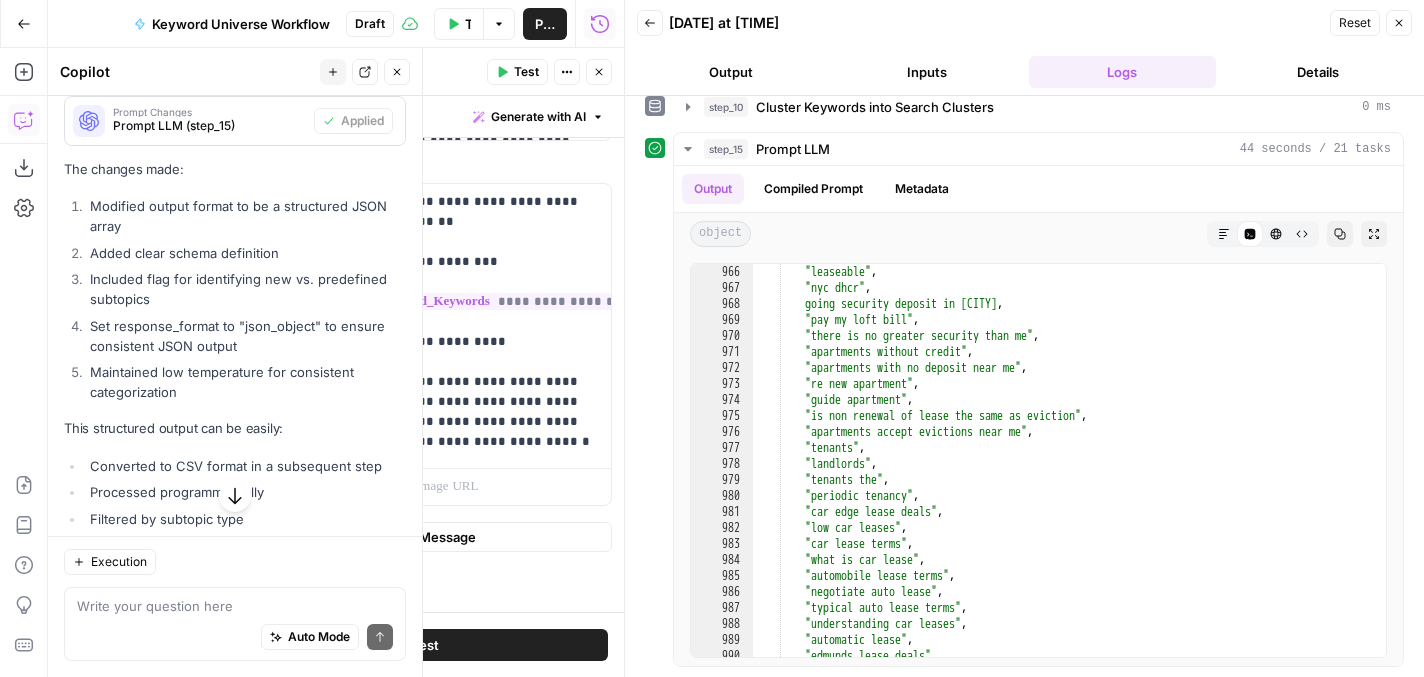 click 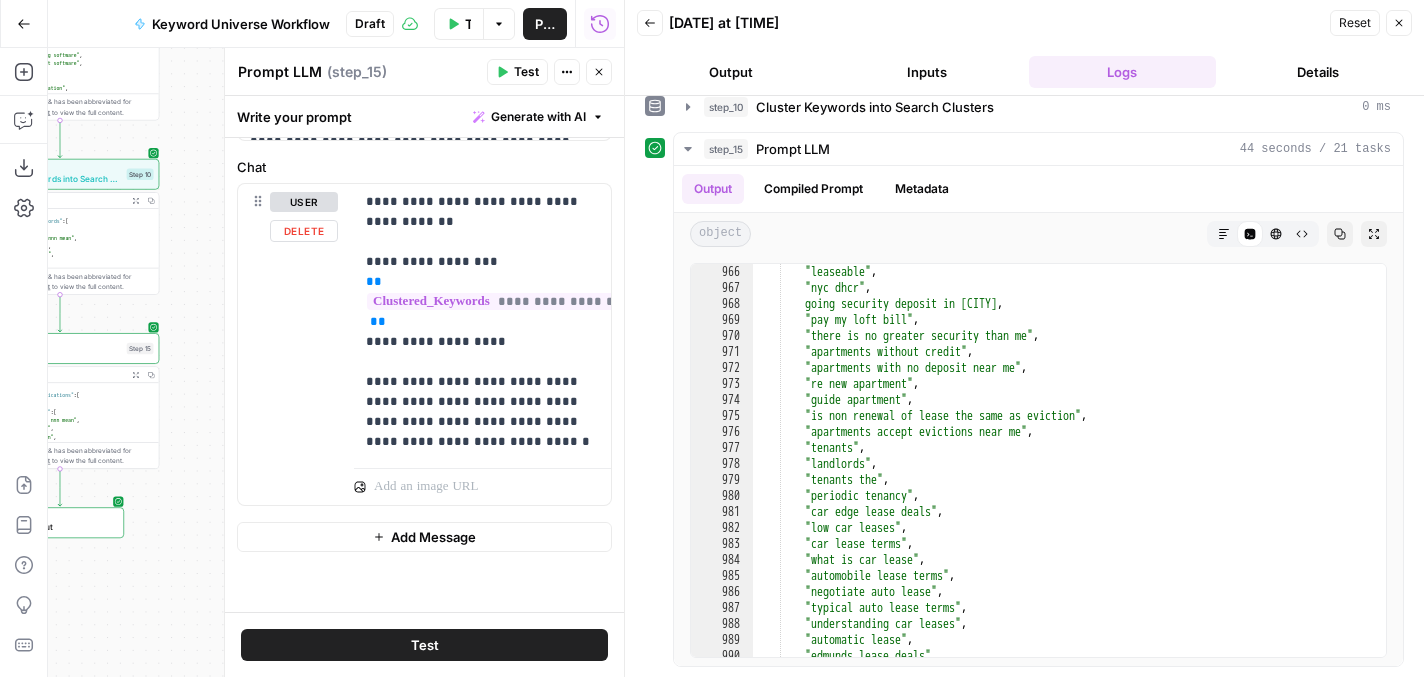 drag, startPoint x: 172, startPoint y: 506, endPoint x: 161, endPoint y: 492, distance: 17.804493 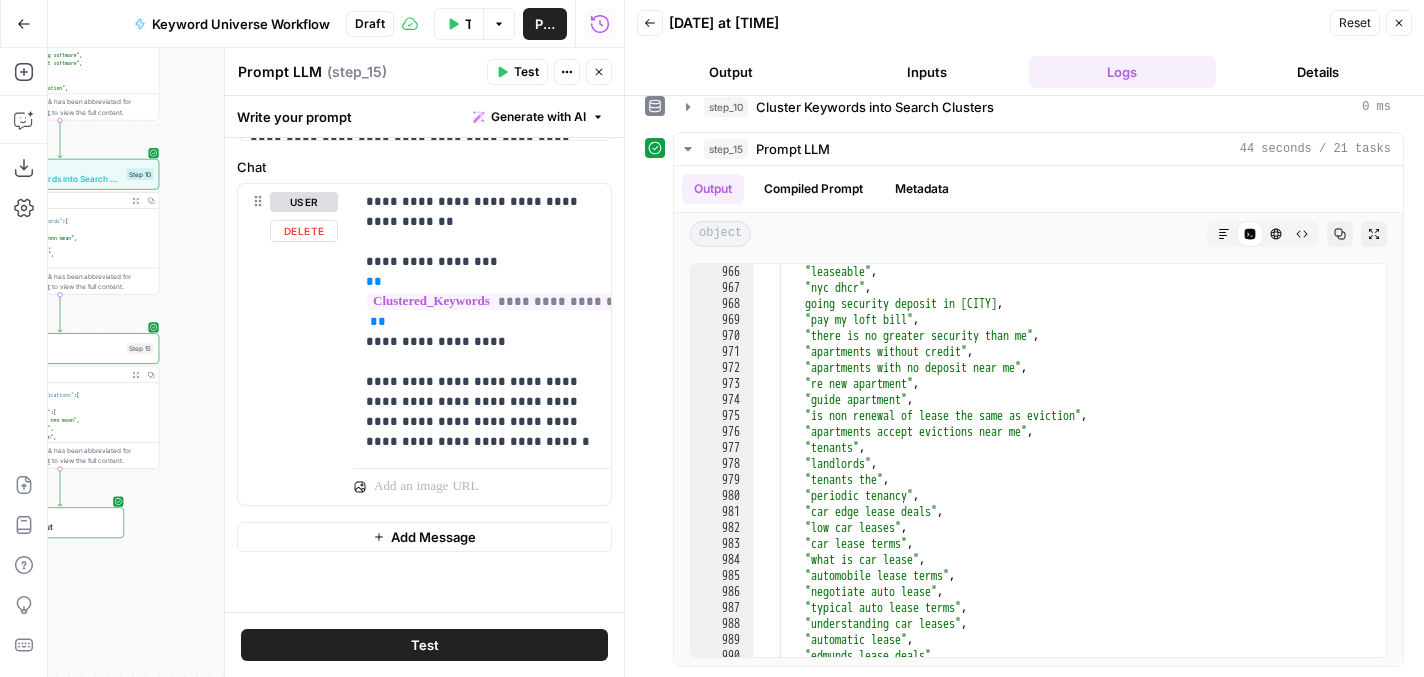 click on "Workflow Set Inputs Inputs Run Code · Python Parse Subtopics Step 1 Output Expand Output Copy 1 2 3 4 5 6 7 8 9 10 11 12 [    "lease management" ,    "lease negotiation" ,    "lease renewals" ,    "lease clauses" ,    "lease types" ,    "lease structures" ,    "lease documentation" ,    "lease abstraction" ,    "lease dates" ,    "lease termination" ,    "lease tracking" ,     XXXXXXXXXXXXXXXXXXXXXXXXXXXXXXXXXXXXXXXXXXXXXXXXXXXXXXXXXXXXXXXXXXXXXXXXXXXXXXXXXXXXXXXXXXXXXXXXXXXXXXXXXXXXXXXXXXXXXXXXXXXXXXXXXXXXXXXXXXXXXXXXXXXXXXXXXXXXXXXXXXXXXXXXXXXXXXXXXXXXXXXXXXXXXXXXXXXXXXXXXXXXXXXXXXXXXXXXXXXXXXXXXXXXXXXXXXXXXXXXXXXXXXXXXXXXXXXXXXXXXXXXXXXXXXXXXXXXXXXXXXXXXXXXXXXXXXXXXXXXXXXXXXXXXXXXXXXXXXXXXXXXXXXXXXXXXXXXXXXXXXXXXXXXXXXXXXXXXXXXXXXXXXXXXXXXXXXXXXXXXXXXXXXXXXXXXXXXXXXXXXXXXXXXXXXXXXXXXXXXXXXXXXXXXXXXXXXXXXXXXXXXXXXXXXXXXXXXXXXXXXXXXXXXXXXXXXXXXXXXXXXXXXXXXXXXXXXXXXXXXXXXXXXXXXXX Run Code · Python Initialize All Keywords Array Step 6 Output Expand Output Copy 1 [ ]     Loop Iteration Step 2 Output Copy" at bounding box center [336, 362] 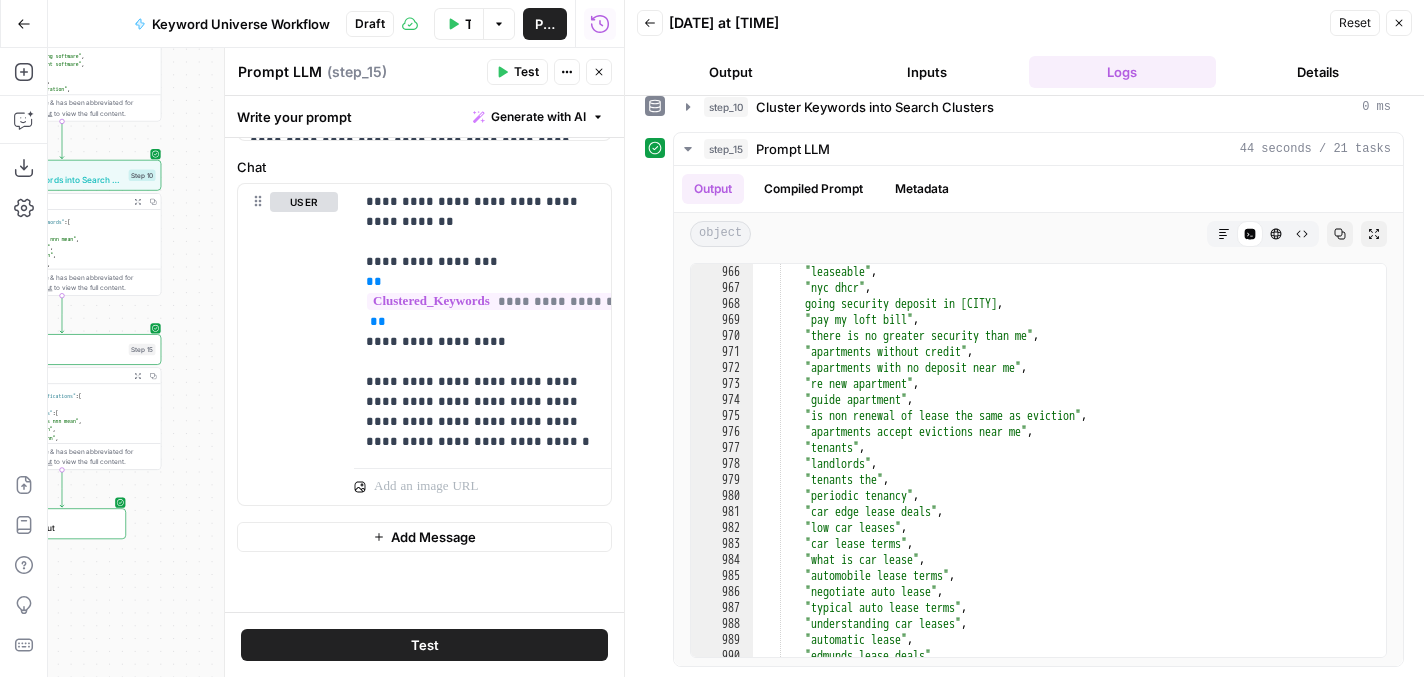 click on "Workflow Set Inputs Inputs Run Code · Python Parse Subtopics Step 1 Output Expand Output Copy 1 2 3 4 5 6 7 8 9 10 11 12 [    "lease management" ,    "lease negotiation" ,    "lease renewals" ,    "lease clauses" ,    "lease types" ,    "lease structures" ,    "lease documentation" ,    "lease abstraction" ,    "lease dates" ,    "lease termination" ,    "lease tracking" ,     XXXXXXXXXXXXXXXXXXXXXXXXXXXXXXXXXXXXXXXXXXXXXXXXXXXXXXXXXXXXXXXXXXXXXXXXXXXXXXXXXXXXXXXXXXXXXXXXXXXXXXXXXXXXXXXXXXXXXXXXXXXXXXXXXXXXXXXXXXXXXXXXXXXXXXXXXXXXXXXXXXXXXXXXXXXXXXXXXXXXXXXXXXXXXXXXXXXXXXXXXXXXXXXXXXXXXXXXXXXXXXXXXXXXXXXXXXXXXXXXXXXXXXXXXXXXXXXXXXXXXXXXXXXXXXXXXXXXXXXXXXXXXXXXXXXXXXXXXXXXXXXXXXXXXXXXXXXXXXXXXXXXXXXXXXXXXXXXXXXXXXXXXXXXXXXXXXXXXXXXXXXXXXXXXXXXXXXXXXXXXXXXXXXXXXXXXXXXXXXXXXXXXXXXXXXXXXXXXXXXXXXXXXXXXXXXXXXXXXXXXXXXXXXXXXXXXXXXXXXXXXXXXXXXXXXXXXXXXXXXXXXXXXXXXXXXXXXXXXXXXXXXXXXXXXXX Run Code · Python Initialize All Keywords Array Step 6 Output Expand Output Copy 1 [ ]     Loop Iteration Step 2 Output Copy" at bounding box center [336, 362] 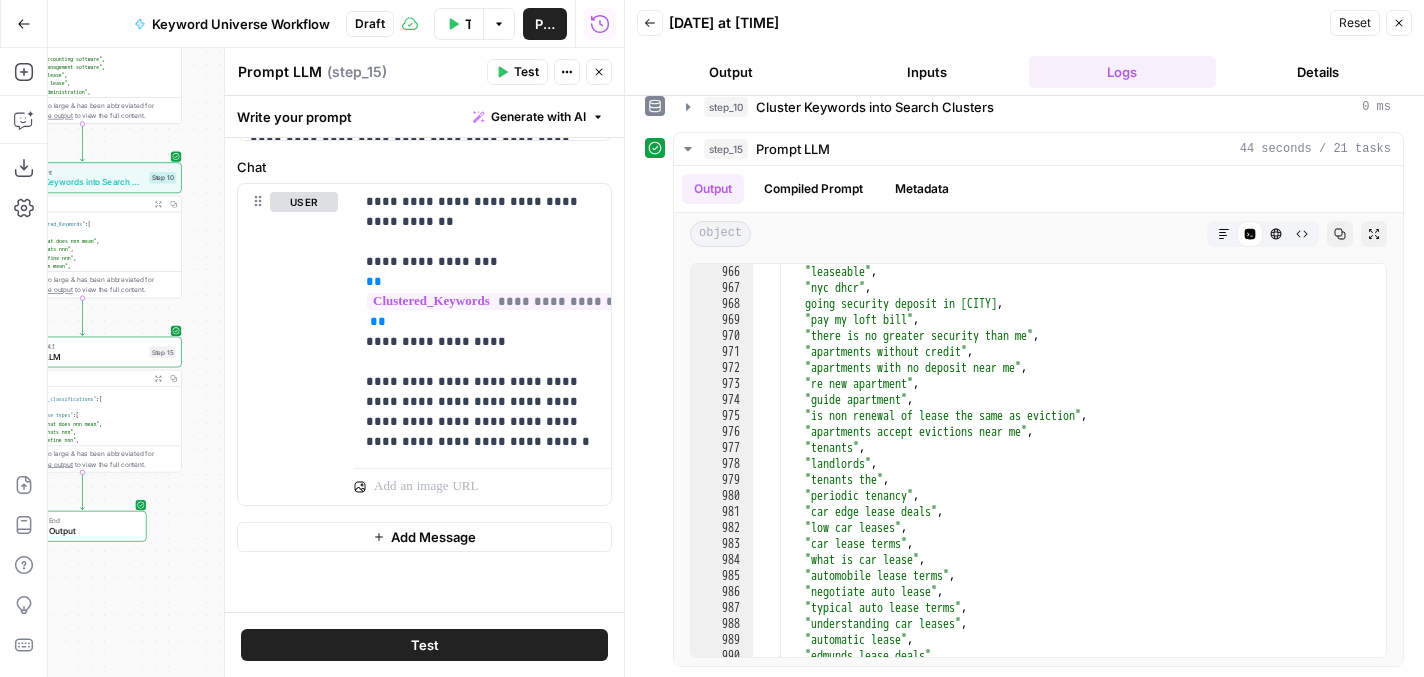 click 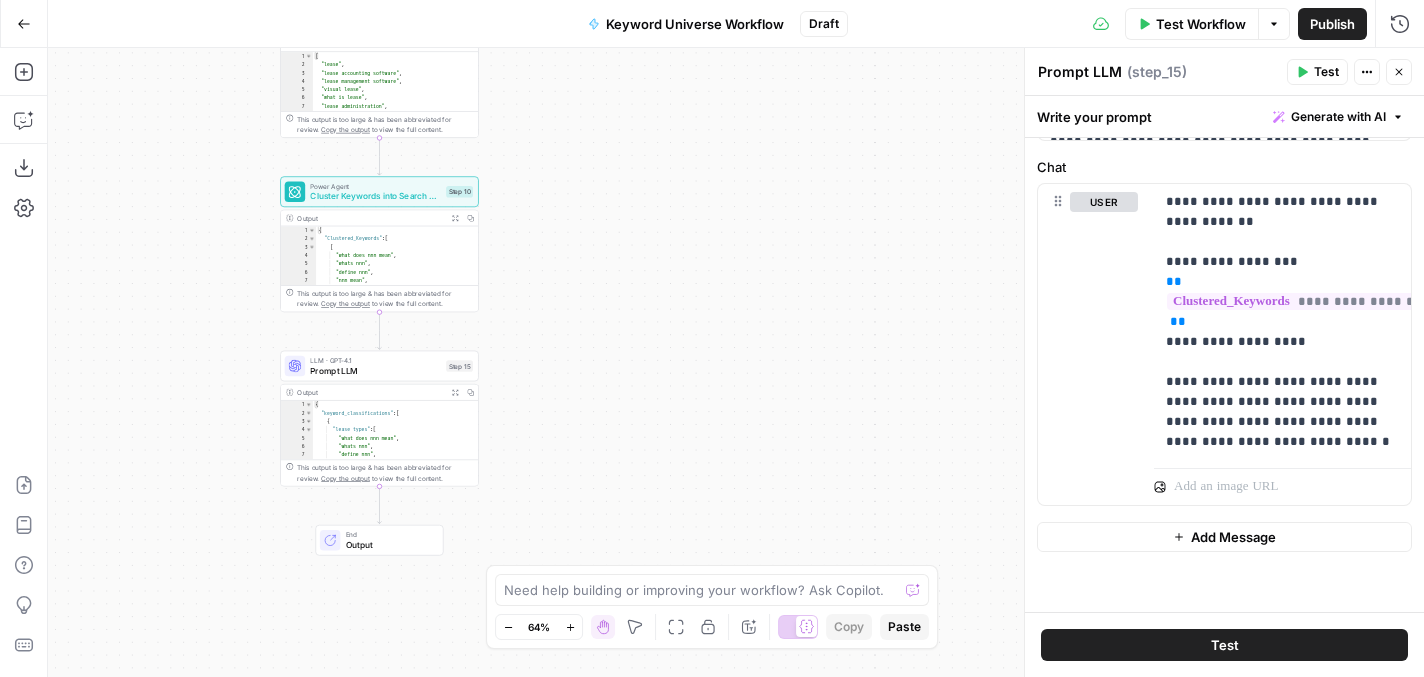 drag, startPoint x: 707, startPoint y: 371, endPoint x: 1004, endPoint y: 385, distance: 297.32977 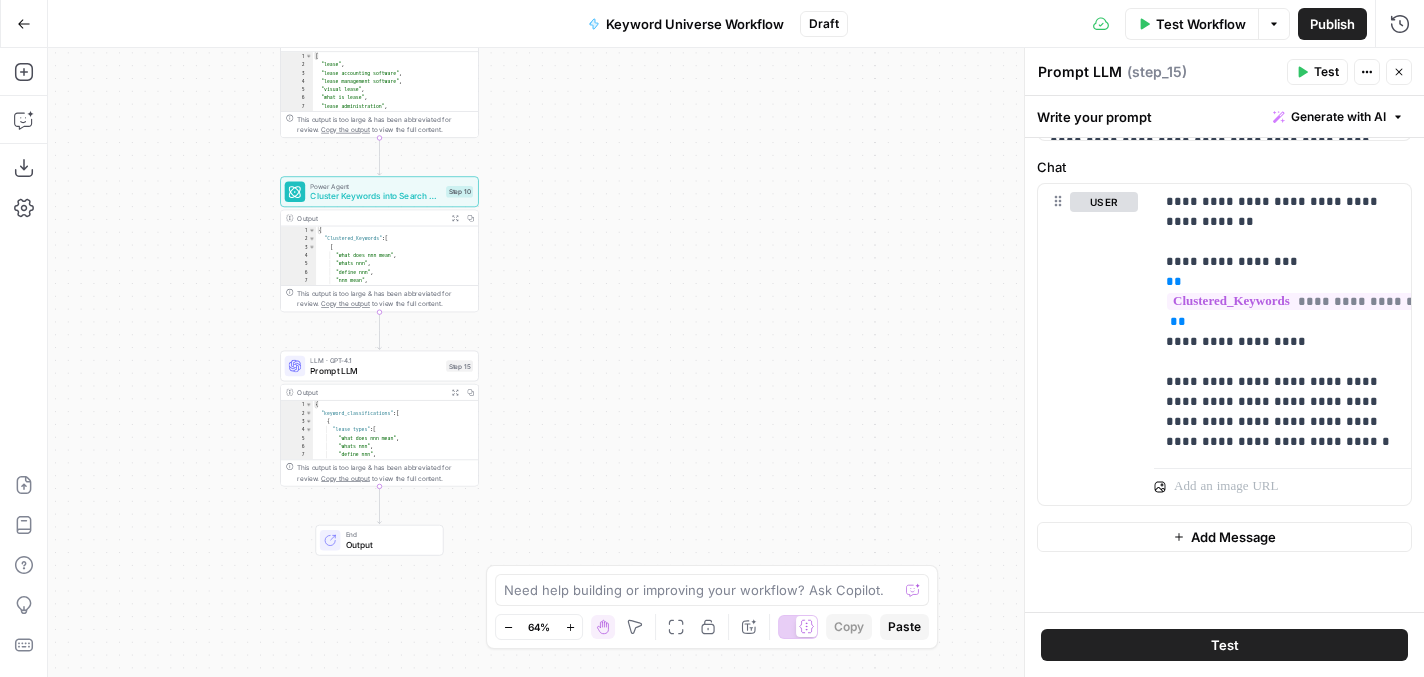 click on "Workflow Set Inputs Inputs Run Code · Python Parse Subtopics Step 1 Output Expand Output Copy 1 2 3 4 5 6 7 8 9 10 11 12 [    "lease management" ,    "lease negotiation" ,    "lease renewals" ,    "lease clauses" ,    "lease types" ,    "lease structures" ,    "lease documentation" ,    "lease abstraction" ,    "lease dates" ,    "lease termination" ,    "lease tracking" ,     XXXXXXXXXXXXXXXXXXXXXXXXXXXXXXXXXXXXXXXXXXXXXXXXXXXXXXXXXXXXXXXXXXXXXXXXXXXXXXXXXXXXXXXXXXXXXXXXXXXXXXXXXXXXXXXXXXXXXXXXXXXXXXXXXXXXXXXXXXXXXXXXXXXXXXXXXXXXXXXXXXXXXXXXXXXXXXXXXXXXXXXXXXXXXXXXXXXXXXXXXXXXXXXXXXXXXXXXXXXXXXXXXXXXXXXXXXXXXXXXXXXXXXXXXXXXXXXXXXXXXXXXXXXXXXXXXXXXXXXXXXXXXXXXXXXXXXXXXXXXXXXXXXXXXXXXXXXXXXXXXXXXXXXXXXXXXXXXXXXXXXXXXXXXXXXXXXXXXXXXXXXXXXXXXXXXXXXXXXXXXXXXXXXXXXXXXXXXXXXXXXXXXXXXXXXXXXXXXXXXXXXXXXXXXXXXXXXXXXXXXXXXXXXXXXXXXXXXXXXXXXXXXXXXXXXXXXXXXXXXXXXXXXXXXXXXXXXXXXXXXXXXXXXXXXXX Run Code · Python Initialize All Keywords Array Step 6 Output Expand Output Copy 1 [ ]     Loop Iteration Step 2 Output Copy" at bounding box center [736, 362] 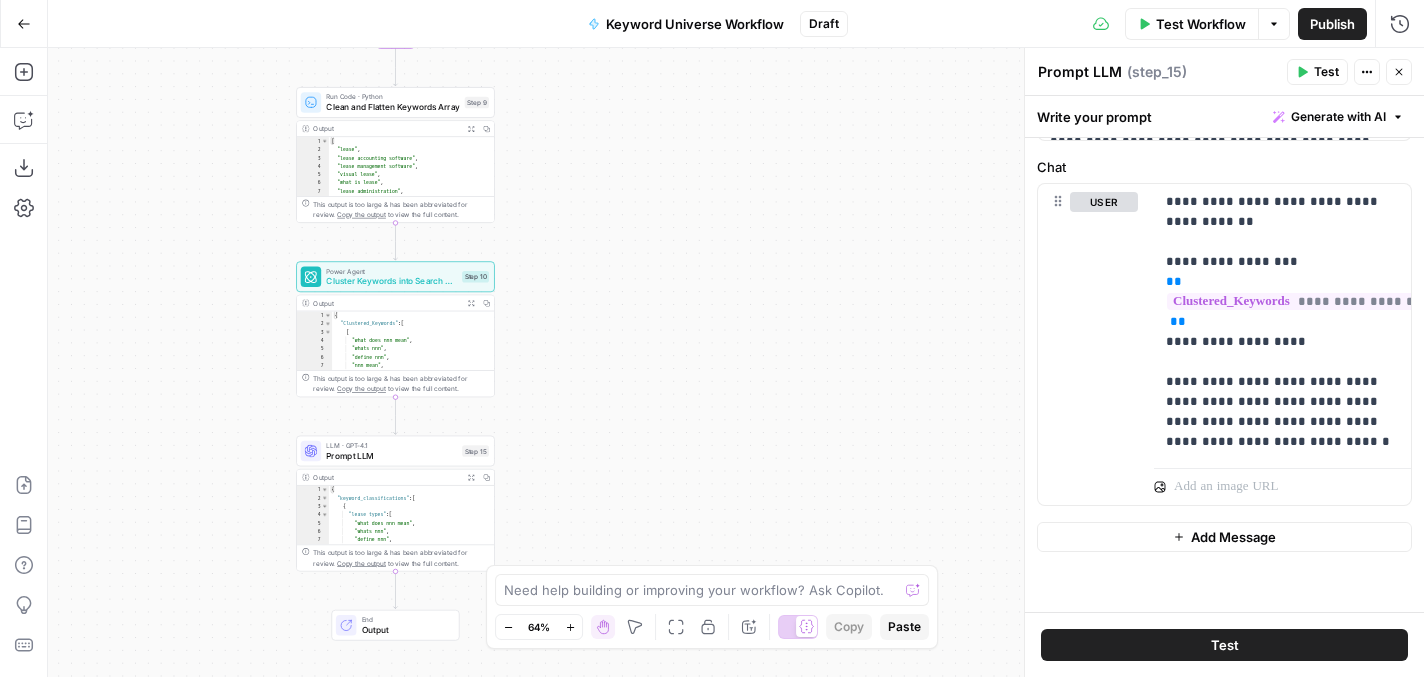 drag, startPoint x: 597, startPoint y: 279, endPoint x: 613, endPoint y: 364, distance: 86.492775 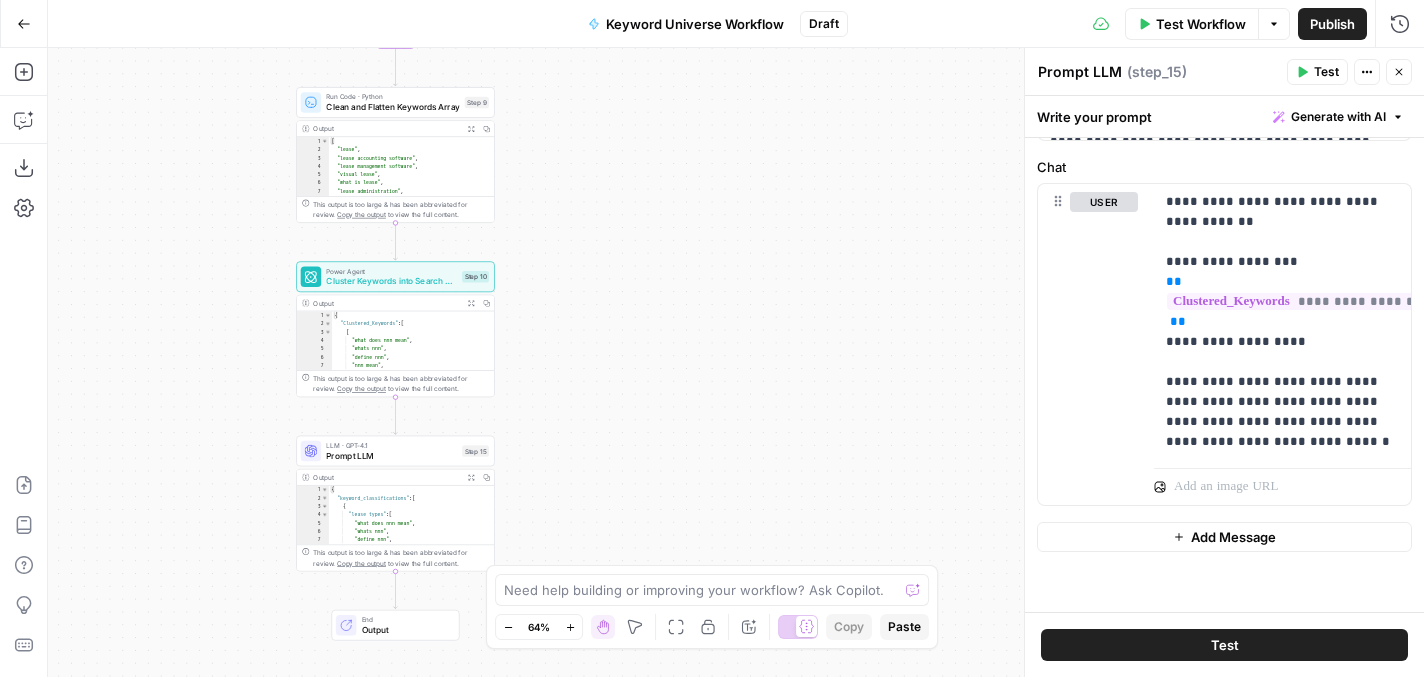 click on "Workflow Set Inputs Inputs Run Code · Python Parse Subtopics Step 1 Output Expand Output Copy 1 2 3 4 5 6 7 8 9 10 11 12 [    "lease management" ,    "lease negotiation" ,    "lease renewals" ,    "lease clauses" ,    "lease types" ,    "lease structures" ,    "lease documentation" ,    "lease abstraction" ,    "lease dates" ,    "lease termination" ,    "lease tracking" ,     XXXXXXXXXXXXXXXXXXXXXXXXXXXXXXXXXXXXXXXXXXXXXXXXXXXXXXXXXXXXXXXXXXXXXXXXXXXXXXXXXXXXXXXXXXXXXXXXXXXXXXXXXXXXXXXXXXXXXXXXXXXXXXXXXXXXXXXXXXXXXXXXXXXXXXXXXXXXXXXXXXXXXXXXXXXXXXXXXXXXXXXXXXXXXXXXXXXXXXXXXXXXXXXXXXXXXXXXXXXXXXXXXXXXXXXXXXXXXXXXXXXXXXXXXXXXXXXXXXXXXXXXXXXXXXXXXXXXXXXXXXXXXXXXXXXXXXXXXXXXXXXXXXXXXXXXXXXXXXXXXXXXXXXXXXXXXXXXXXXXXXXXXXXXXXXXXXXXXXXXXXXXXXXXXXXXXXXXXXXXXXXXXXXXXXXXXXXXXXXXXXXXXXXXXXXXXXXXXXXXXXXXXXXXXXXXXXXXXXXXXXXXXXXXXXXXXXXXXXXXXXXXXXXXXXXXXXXXXXXXXXXXXXXXXXXXXXXXXXXXXXXXXXXXXXXX Run Code · Python Initialize All Keywords Array Step 6 Output Expand Output Copy 1 [ ]     Loop Iteration Step 2 Output Copy" at bounding box center [736, 362] 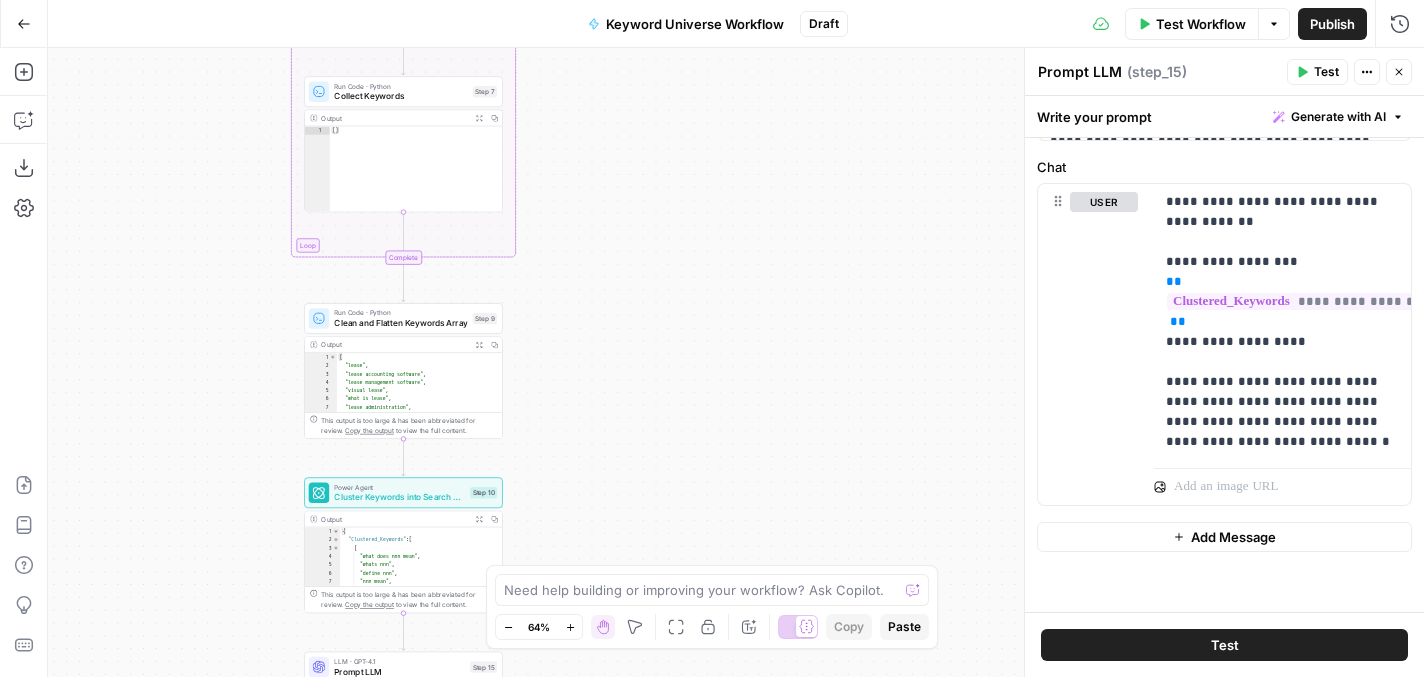 drag, startPoint x: 607, startPoint y: 180, endPoint x: 615, endPoint y: 399, distance: 219.14607 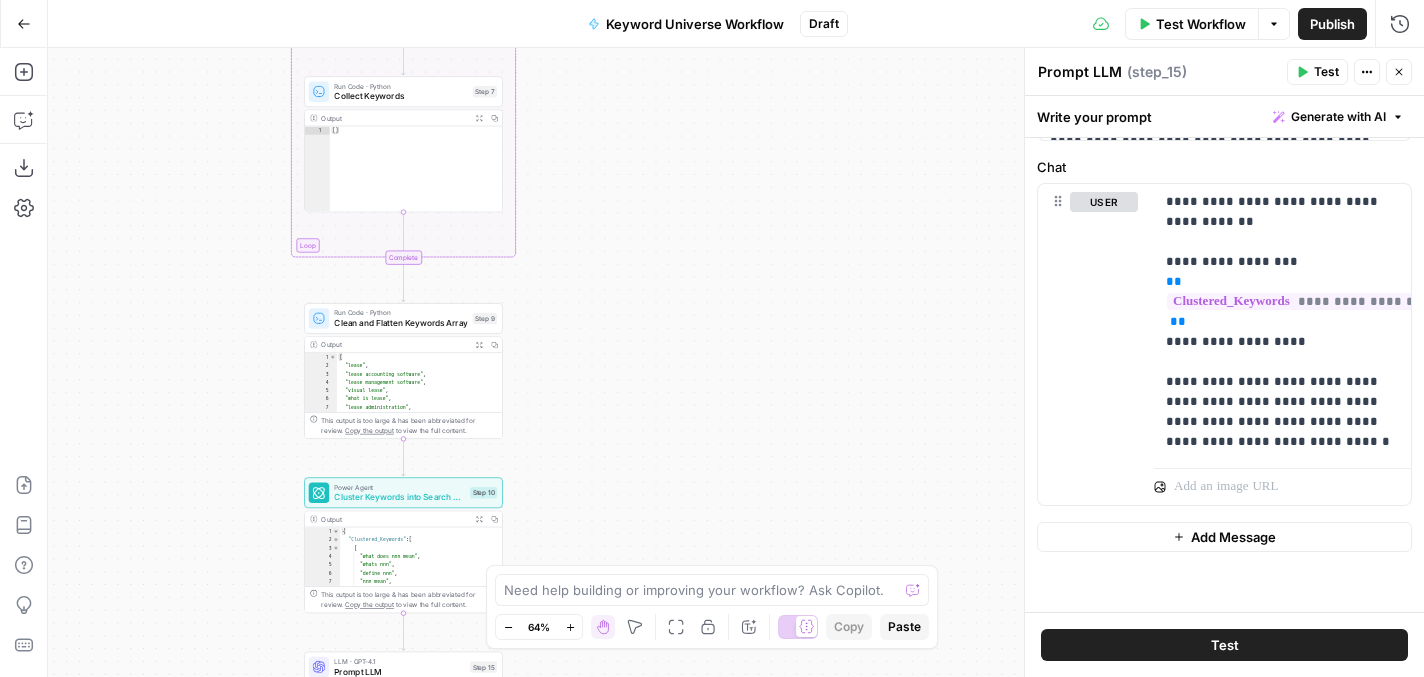 click on "Workflow Set Inputs Inputs Run Code · Python Parse Subtopics Step 1 Output Expand Output Copy 1 2 3 4 5 6 7 8 9 10 11 12 [    "lease management" ,    "lease negotiation" ,    "lease renewals" ,    "lease clauses" ,    "lease types" ,    "lease structures" ,    "lease documentation" ,    "lease abstraction" ,    "lease dates" ,    "lease termination" ,    "lease tracking" ,     XXXXXXXXXXXXXXXXXXXXXXXXXXXXXXXXXXXXXXXXXXXXXXXXXXXXXXXXXXXXXXXXXXXXXXXXXXXXXXXXXXXXXXXXXXXXXXXXXXXXXXXXXXXXXXXXXXXXXXXXXXXXXXXXXXXXXXXXXXXXXXXXXXXXXXXXXXXXXXXXXXXXXXXXXXXXXXXXXXXXXXXXXXXXXXXXXXXXXXXXXXXXXXXXXXXXXXXXXXXXXXXXXXXXXXXXXXXXXXXXXXXXXXXXXXXXXXXXXXXXXXXXXXXXXXXXXXXXXXXXXXXXXXXXXXXXXXXXXXXXXXXXXXXXXXXXXXXXXXXXXXXXXXXXXXXXXXXXXXXXXXXXXXXXXXXXXXXXXXXXXXXXXXXXXXXXXXXXXXXXXXXXXXXXXXXXXXXXXXXXXXXXXXXXXXXXXXXXXXXXXXXXXXXXXXXXXXXXXXXXXXXXXXXXXXXXXXXXXXXXXXXXXXXXXXXXXXXXXXXXXXXXXXXXXXXXXXXXXXXXXXXXXXXXXXXX Run Code · Python Initialize All Keywords Array Step 6 Output Expand Output Copy 1 [ ]     Loop Iteration Step 2 Output Copy" at bounding box center (736, 362) 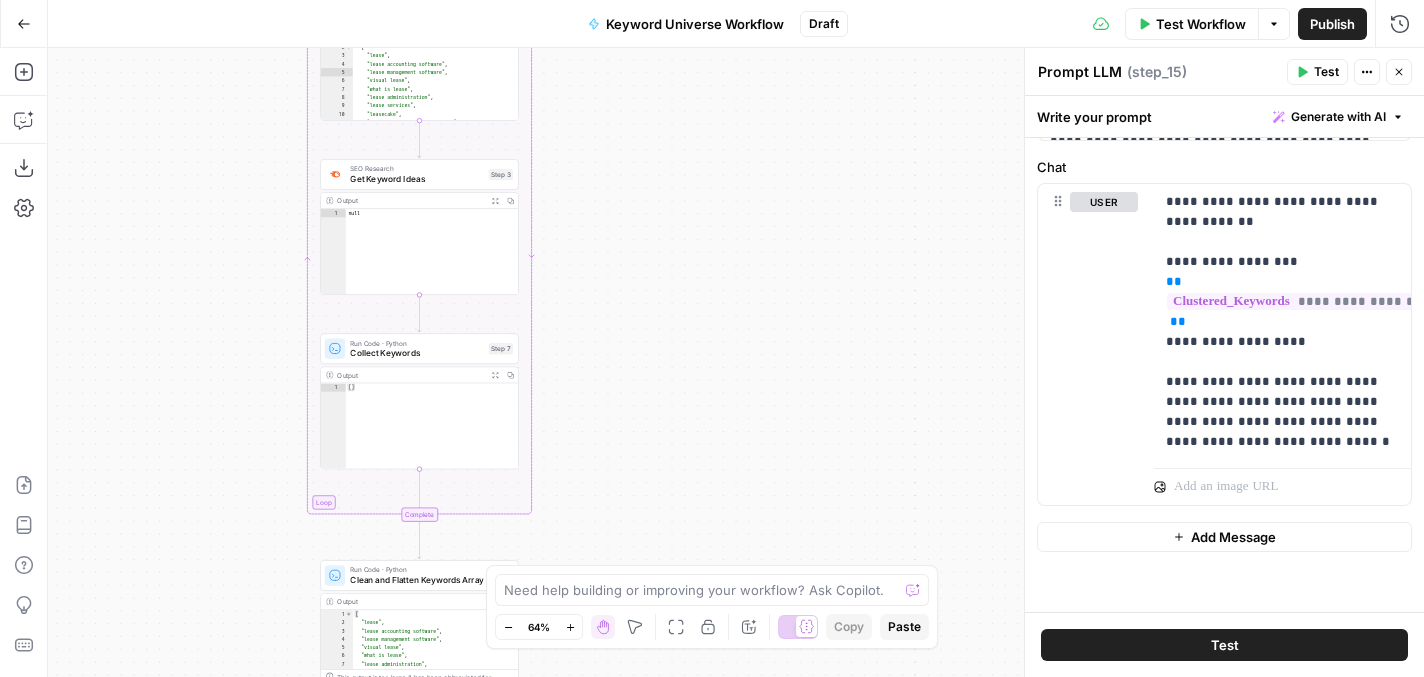 drag, startPoint x: 600, startPoint y: 162, endPoint x: 616, endPoint y: 416, distance: 254.50343 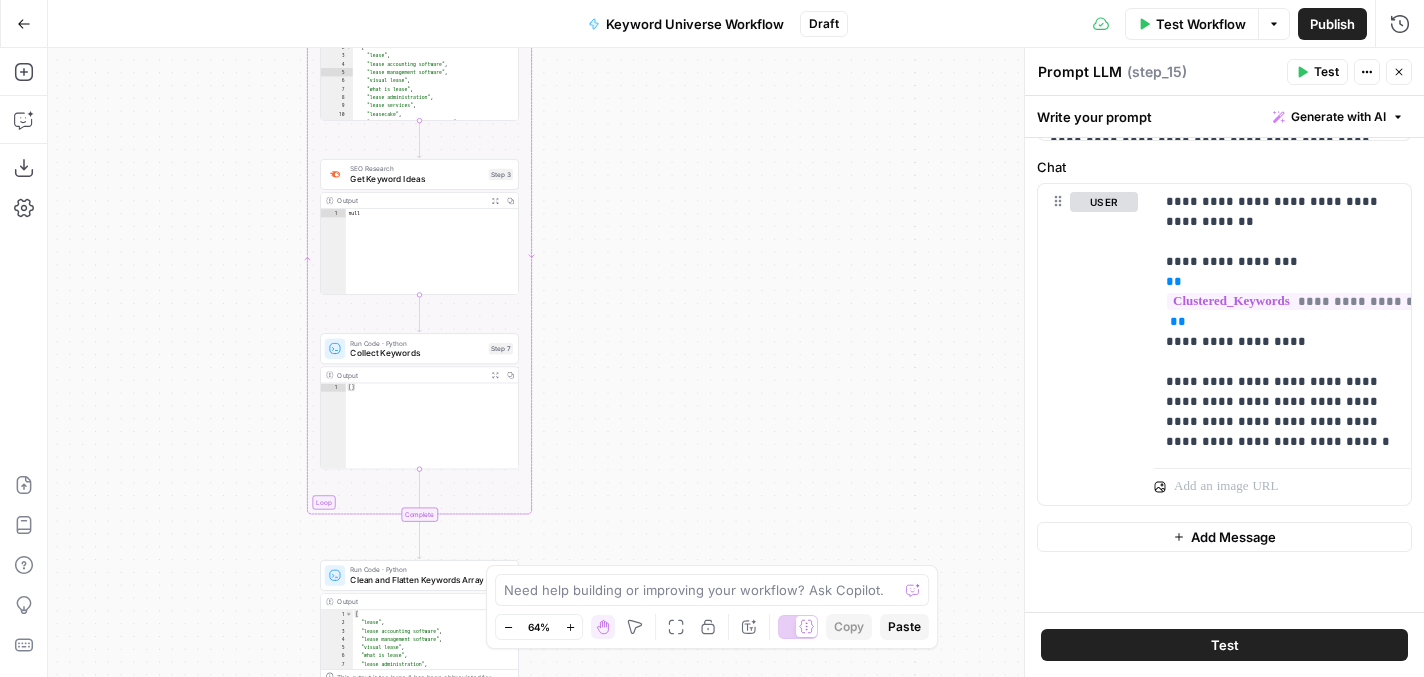 click on "Workflow Set Inputs Inputs Run Code · Python Parse Subtopics Step 1 Output Expand Output Copy 1 2 3 4 5 6 7 8 9 10 11 12 [    "lease management" ,    "lease negotiation" ,    "lease renewals" ,    "lease clauses" ,    "lease types" ,    "lease structures" ,    "lease documentation" ,    "lease abstraction" ,    "lease dates" ,    "lease termination" ,    "lease tracking" ,     XXXXXXXXXXXXXXXXXXXXXXXXXXXXXXXXXXXXXXXXXXXXXXXXXXXXXXXXXXXXXXXXXXXXXXXXXXXXXXXXXXXXXXXXXXXXXXXXXXXXXXXXXXXXXXXXXXXXXXXXXXXXXXXXXXXXXXXXXXXXXXXXXXXXXXXXXXXXXXXXXXXXXXXXXXXXXXXXXXXXXXXXXXXXXXXXXXXXXXXXXXXXXXXXXXXXXXXXXXXXXXXXXXXXXXXXXXXXXXXXXXXXXXXXXXXXXXXXXXXXXXXXXXXXXXXXXXXXXXXXXXXXXXXXXXXXXXXXXXXXXXXXXXXXXXXXXXXXXXXXXXXXXXXXXXXXXXXXXXXXXXXXXXXXXXXXXXXXXXXXXXXXXXXXXXXXXXXXXXXXXXXXXXXXXXXXXXXXXXXXXXXXXXXXXXXXXXXXXXXXXXXXXXXXXXXXXXXXXXXXXXXXXXXXXXXXXXXXXXXXXXXXXXXXXXXXXXXXXXXXXXXXXXXXXXXXXXXXXXXXXXXXXXXXXXXX Run Code · Python Initialize All Keywords Array Step 6 Output Expand Output Copy 1 [ ]     Loop Iteration Step 2 Output Copy" at bounding box center [736, 362] 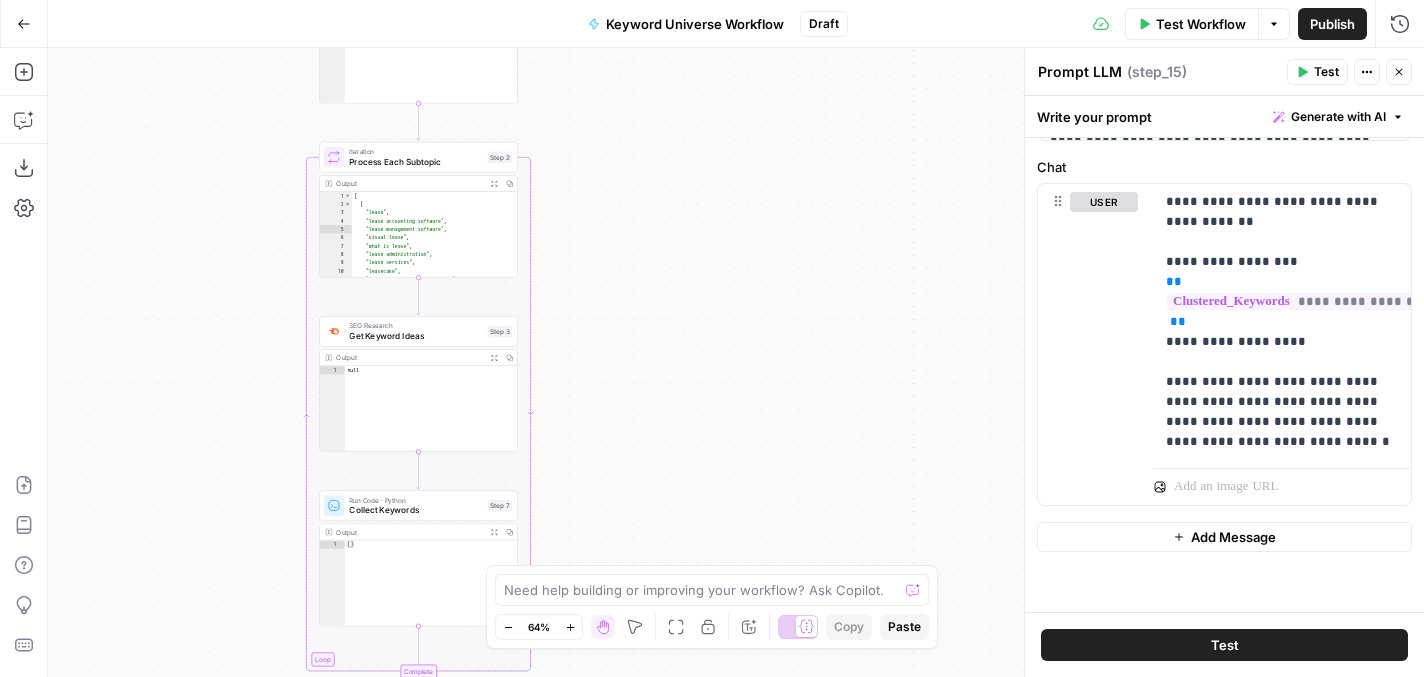 drag, startPoint x: 614, startPoint y: 188, endPoint x: 623, endPoint y: 471, distance: 283.14307 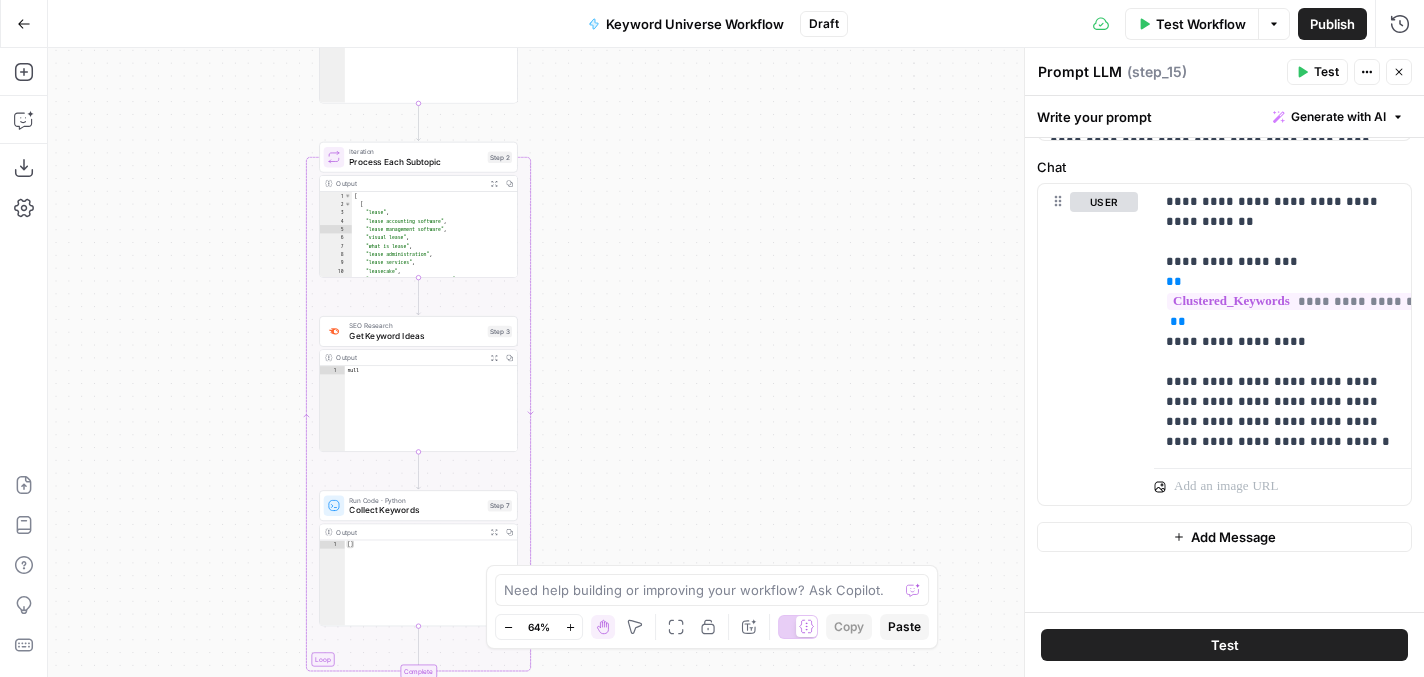 click on "Workflow Set Inputs Inputs Run Code · Python Parse Subtopics Step 1 Output Expand Output Copy 1 2 3 4 5 6 7 8 9 10 11 12 [    "lease management" ,    "lease negotiation" ,    "lease renewals" ,    "lease clauses" ,    "lease types" ,    "lease structures" ,    "lease documentation" ,    "lease abstraction" ,    "lease dates" ,    "lease termination" ,    "lease tracking" ,     XXXXXXXXXXXXXXXXXXXXXXXXXXXXXXXXXXXXXXXXXXXXXXXXXXXXXXXXXXXXXXXXXXXXXXXXXXXXXXXXXXXXXXXXXXXXXXXXXXXXXXXXXXXXXXXXXXXXXXXXXXXXXXXXXXXXXXXXXXXXXXXXXXXXXXXXXXXXXXXXXXXXXXXXXXXXXXXXXXXXXXXXXXXXXXXXXXXXXXXXXXXXXXXXXXXXXXXXXXXXXXXXXXXXXXXXXXXXXXXXXXXXXXXXXXXXXXXXXXXXXXXXXXXXXXXXXXXXXXXXXXXXXXXXXXXXXXXXXXXXXXXXXXXXXXXXXXXXXXXXXXXXXXXXXXXXXXXXXXXXXXXXXXXXXXXXXXXXXXXXXXXXXXXXXXXXXXXXXXXXXXXXXXXXXXXXXXXXXXXXXXXXXXXXXXXXXXXXXXXXXXXXXXXXXXXXXXXXXXXXXXXXXXXXXXXXXXXXXXXXXXXXXXXXXXXXXXXXXXXXXXXXXXXXXXXXXXXXXXXXXXXXXXXXXXXX Run Code · Python Initialize All Keywords Array Step 6 Output Expand Output Copy 1 [ ]     Loop Iteration Step 2 Output Copy" at bounding box center [736, 362] 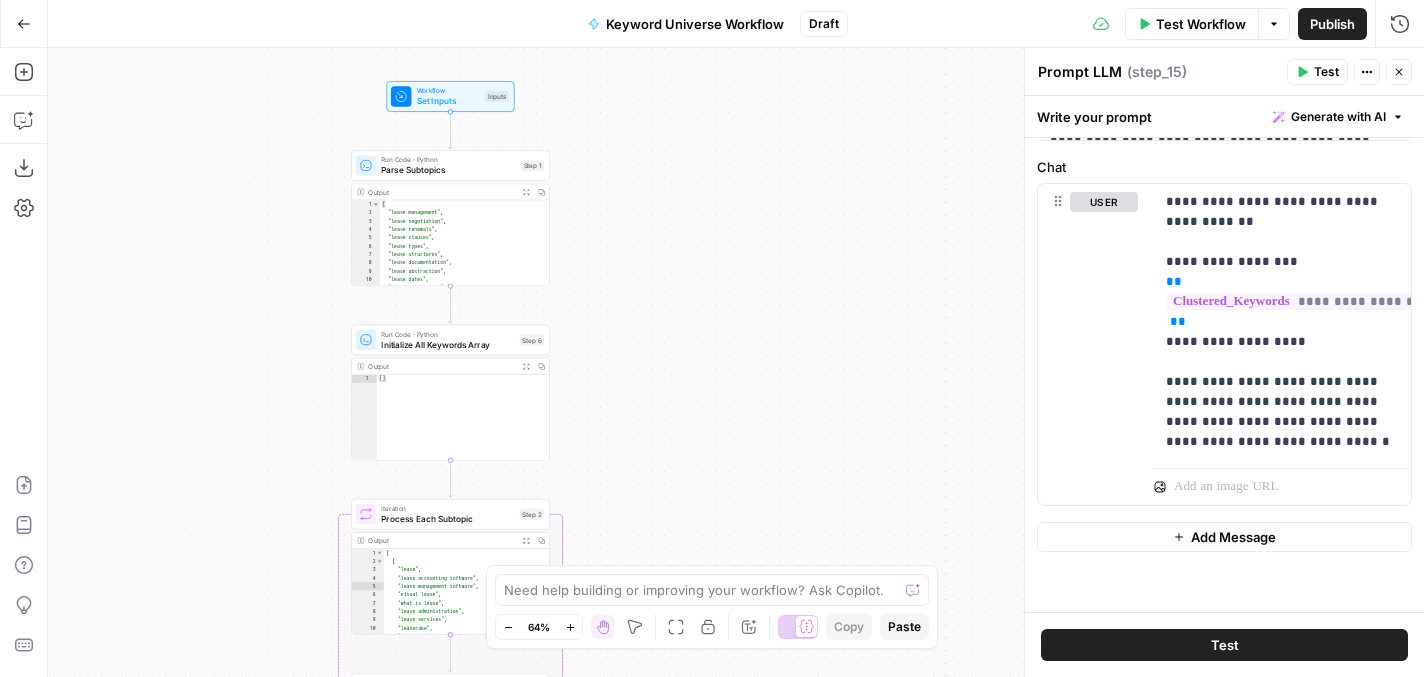 drag, startPoint x: 594, startPoint y: 159, endPoint x: 616, endPoint y: 389, distance: 231.04977 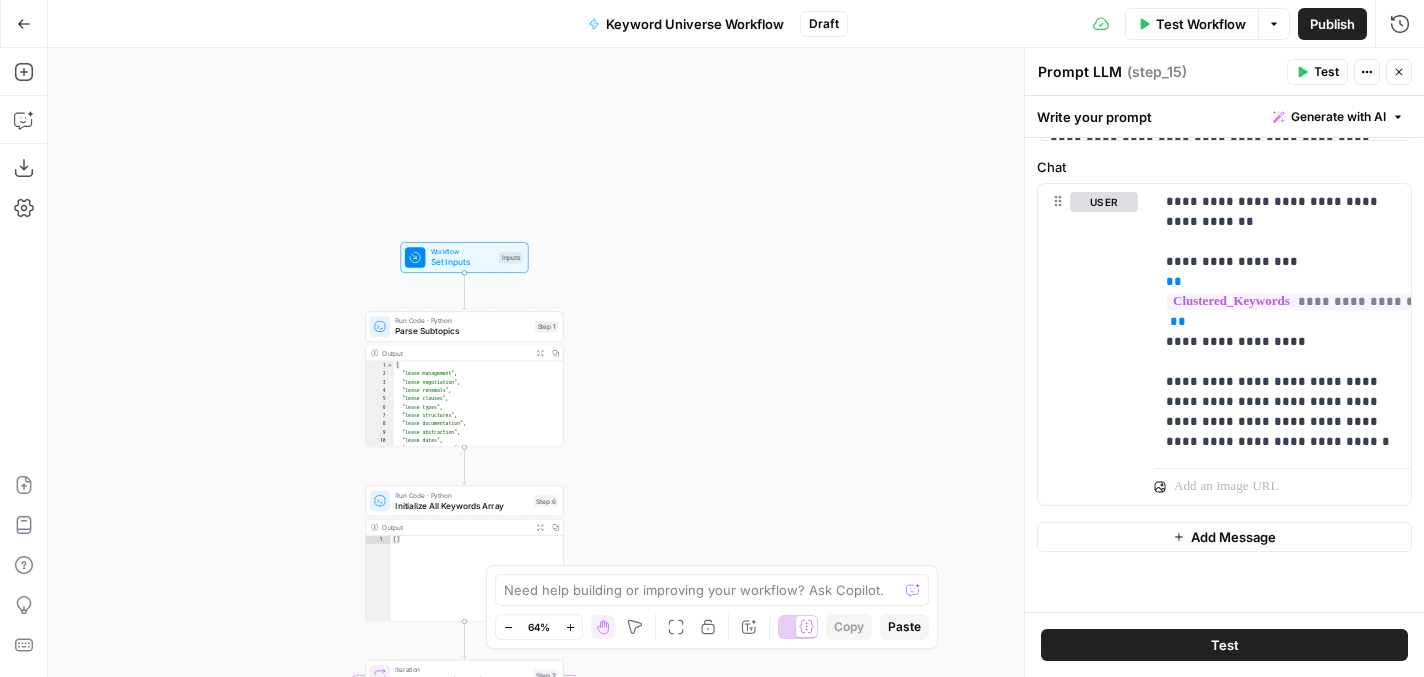 drag, startPoint x: 649, startPoint y: 202, endPoint x: 663, endPoint y: 363, distance: 161.60754 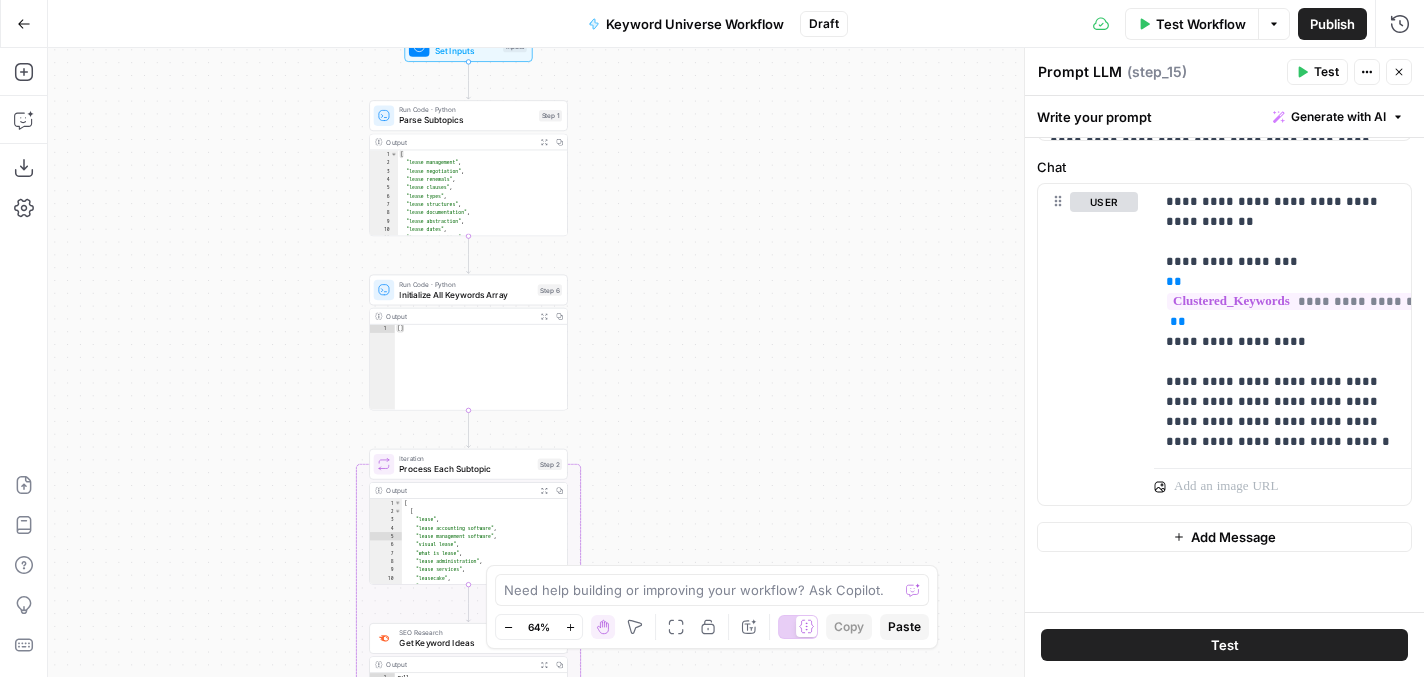 drag, startPoint x: 719, startPoint y: 495, endPoint x: 723, endPoint y: 284, distance: 211.03792 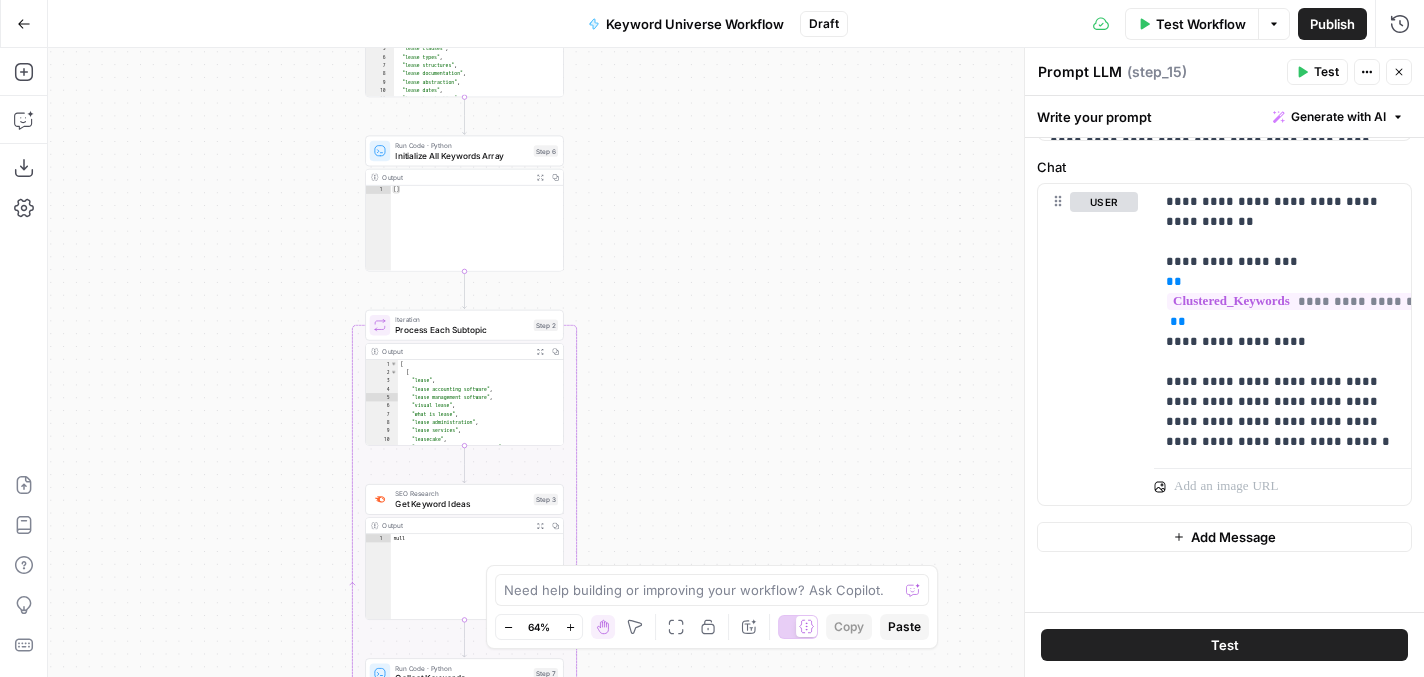 drag, startPoint x: 708, startPoint y: 386, endPoint x: 704, endPoint y: 247, distance: 139.05754 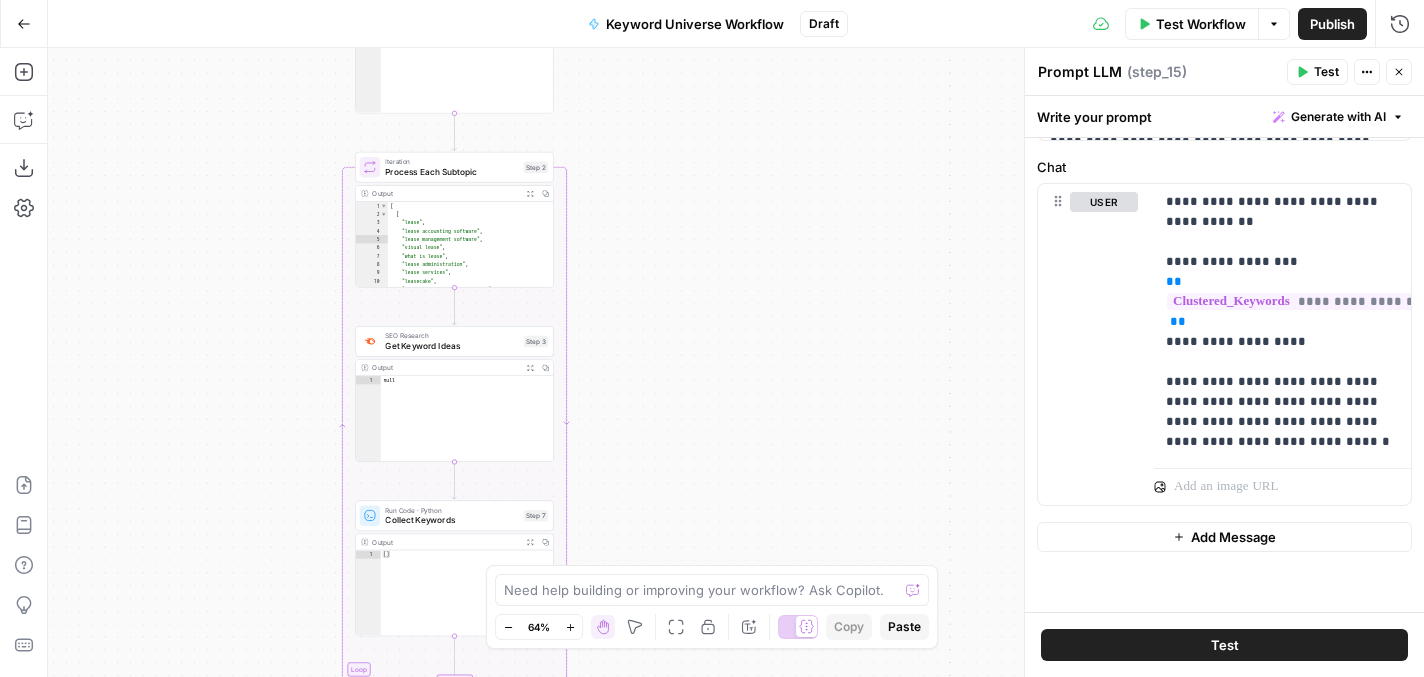 drag, startPoint x: 755, startPoint y: 435, endPoint x: 738, endPoint y: 193, distance: 242.59637 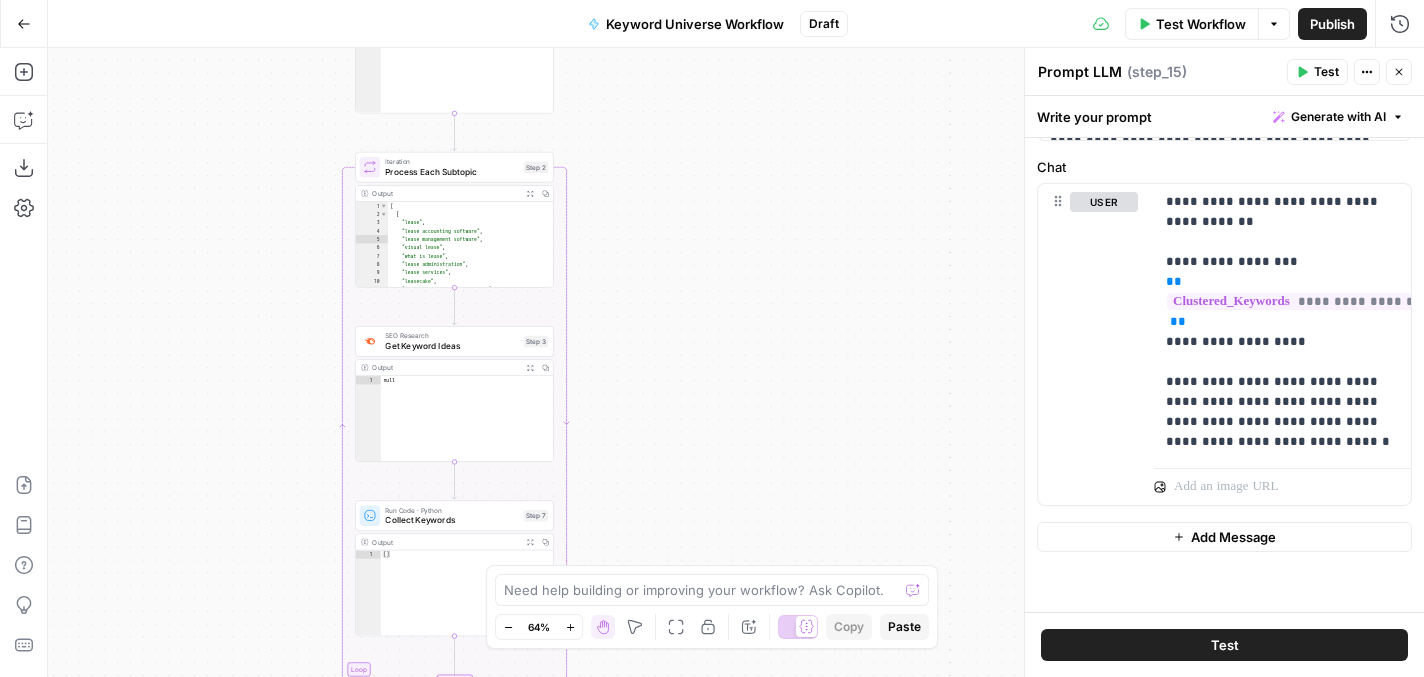 click on "Workflow Set Inputs Inputs Run Code · Python Parse Subtopics Step 1 Output Expand Output Copy 1 2 3 4 5 6 7 8 9 10 11 12 [    "lease management" ,    "lease negotiation" ,    "lease renewals" ,    "lease clauses" ,    "lease types" ,    "lease structures" ,    "lease documentation" ,    "lease abstraction" ,    "lease dates" ,    "lease termination" ,    "lease tracking" ,     XXXXXXXXXXXXXXXXXXXXXXXXXXXXXXXXXXXXXXXXXXXXXXXXXXXXXXXXXXXXXXXXXXXXXXXXXXXXXXXXXXXXXXXXXXXXXXXXXXXXXXXXXXXXXXXXXXXXXXXXXXXXXXXXXXXXXXXXXXXXXXXXXXXXXXXXXXXXXXXXXXXXXXXXXXXXXXXXXXXXXXXXXXXXXXXXXXXXXXXXXXXXXXXXXXXXXXXXXXXXXXXXXXXXXXXXXXXXXXXXXXXXXXXXXXXXXXXXXXXXXXXXXXXXXXXXXXXXXXXXXXXXXXXXXXXXXXXXXXXXXXXXXXXXXXXXXXXXXXXXXXXXXXXXXXXXXXXXXXXXXXXXXXXXXXXXXXXXXXXXXXXXXXXXXXXXXXXXXXXXXXXXXXXXXXXXXXXXXXXXXXXXXXXXXXXXXXXXXXXXXXXXXXXXXXXXXXXXXXXXXXXXXXXXXXXXXXXXXXXXXXXXXXXXXXXXXXXXXXXXXXXXXXXXXXXXXXXXXXXXXXXXXXXXXXXX Run Code · Python Initialize All Keywords Array Step 6 Output Expand Output Copy 1 [ ]     Loop Iteration Step 2 Output Copy" at bounding box center [736, 362] 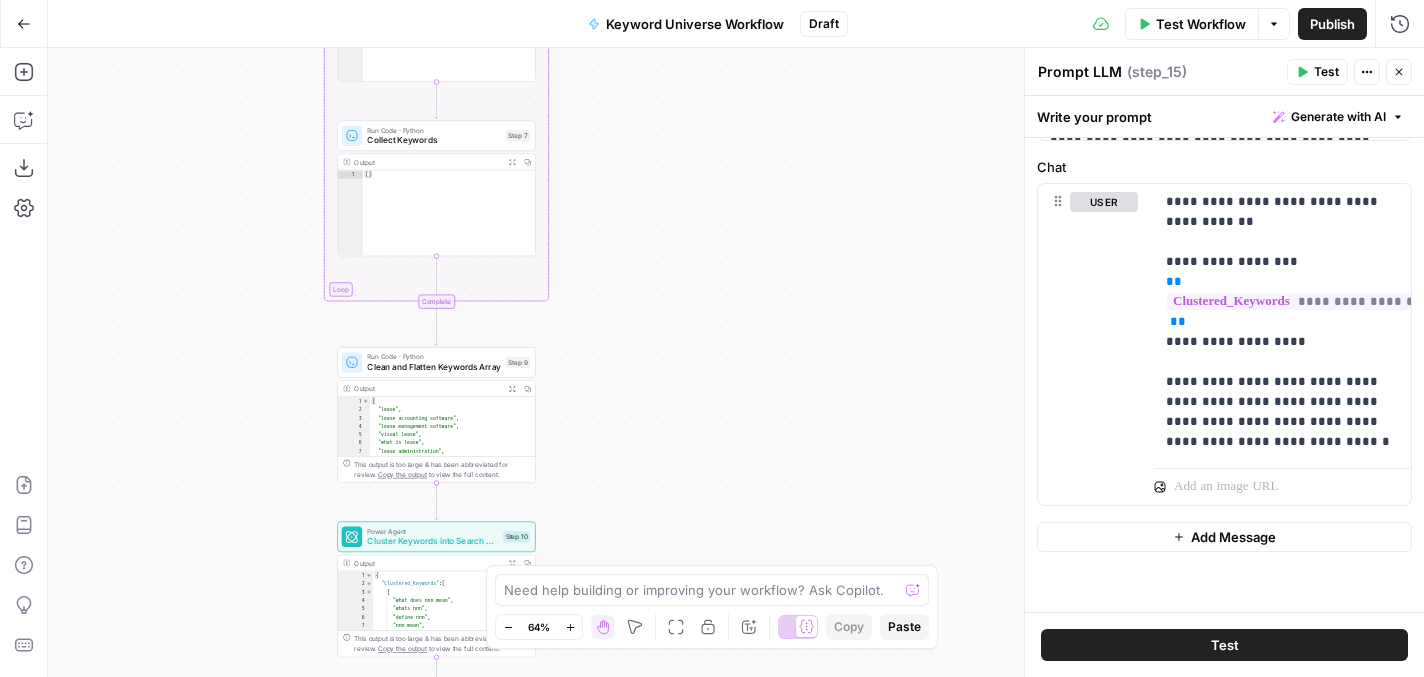 drag, startPoint x: 733, startPoint y: 437, endPoint x: 725, endPoint y: 130, distance: 307.10422 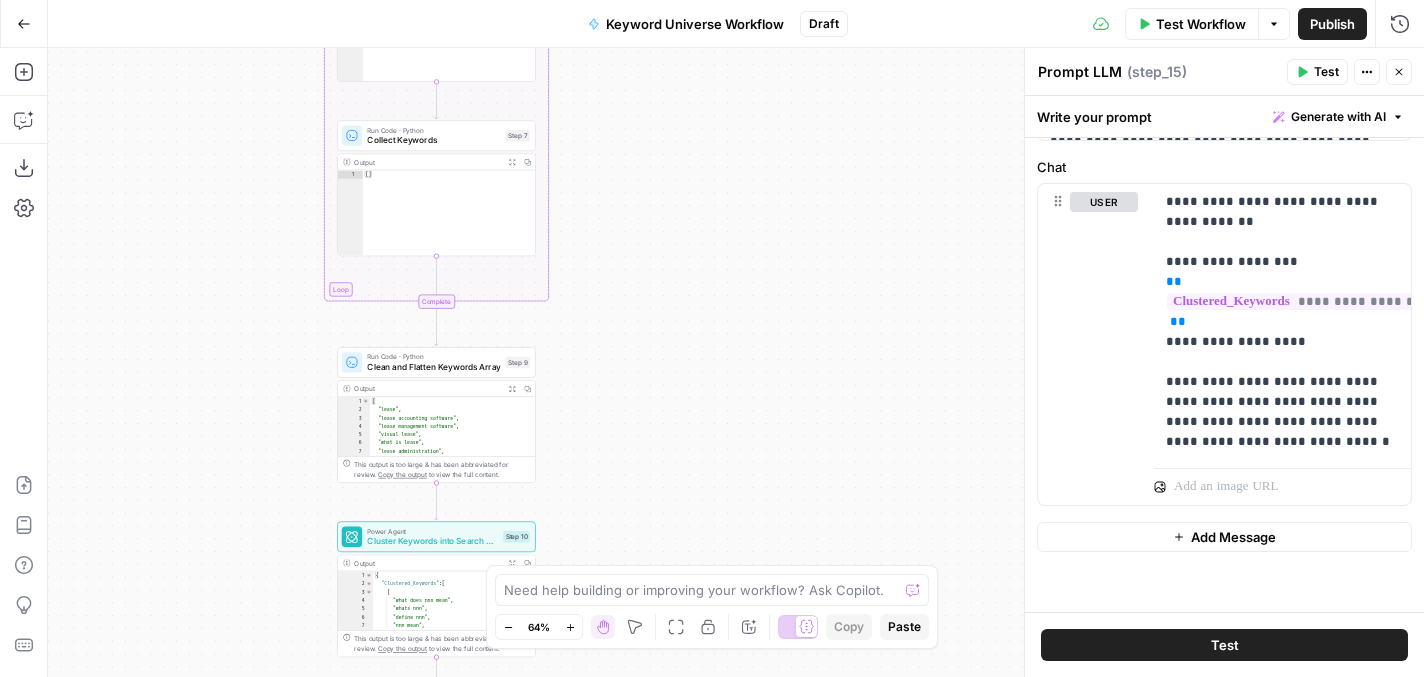 click on "Workflow Set Inputs Inputs Run Code · Python Parse Subtopics Step 1 Output Expand Output Copy 1 2 3 4 5 6 7 8 9 10 11 12 [    "lease management" ,    "lease negotiation" ,    "lease renewals" ,    "lease clauses" ,    "lease types" ,    "lease structures" ,    "lease documentation" ,    "lease abstraction" ,    "lease dates" ,    "lease termination" ,    "lease tracking" ,     XXXXXXXXXXXXXXXXXXXXXXXXXXXXXXXXXXXXXXXXXXXXXXXXXXXXXXXXXXXXXXXXXXXXXXXXXXXXXXXXXXXXXXXXXXXXXXXXXXXXXXXXXXXXXXXXXXXXXXXXXXXXXXXXXXXXXXXXXXXXXXXXXXXXXXXXXXXXXXXXXXXXXXXXXXXXXXXXXXXXXXXXXXXXXXXXXXXXXXXXXXXXXXXXXXXXXXXXXXXXXXXXXXXXXXXXXXXXXXXXXXXXXXXXXXXXXXXXXXXXXXXXXXXXXXXXXXXXXXXXXXXXXXXXXXXXXXXXXXXXXXXXXXXXXXXXXXXXXXXXXXXXXXXXXXXXXXXXXXXXXXXXXXXXXXXXXXXXXXXXXXXXXXXXXXXXXXXXXXXXXXXXXXXXXXXXXXXXXXXXXXXXXXXXXXXXXXXXXXXXXXXXXXXXXXXXXXXXXXXXXXXXXXXXXXXXXXXXXXXXXXXXXXXXXXXXXXXXXXXXXXXXXXXXXXXXXXXXXXXXXXXXXXXXXXXX Run Code · Python Initialize All Keywords Array Step 6 Output Expand Output Copy 1 [ ]     Loop Iteration Step 2 Output Copy" at bounding box center (736, 362) 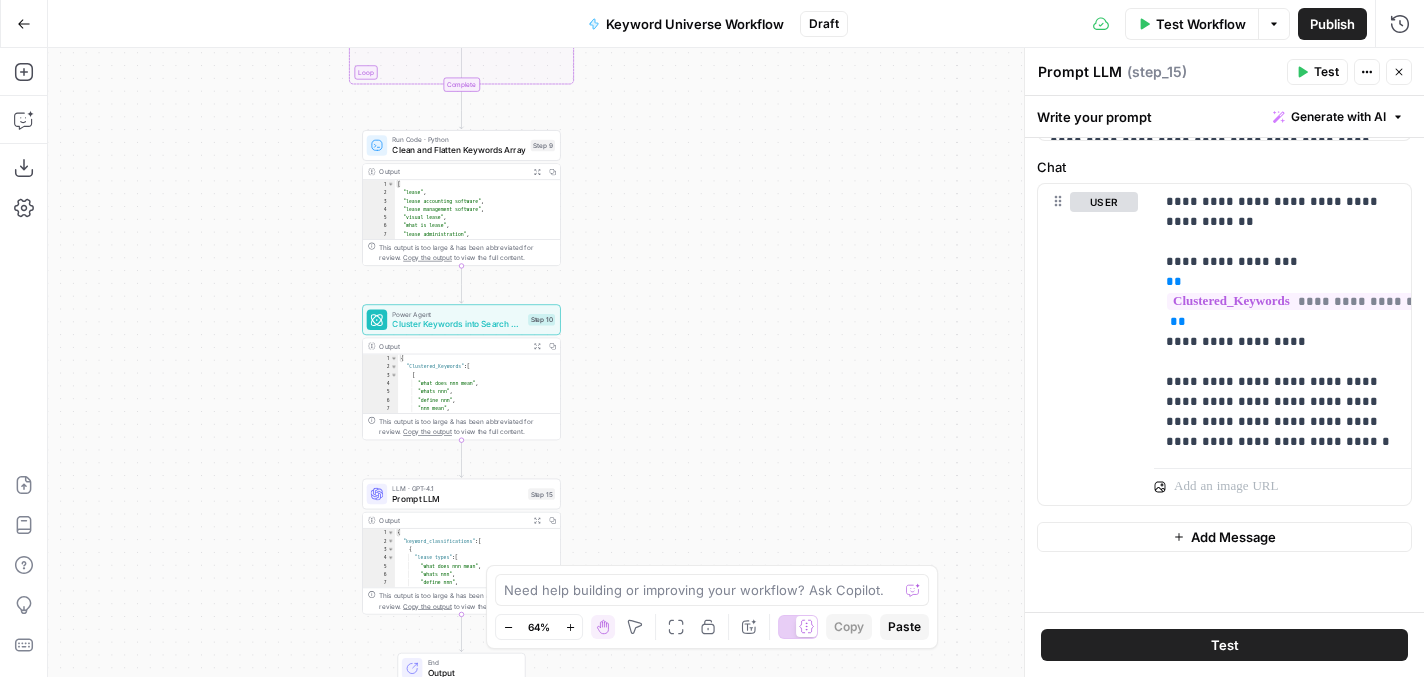 drag, startPoint x: 719, startPoint y: 449, endPoint x: 750, endPoint y: 211, distance: 240.01042 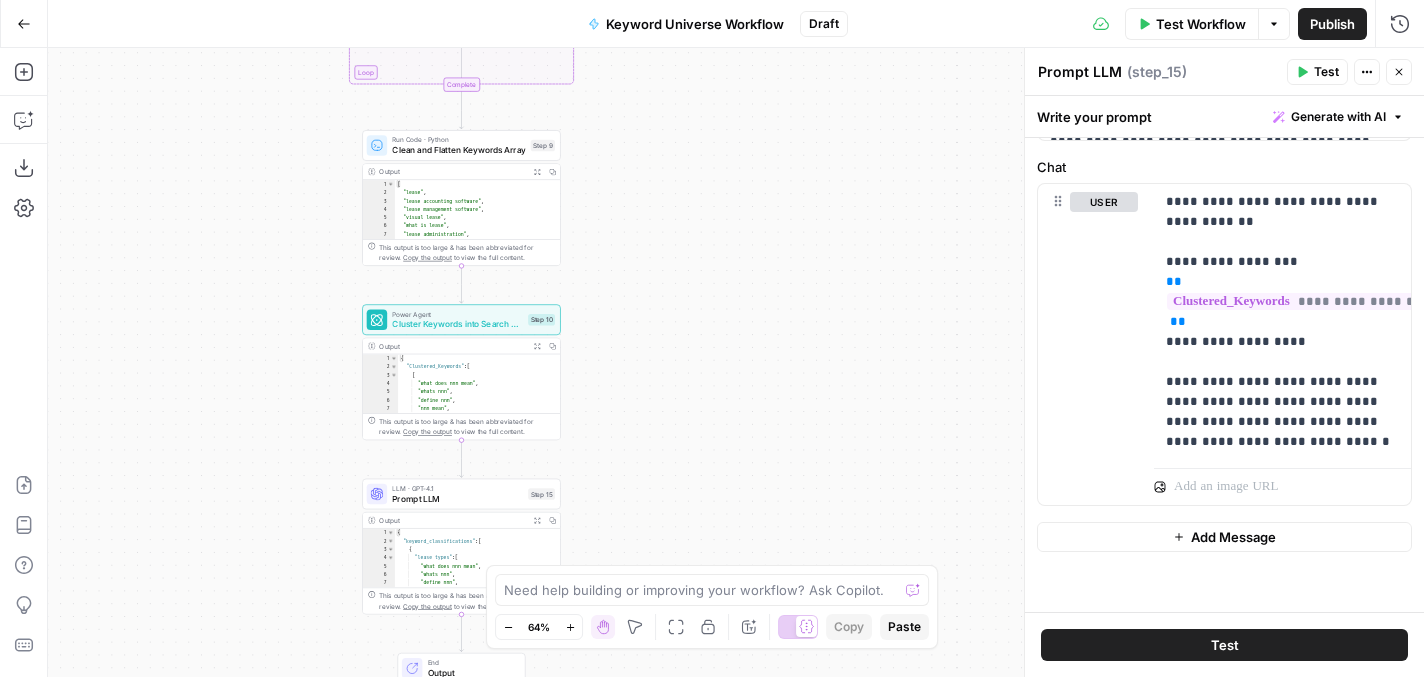 click on "Workflow Set Inputs Inputs Run Code · Python Parse Subtopics Step 1 Output Expand Output Copy 1 2 3 4 5 6 7 8 9 10 11 12 [    "lease management" ,    "lease negotiation" ,    "lease renewals" ,    "lease clauses" ,    "lease types" ,    "lease structures" ,    "lease documentation" ,    "lease abstraction" ,    "lease dates" ,    "lease termination" ,    "lease tracking" ,     XXXXXXXXXXXXXXXXXXXXXXXXXXXXXXXXXXXXXXXXXXXXXXXXXXXXXXXXXXXXXXXXXXXXXXXXXXXXXXXXXXXXXXXXXXXXXXXXXXXXXXXXXXXXXXXXXXXXXXXXXXXXXXXXXXXXXXXXXXXXXXXXXXXXXXXXXXXXXXXXXXXXXXXXXXXXXXXXXXXXXXXXXXXXXXXXXXXXXXXXXXXXXXXXXXXXXXXXXXXXXXXXXXXXXXXXXXXXXXXXXXXXXXXXXXXXXXXXXXXXXXXXXXXXXXXXXXXXXXXXXXXXXXXXXXXXXXXXXXXXXXXXXXXXXXXXXXXXXXXXXXXXXXXXXXXXXXXXXXXXXXXXXXXXXXXXXXXXXXXXXXXXXXXXXXXXXXXXXXXXXXXXXXXXXXXXXXXXXXXXXXXXXXXXXXXXXXXXXXXXXXXXXXXXXXXXXXXXXXXXXXXXXXXXXXXXXXXXXXXXXXXXXXXXXXXXXXXXXXXXXXXXXXXXXXXXXXXXXXXXXXXXXXXXXXXX Run Code · Python Initialize All Keywords Array Step 6 Output Expand Output Copy 1 [ ]     Loop Iteration Step 2 Output Copy" at bounding box center [736, 362] 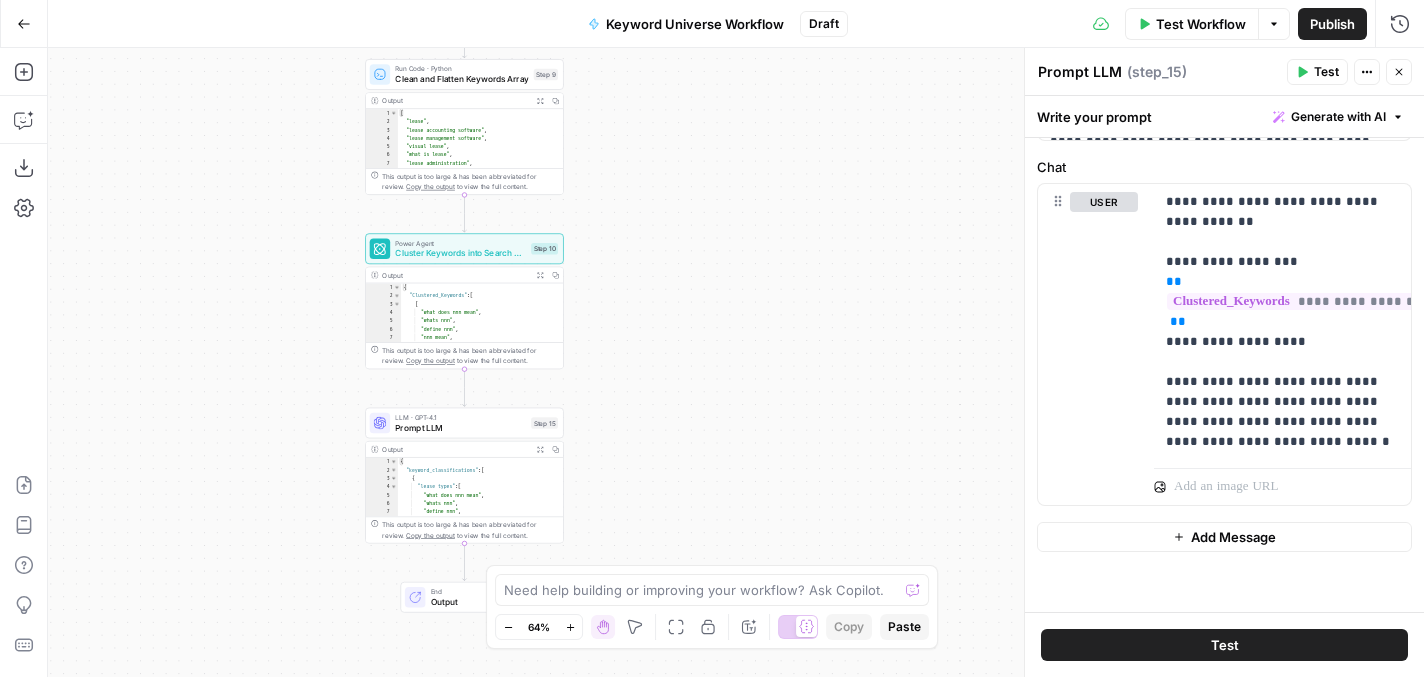 drag, startPoint x: 716, startPoint y: 496, endPoint x: 690, endPoint y: 169, distance: 328.032 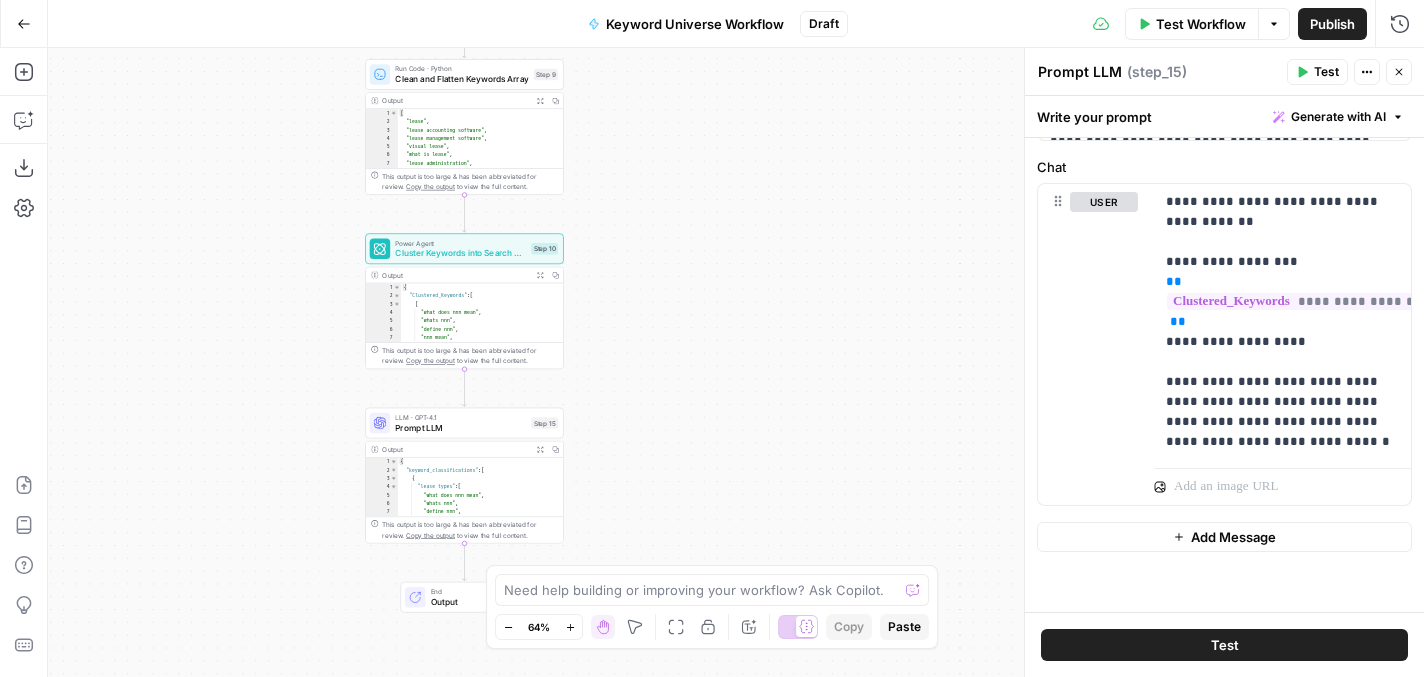 click on "Workflow Set Inputs Inputs Run Code · Python Parse Subtopics Step 1 Output Expand Output Copy 1 2 3 4 5 6 7 8 9 10 11 12 [    "lease management" ,    "lease negotiation" ,    "lease renewals" ,    "lease clauses" ,    "lease types" ,    "lease structures" ,    "lease documentation" ,    "lease abstraction" ,    "lease dates" ,    "lease termination" ,    "lease tracking" ,     XXXXXXXXXXXXXXXXXXXXXXXXXXXXXXXXXXXXXXXXXXXXXXXXXXXXXXXXXXXXXXXXXXXXXXXXXXXXXXXXXXXXXXXXXXXXXXXXXXXXXXXXXXXXXXXXXXXXXXXXXXXXXXXXXXXXXXXXXXXXXXXXXXXXXXXXXXXXXXXXXXXXXXXXXXXXXXXXXXXXXXXXXXXXXXXXXXXXXXXXXXXXXXXXXXXXXXXXXXXXXXXXXXXXXXXXXXXXXXXXXXXXXXXXXXXXXXXXXXXXXXXXXXXXXXXXXXXXXXXXXXXXXXXXXXXXXXXXXXXXXXXXXXXXXXXXXXXXXXXXXXXXXXXXXXXXXXXXXXXXXXXXXXXXXXXXXXXXXXXXXXXXXXXXXXXXXXXXXXXXXXXXXXXXXXXXXXXXXXXXXXXXXXXXXXXXXXXXXXXXXXXXXXXXXXXXXXXXXXXXXXXXXXXXXXXXXXXXXXXXXXXXXXXXXXXXXXXXXXXXXXXXXXXXXXXXXXXXXXXXXXXXXXXXXXXX Run Code · Python Initialize All Keywords Array Step 6 Output Expand Output Copy 1 [ ]     Loop Iteration Step 2 Output Copy" at bounding box center [736, 362] 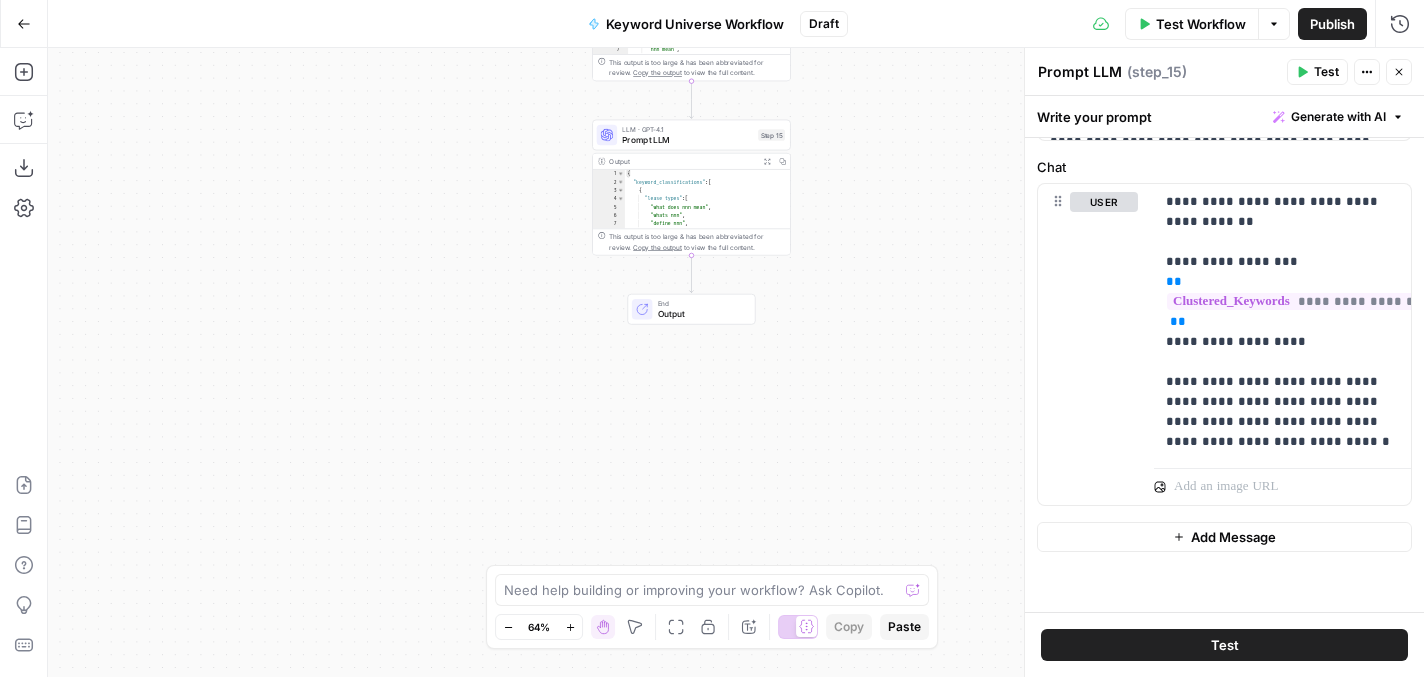 drag, startPoint x: 525, startPoint y: 465, endPoint x: 772, endPoint y: 465, distance: 247 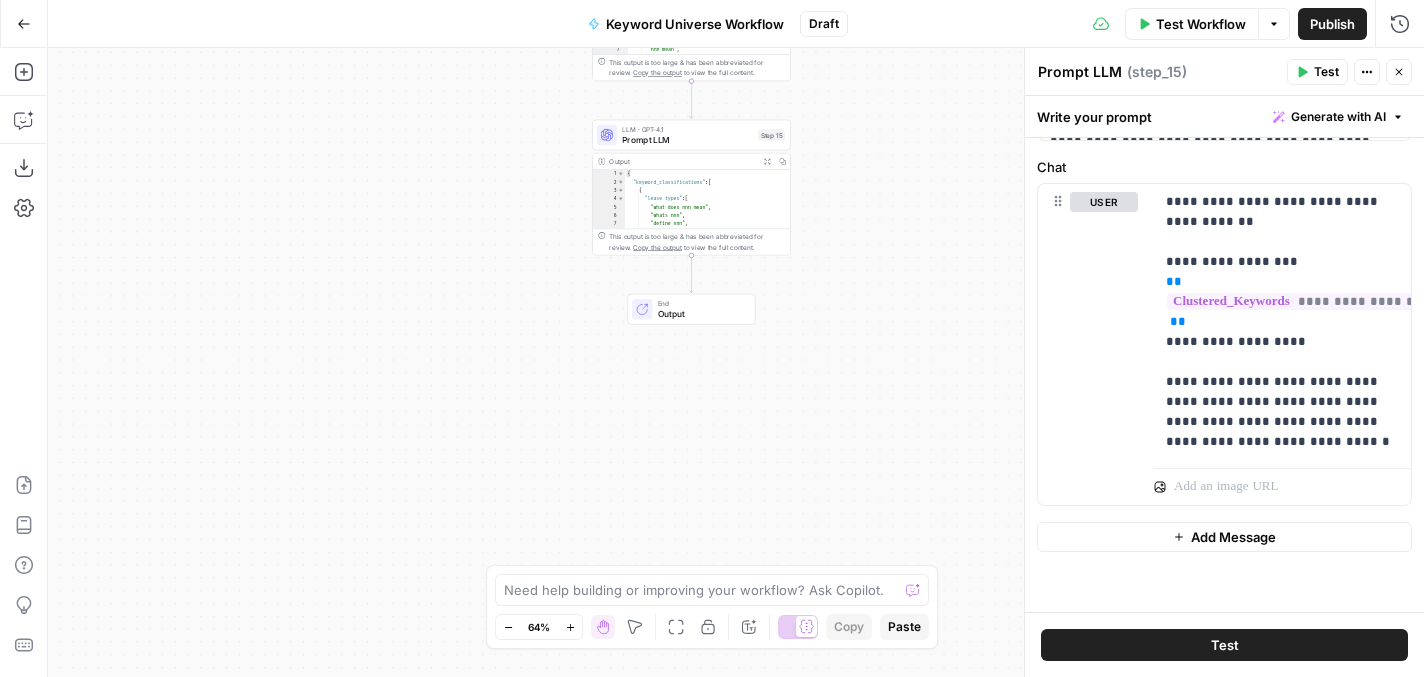 click on "Workflow Set Inputs Inputs Run Code · Python Parse Subtopics Step 1 Output Expand Output Copy 1 2 3 4 5 6 7 8 9 10 11 12 [    "lease management" ,    "lease negotiation" ,    "lease renewals" ,    "lease clauses" ,    "lease types" ,    "lease structures" ,    "lease documentation" ,    "lease abstraction" ,    "lease dates" ,    "lease termination" ,    "lease tracking" ,     XXXXXXXXXXXXXXXXXXXXXXXXXXXXXXXXXXXXXXXXXXXXXXXXXXXXXXXXXXXXXXXXXXXXXXXXXXXXXXXXXXXXXXXXXXXXXXXXXXXXXXXXXXXXXXXXXXXXXXXXXXXXXXXXXXXXXXXXXXXXXXXXXXXXXXXXXXXXXXXXXXXXXXXXXXXXXXXXXXXXXXXXXXXXXXXXXXXXXXXXXXXXXXXXXXXXXXXXXXXXXXXXXXXXXXXXXXXXXXXXXXXXXXXXXXXXXXXXXXXXXXXXXXXXXXXXXXXXXXXXXXXXXXXXXXXXXXXXXXXXXXXXXXXXXXXXXXXXXXXXXXXXXXXXXXXXXXXXXXXXXXXXXXXXXXXXXXXXXXXXXXXXXXXXXXXXXXXXXXXXXXXXXXXXXXXXXXXXXXXXXXXXXXXXXXXXXXXXXXXXXXXXXXXXXXXXXXXXXXXXXXXXXXXXXXXXXXXXXXXXXXXXXXXXXXXXXXXXXXXXXXXXXXXXXXXXXXXXXXXXXXXXXXXXXXXX Run Code · Python Initialize All Keywords Array Step 6 Output Expand Output Copy 1 [ ]     Loop Iteration Step 2 Output Copy" at bounding box center (736, 362) 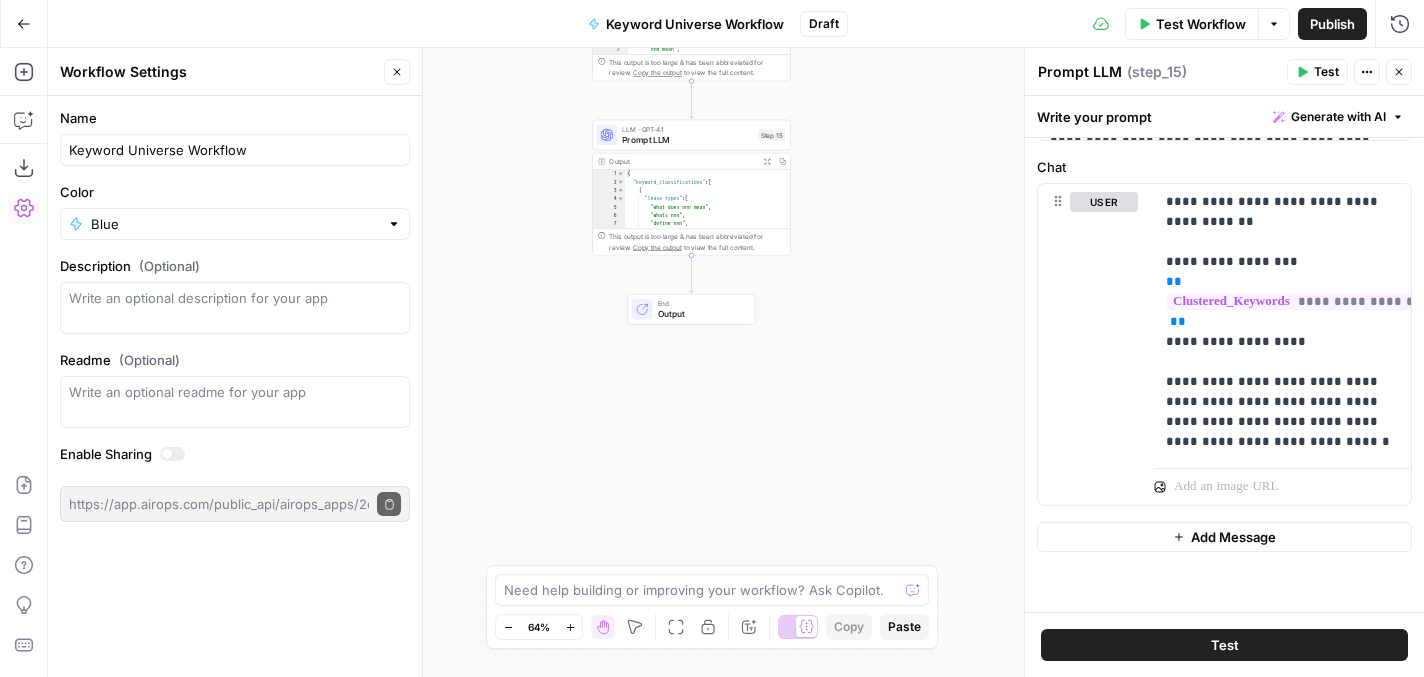 click on "Keyword Universe Workflow" at bounding box center [695, 24] 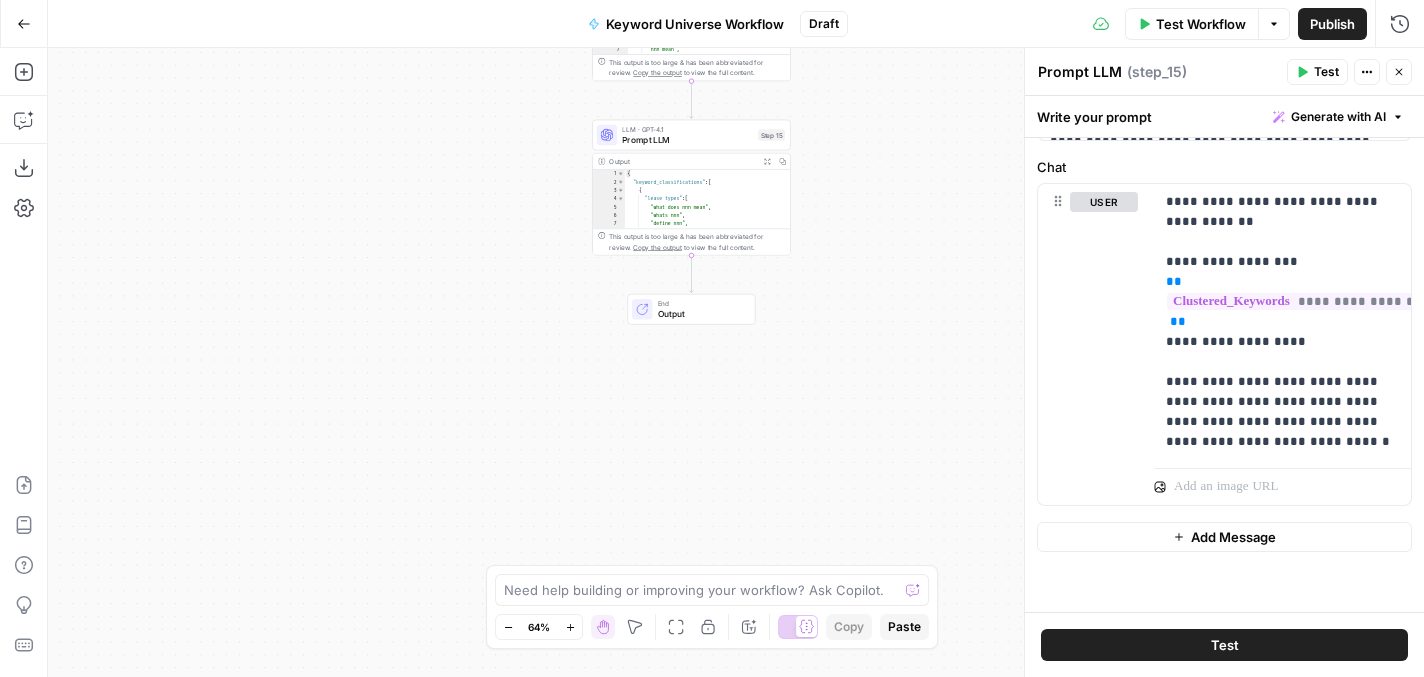 click on "Keyword Universe Workflow" at bounding box center [695, 24] 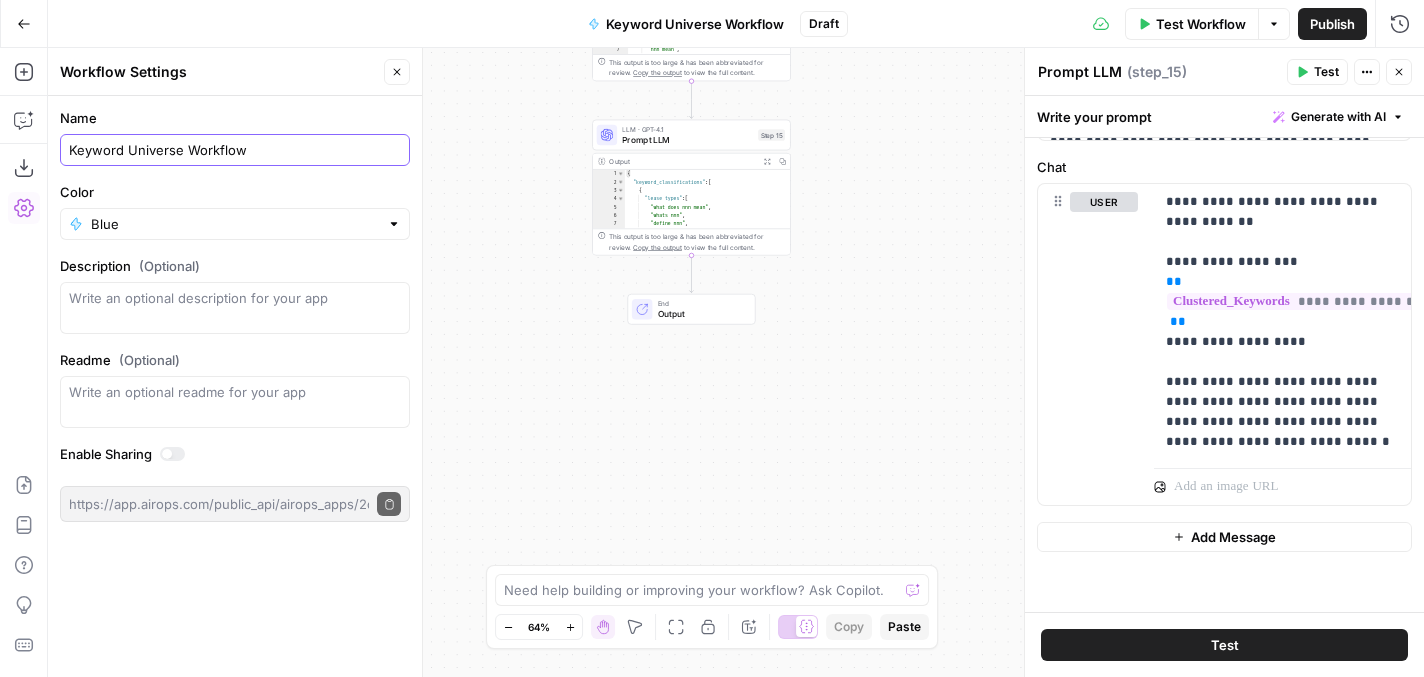 drag, startPoint x: 179, startPoint y: 152, endPoint x: 128, endPoint y: 153, distance: 51.009804 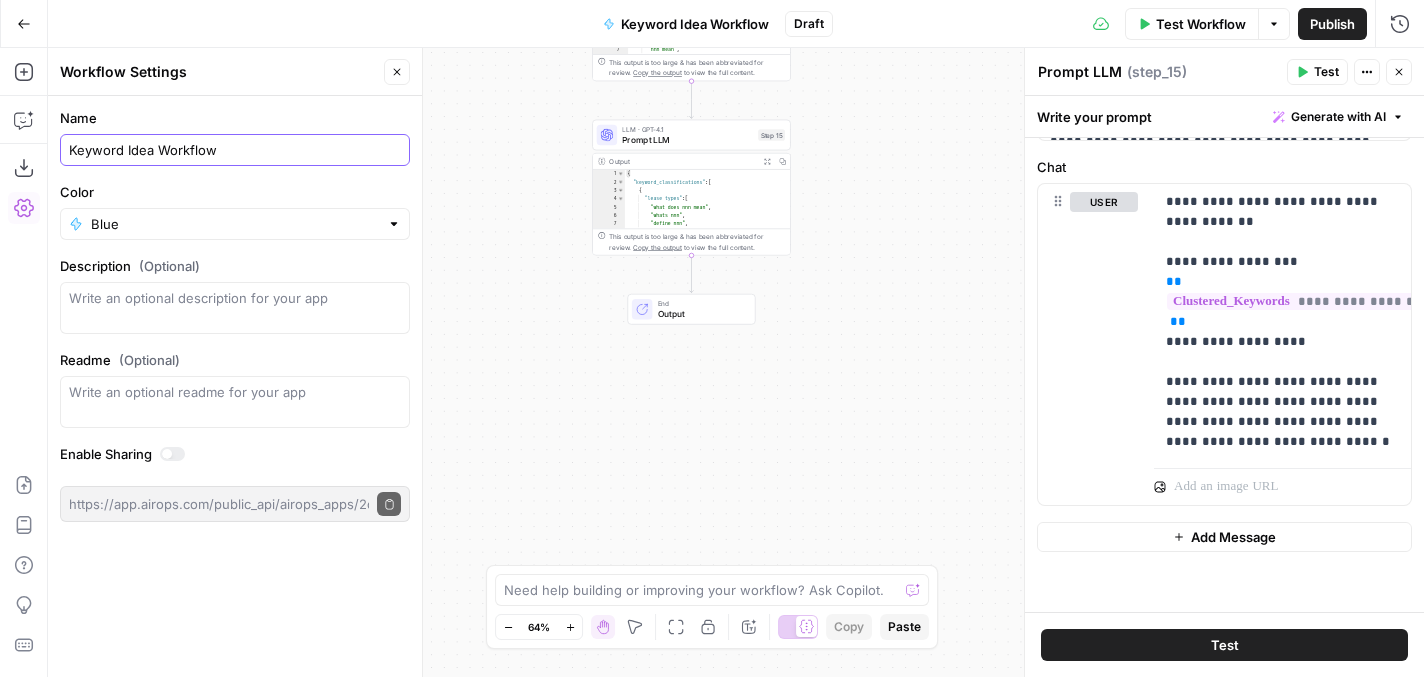 click on "Keyword Idea Workflow" at bounding box center (235, 150) 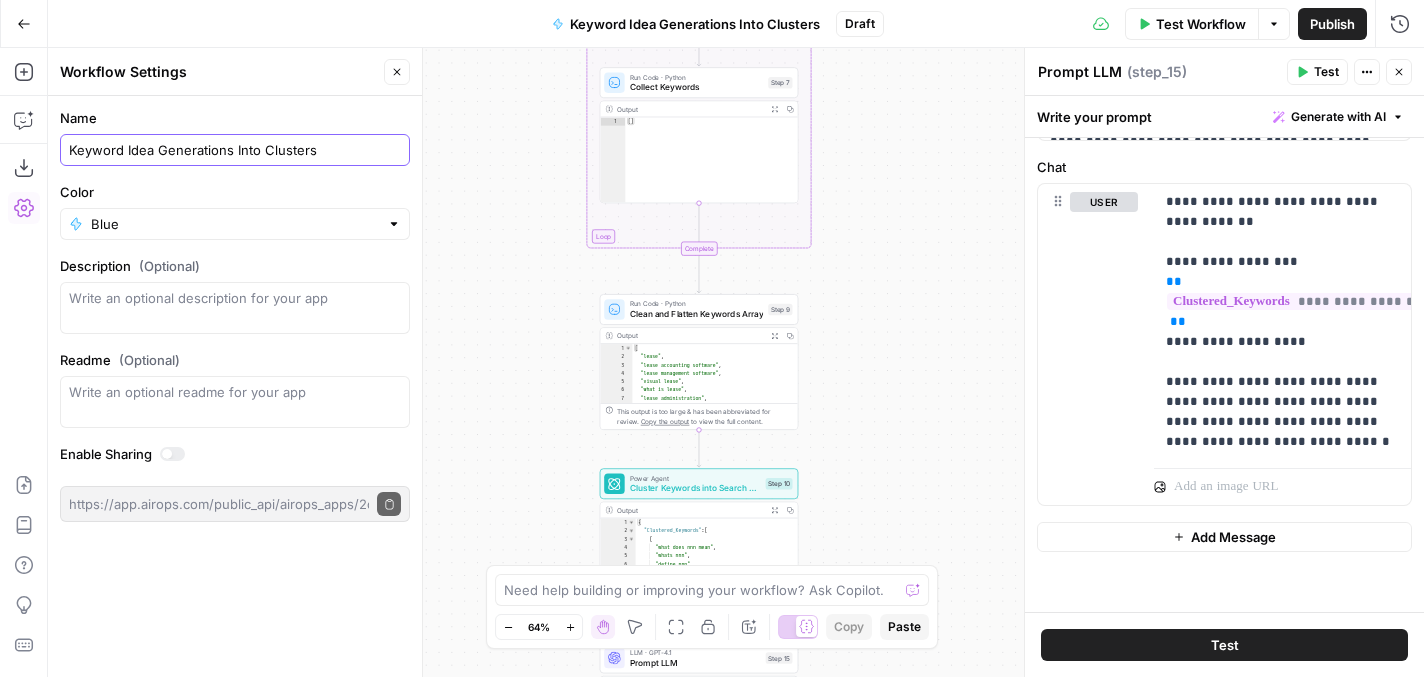 type on "Keyword Idea Generations Into Clusters" 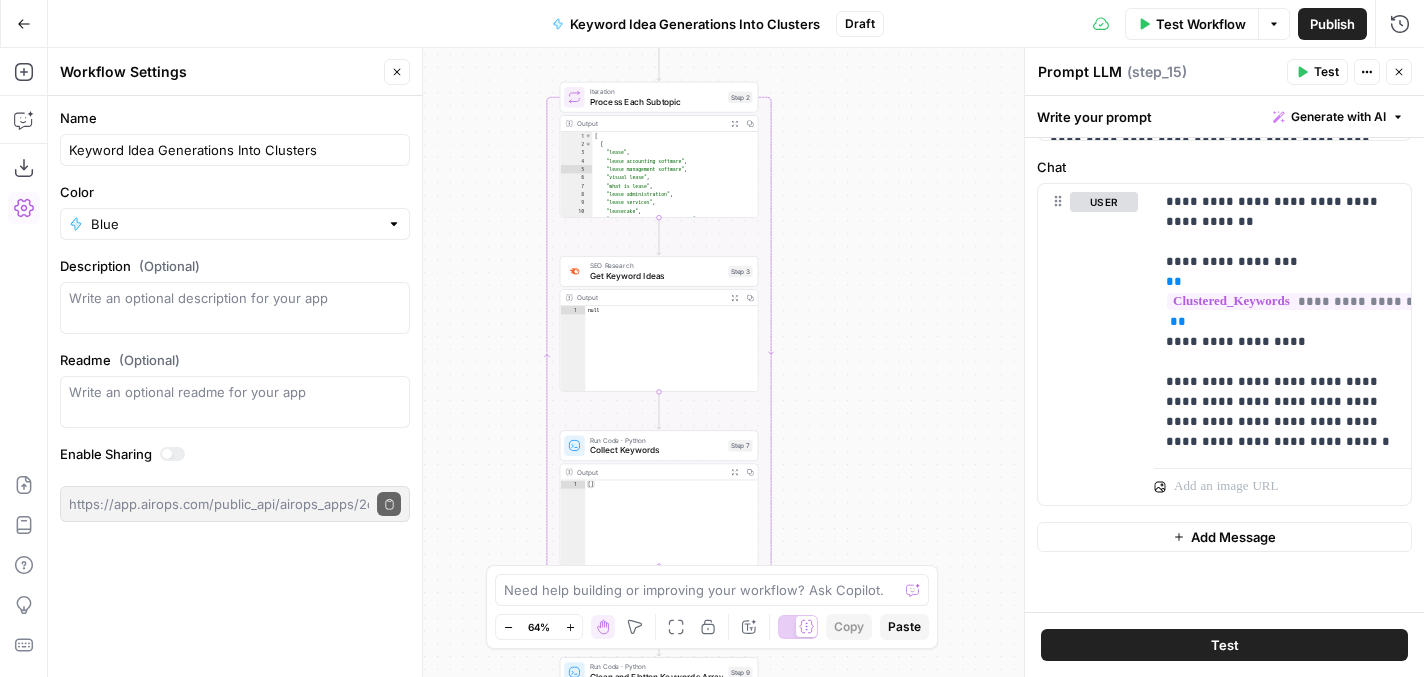 drag, startPoint x: 506, startPoint y: 229, endPoint x: 466, endPoint y: 614, distance: 387.07236 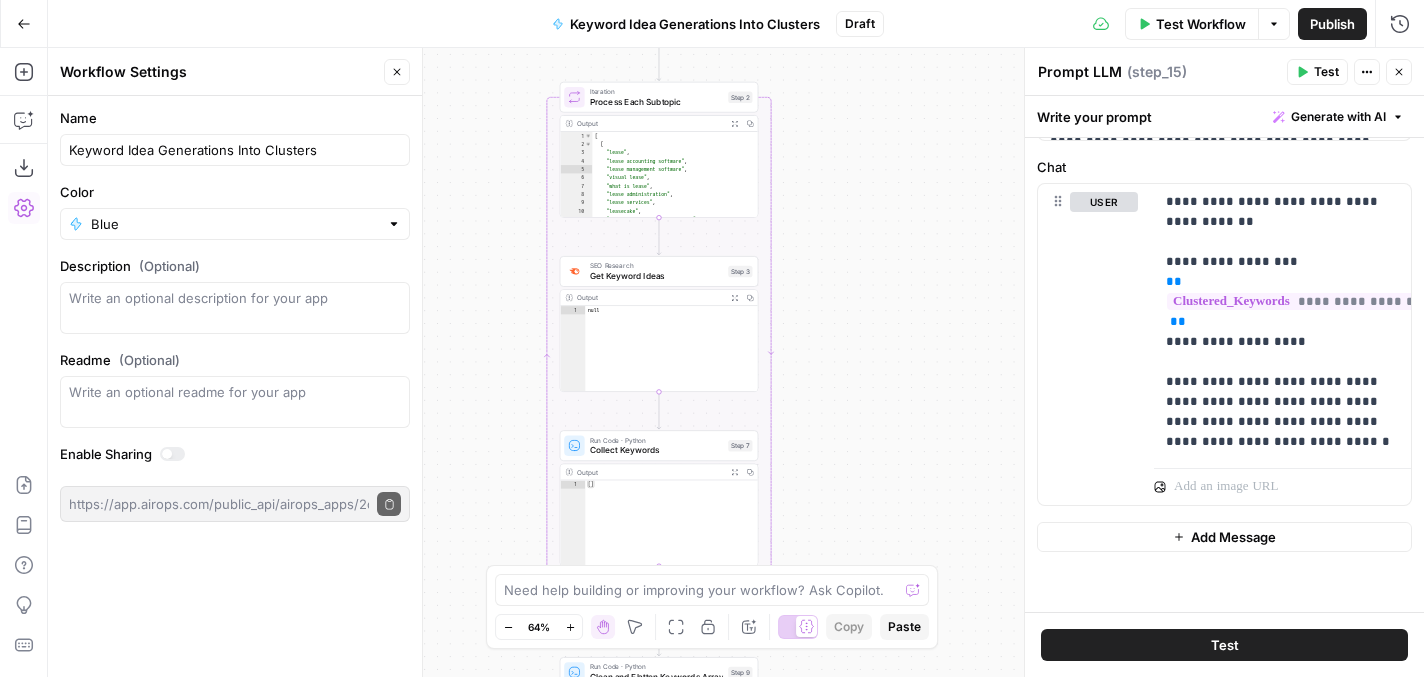 click on "Workflow Set Inputs Inputs Run Code · Python Parse Subtopics Step 1 Output Expand Output Copy 1 2 3 4 5 6 7 8 9 10 11 12 [    "lease management" ,    "lease negotiation" ,    "lease renewals" ,    "lease clauses" ,    "lease types" ,    "lease structures" ,    "lease documentation" ,    "lease abstraction" ,    "lease dates" ,    "lease termination" ,    "lease tracking" ,     XXXXXXXXXXXXXXXXXXXXXXXXXXXXXXXXXXXXXXXXXXXXXXXXXXXXXXXXXXXXXXXXXXXXXXXXXXXXXXXXXXXXXXXXXXXXXXXXXXXXXXXXXXXXXXXXXXXXXXXXXXXXXXXXXXXXXXXXXXXXXXXXXXXXXXXXXXXXXXXXXXXXXXXXXXXXXXXXXXXXXXXXXXXXXXXXXXXXXXXXXXXXXXXXXXXXXXXXXXXXXXXXXXXXXXXXXXXXXXXXXXXXXXXXXXXXXXXXXXXXXXXXXXXXXXXXXXXXXXXXXXXXXXXXXXXXXXXXXXXXXXXXXXXXXXXXXXXXXXXXXXXXXXXXXXXXXXXXXXXXXXXXXXXXXXXXXXXXXXXXXXXXXXXXXXXXXXXXXXXXXXXXXXXXXXXXXXXXXXXXXXXXXXXXXXXXXXXXXXXXXXXXXXXXXXXXXXXXXXXXXXXXXXXXXXXXXXXXXXXXXXXXXXXXXXXXXXXXXXXXXXXXXXXXXXXXXXXXXXXXXXXXXXXXXXXX Run Code · Python Initialize All Keywords Array Step 6 Output Expand Output Copy 1 [ ]     Loop Iteration Step 2 Output Copy" at bounding box center (736, 362) 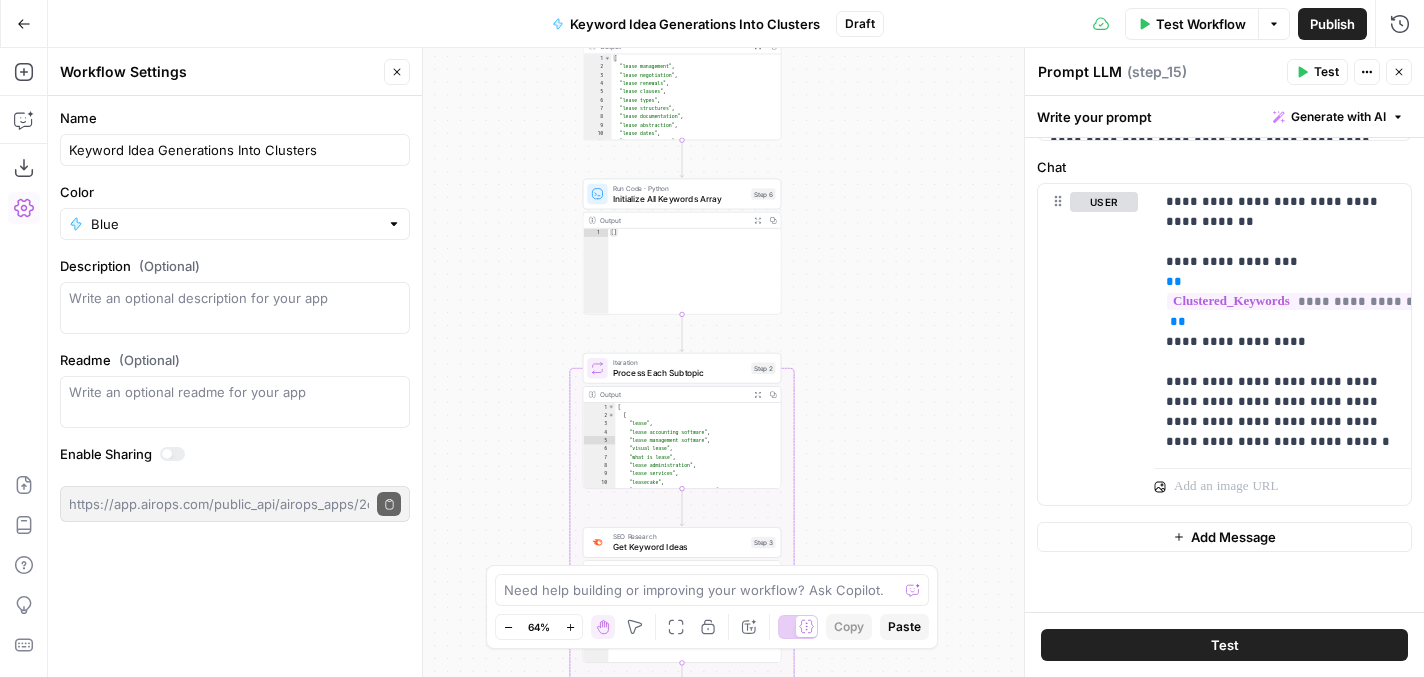 drag, startPoint x: 498, startPoint y: 233, endPoint x: 521, endPoint y: 483, distance: 251.05577 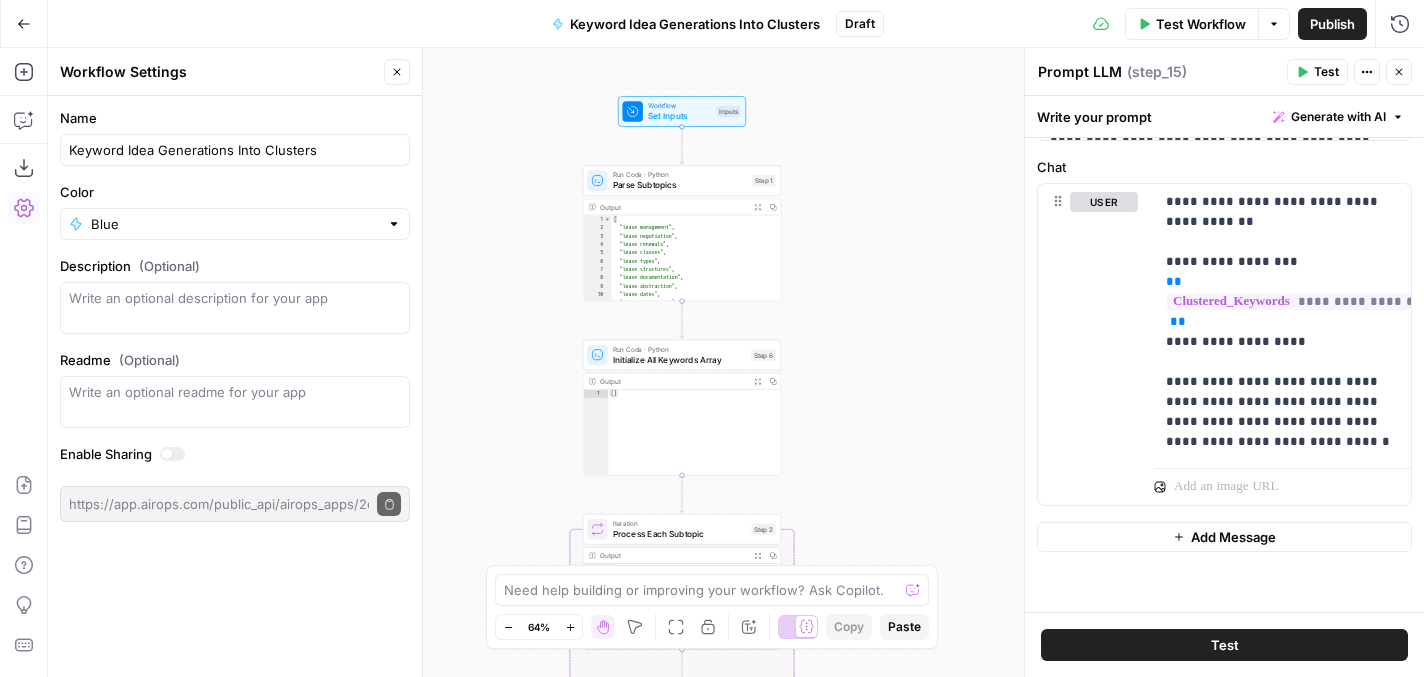 drag, startPoint x: 515, startPoint y: 206, endPoint x: 515, endPoint y: 367, distance: 161 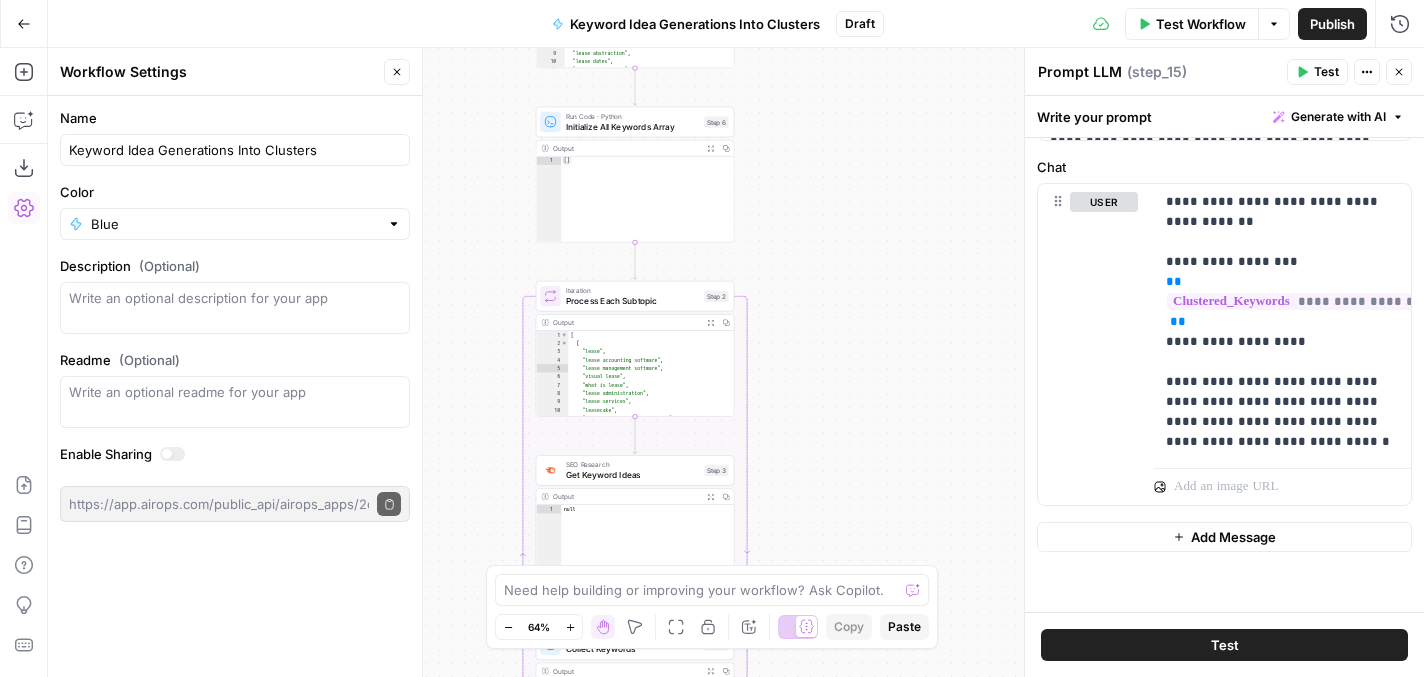 drag, startPoint x: 548, startPoint y: 476, endPoint x: 501, endPoint y: 233, distance: 247.50354 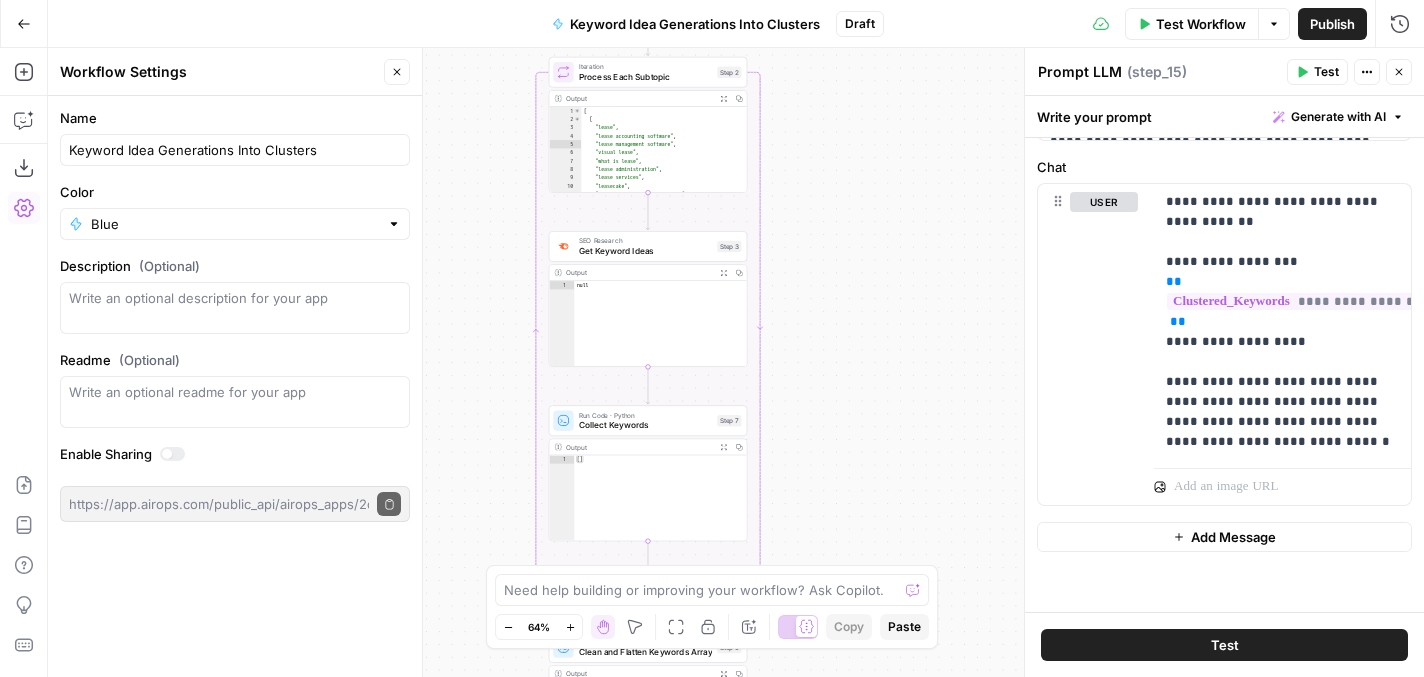 drag, startPoint x: 506, startPoint y: 379, endPoint x: 520, endPoint y: 163, distance: 216.45323 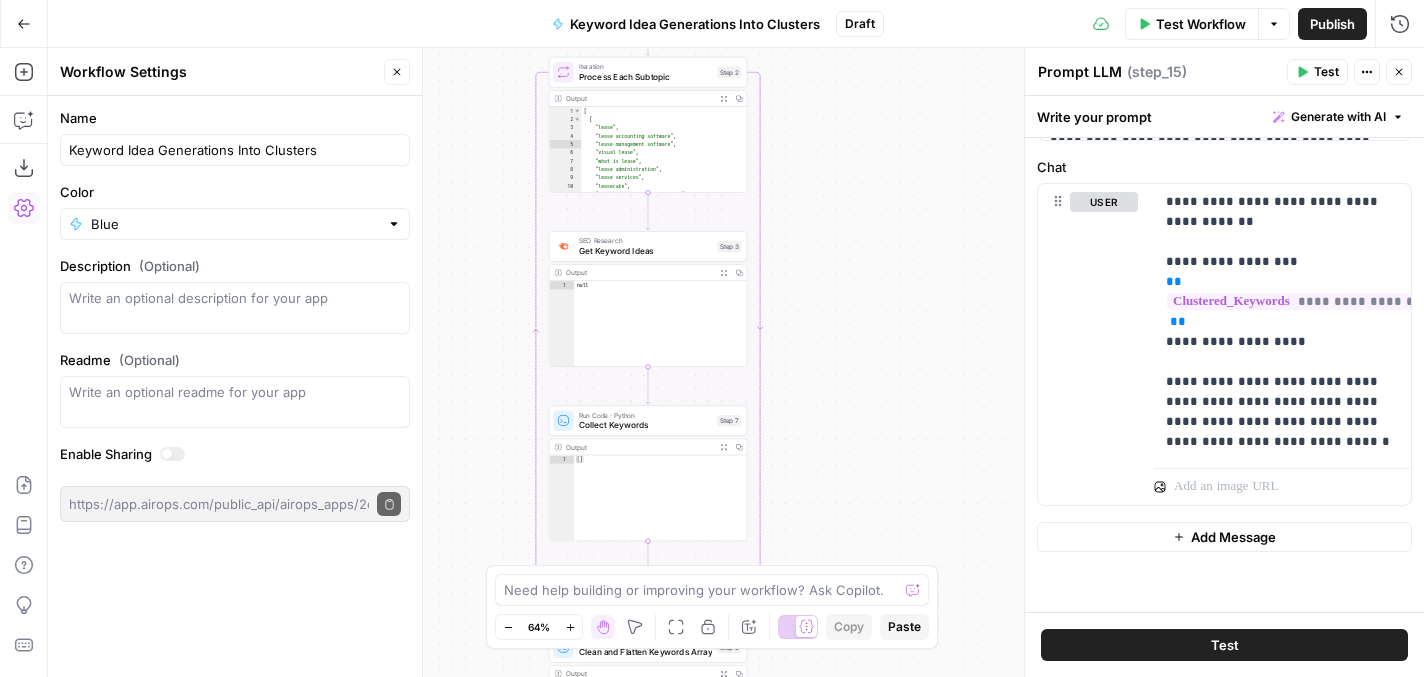 click on "Workflow Set Inputs Inputs Run Code · Python Parse Subtopics Step 1 Output Expand Output Copy 1 2 3 4 5 6 7 8 9 10 11 12 [    "lease management" ,    "lease negotiation" ,    "lease renewals" ,    "lease clauses" ,    "lease types" ,    "lease structures" ,    "lease documentation" ,    "lease abstraction" ,    "lease dates" ,    "lease termination" ,    "lease tracking" ,     XXXXXXXXXXXXXXXXXXXXXXXXXXXXXXXXXXXXXXXXXXXXXXXXXXXXXXXXXXXXXXXXXXXXXXXXXXXXXXXXXXXXXXXXXXXXXXXXXXXXXXXXXXXXXXXXXXXXXXXXXXXXXXXXXXXXXXXXXXXXXXXXXXXXXXXXXXXXXXXXXXXXXXXXXXXXXXXXXXXXXXXXXXXXXXXXXXXXXXXXXXXXXXXXXXXXXXXXXXXXXXXXXXXXXXXXXXXXXXXXXXXXXXXXXXXXXXXXXXXXXXXXXXXXXXXXXXXXXXXXXXXXXXXXXXXXXXXXXXXXXXXXXXXXXXXXXXXXXXXXXXXXXXXXXXXXXXXXXXXXXXXXXXXXXXXXXXXXXXXXXXXXXXXXXXXXXXXXXXXXXXXXXXXXXXXXXXXXXXXXXXXXXXXXXXXXXXXXXXXXXXXXXXXXXXXXXXXXXXXXXXXXXXXXXXXXXXXXXXXXXXXXXXXXXXXXXXXXXXXXXXXXXXXXXXXXXXXXXXXXXXXXXXXXXXXX Run Code · Python Initialize All Keywords Array Step 6 Output Expand Output Copy 1 [ ]     Loop Iteration Step 2 Output Copy" at bounding box center (736, 362) 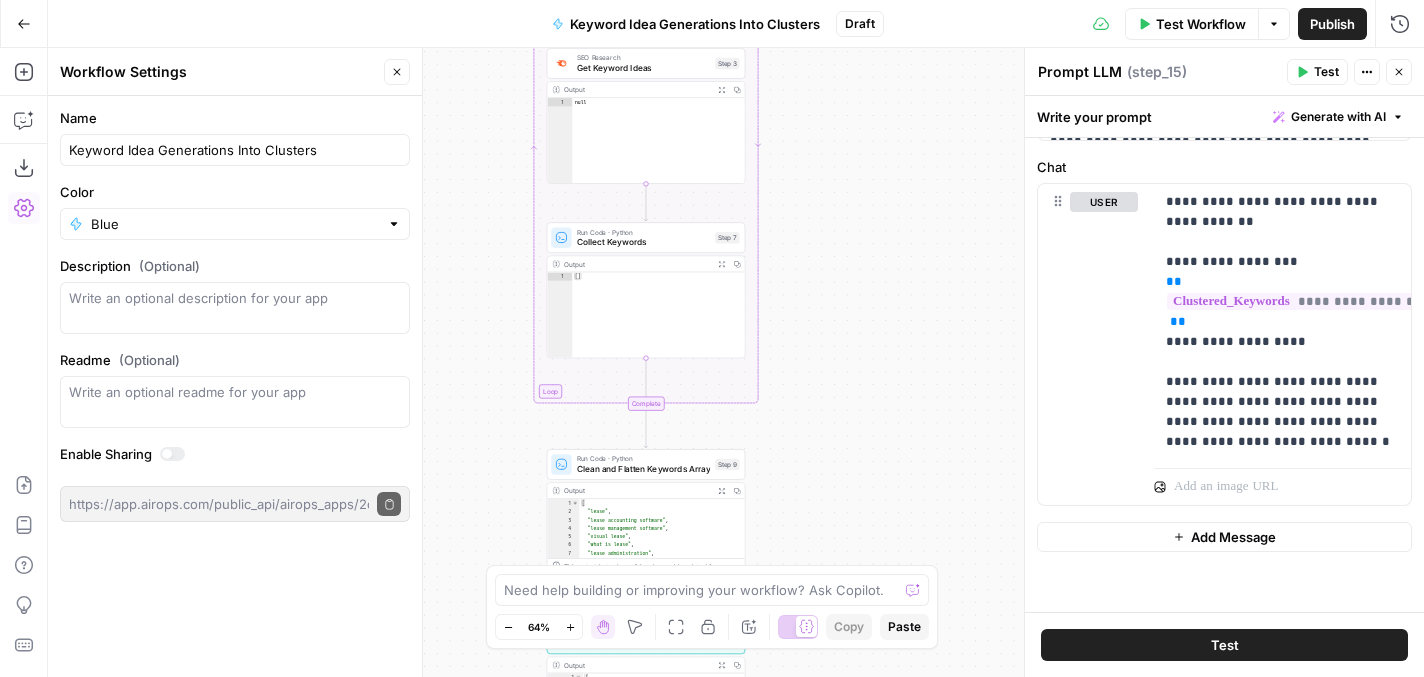 drag, startPoint x: 501, startPoint y: 470, endPoint x: 498, endPoint y: 199, distance: 271.0166 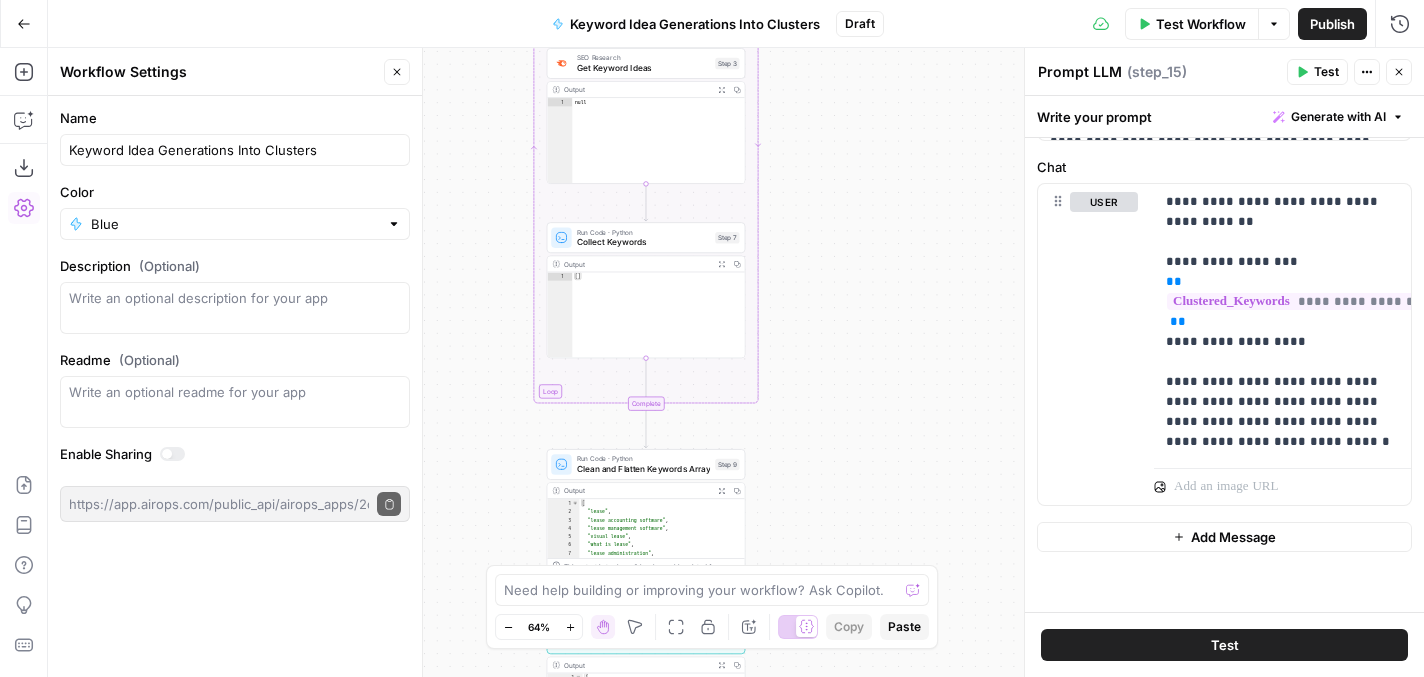click on "Workflow Set Inputs Inputs Run Code · Python Parse Subtopics Step 1 Output Expand Output Copy 1 2 3 4 5 6 7 8 9 10 11 12 [    "lease management" ,    "lease negotiation" ,    "lease renewals" ,    "lease clauses" ,    "lease types" ,    "lease structures" ,    "lease documentation" ,    "lease abstraction" ,    "lease dates" ,    "lease termination" ,    "lease tracking" ,     XXXXXXXXXXXXXXXXXXXXXXXXXXXXXXXXXXXXXXXXXXXXXXXXXXXXXXXXXXXXXXXXXXXXXXXXXXXXXXXXXXXXXXXXXXXXXXXXXXXXXXXXXXXXXXXXXXXXXXXXXXXXXXXXXXXXXXXXXXXXXXXXXXXXXXXXXXXXXXXXXXXXXXXXXXXXXXXXXXXXXXXXXXXXXXXXXXXXXXXXXXXXXXXXXXXXXXXXXXXXXXXXXXXXXXXXXXXXXXXXXXXXXXXXXXXXXXXXXXXXXXXXXXXXXXXXXXXXXXXXXXXXXXXXXXXXXXXXXXXXXXXXXXXXXXXXXXXXXXXXXXXXXXXXXXXXXXXXXXXXXXXXXXXXXXXXXXXXXXXXXXXXXXXXXXXXXXXXXXXXXXXXXXXXXXXXXXXXXXXXXXXXXXXXXXXXXXXXXXXXXXXXXXXXXXXXXXXXXXXXXXXXXXXXXXXXXXXXXXXXXXXXXXXXXXXXXXXXXXXXXXXXXXXXXXXXXXXXXXXXXXXXXXXXXXXX Run Code · Python Initialize All Keywords Array Step 6 Output Expand Output Copy 1 [ ]     Loop Iteration Step 2 Output Copy" at bounding box center [736, 362] 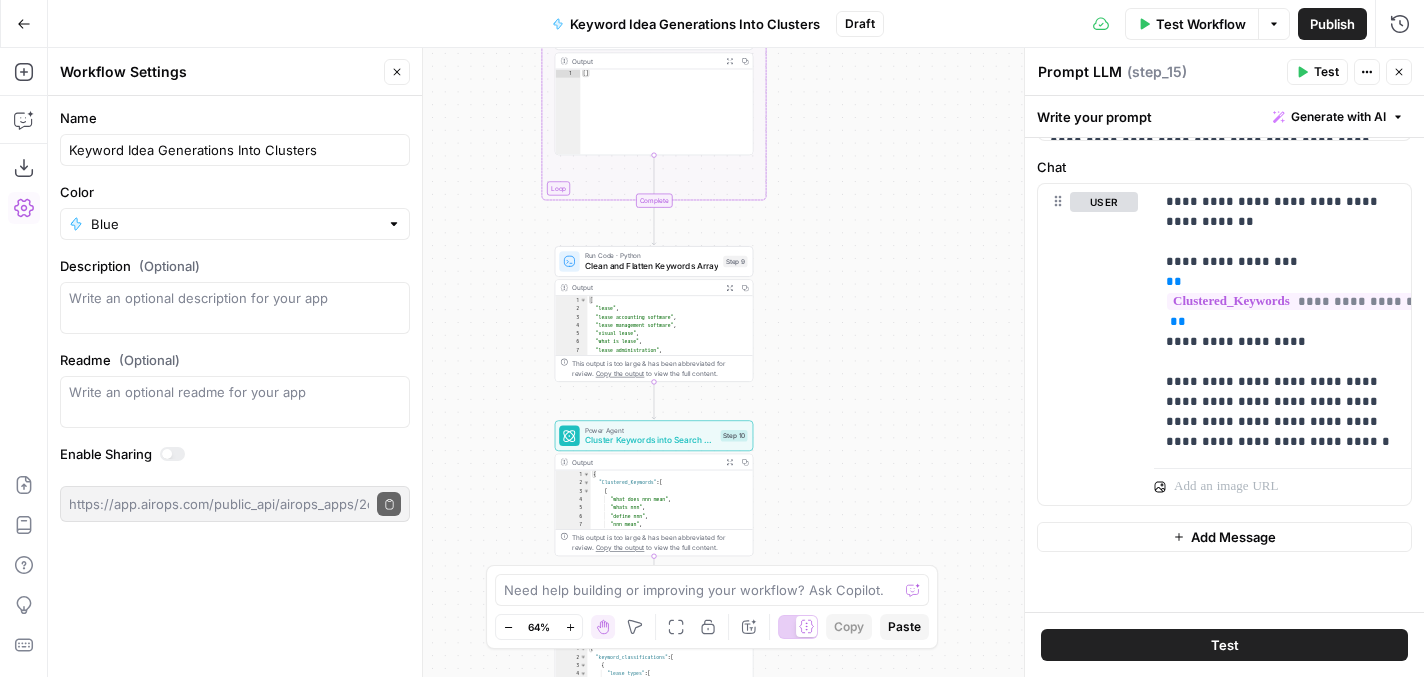 drag, startPoint x: 491, startPoint y: 465, endPoint x: 499, endPoint y: 352, distance: 113.28283 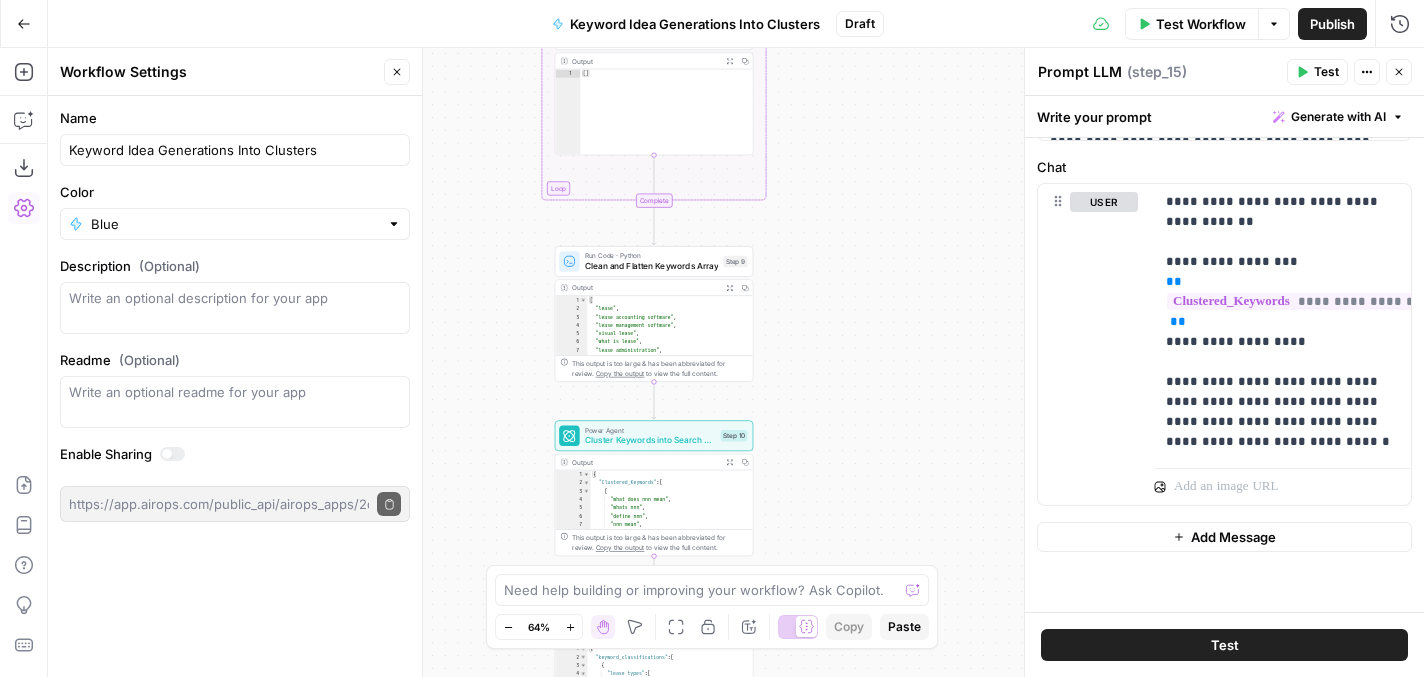 click on "Workflow Set Inputs Inputs Run Code · Python Parse Subtopics Step 1 Output Expand Output Copy 1 2 3 4 5 6 7 8 9 10 11 12 [    "lease management" ,    "lease negotiation" ,    "lease renewals" ,    "lease clauses" ,    "lease types" ,    "lease structures" ,    "lease documentation" ,    "lease abstraction" ,    "lease dates" ,    "lease termination" ,    "lease tracking" ,     XXXXXXXXXXXXXXXXXXXXXXXXXXXXXXXXXXXXXXXXXXXXXXXXXXXXXXXXXXXXXXXXXXXXXXXXXXXXXXXXXXXXXXXXXXXXXXXXXXXXXXXXXXXXXXXXXXXXXXXXXXXXXXXXXXXXXXXXXXXXXXXXXXXXXXXXXXXXXXXXXXXXXXXXXXXXXXXXXXXXXXXXXXXXXXXXXXXXXXXXXXXXXXXXXXXXXXXXXXXXXXXXXXXXXXXXXXXXXXXXXXXXXXXXXXXXXXXXXXXXXXXXXXXXXXXXXXXXXXXXXXXXXXXXXXXXXXXXXXXXXXXXXXXXXXXXXXXXXXXXXXXXXXXXXXXXXXXXXXXXXXXXXXXXXXXXXXXXXXXXXXXXXXXXXXXXXXXXXXXXXXXXXXXXXXXXXXXXXXXXXXXXXXXXXXXXXXXXXXXXXXXXXXXXXXXXXXXXXXXXXXXXXXXXXXXXXXXXXXXXXXXXXXXXXXXXXXXXXXXXXXXXXXXXXXXXXXXXXXXXXXXXXXXXXXXX Run Code · Python Initialize All Keywords Array Step 6 Output Expand Output Copy 1 [ ]     Loop Iteration Step 2 Output Copy" at bounding box center (736, 362) 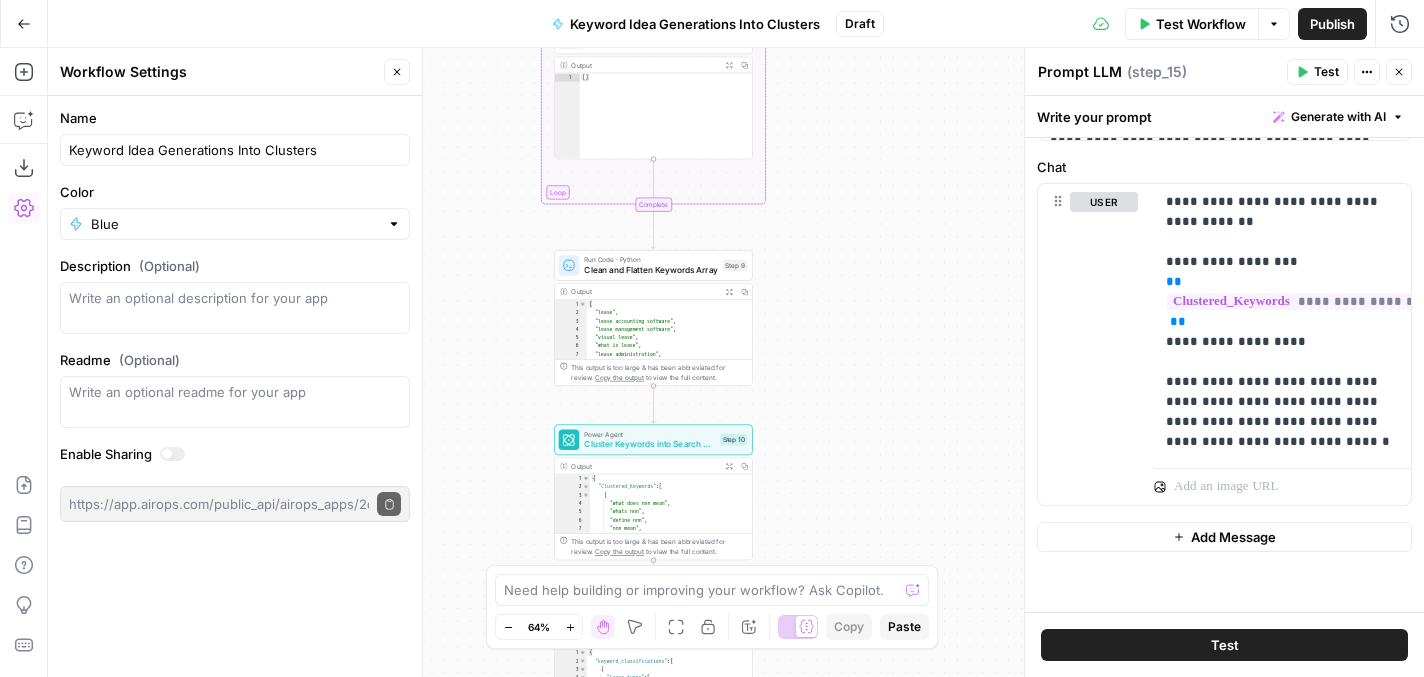 click on "Workflow Set Inputs Inputs Run Code · Python Parse Subtopics Step 1 Output Expand Output Copy 1 2 3 4 5 6 7 8 9 10 11 12 [    "lease management" ,    "lease negotiation" ,    "lease renewals" ,    "lease clauses" ,    "lease types" ,    "lease structures" ,    "lease documentation" ,    "lease abstraction" ,    "lease dates" ,    "lease termination" ,    "lease tracking" ,     XXXXXXXXXXXXXXXXXXXXXXXXXXXXXXXXXXXXXXXXXXXXXXXXXXXXXXXXXXXXXXXXXXXXXXXXXXXXXXXXXXXXXXXXXXXXXXXXXXXXXXXXXXXXXXXXXXXXXXXXXXXXXXXXXXXXXXXXXXXXXXXXXXXXXXXXXXXXXXXXXXXXXXXXXXXXXXXXXXXXXXXXXXXXXXXXXXXXXXXXXXXXXXXXXXXXXXXXXXXXXXXXXXXXXXXXXXXXXXXXXXXXXXXXXXXXXXXXXXXXXXXXXXXXXXXXXXXXXXXXXXXXXXXXXXXXXXXXXXXXXXXXXXXXXXXXXXXXXXXXXXXXXXXXXXXXXXXXXXXXXXXXXXXXXXXXXXXXXXXXXXXXXXXXXXXXXXXXXXXXXXXXXXXXXXXXXXXXXXXXXXXXXXXXXXXXXXXXXXXXXXXXXXXXXXXXXXXXXXXXXXXXXXXXXXXXXXXXXXXXXXXXXXXXXXXXXXXXXXXXXXXXXXXXXXXXXXXXXXXXXXXXXXXXXXXX Run Code · Python Initialize All Keywords Array Step 6 Output Expand Output Copy 1 [ ]     Loop Iteration Step 2 Output Copy" at bounding box center (736, 362) 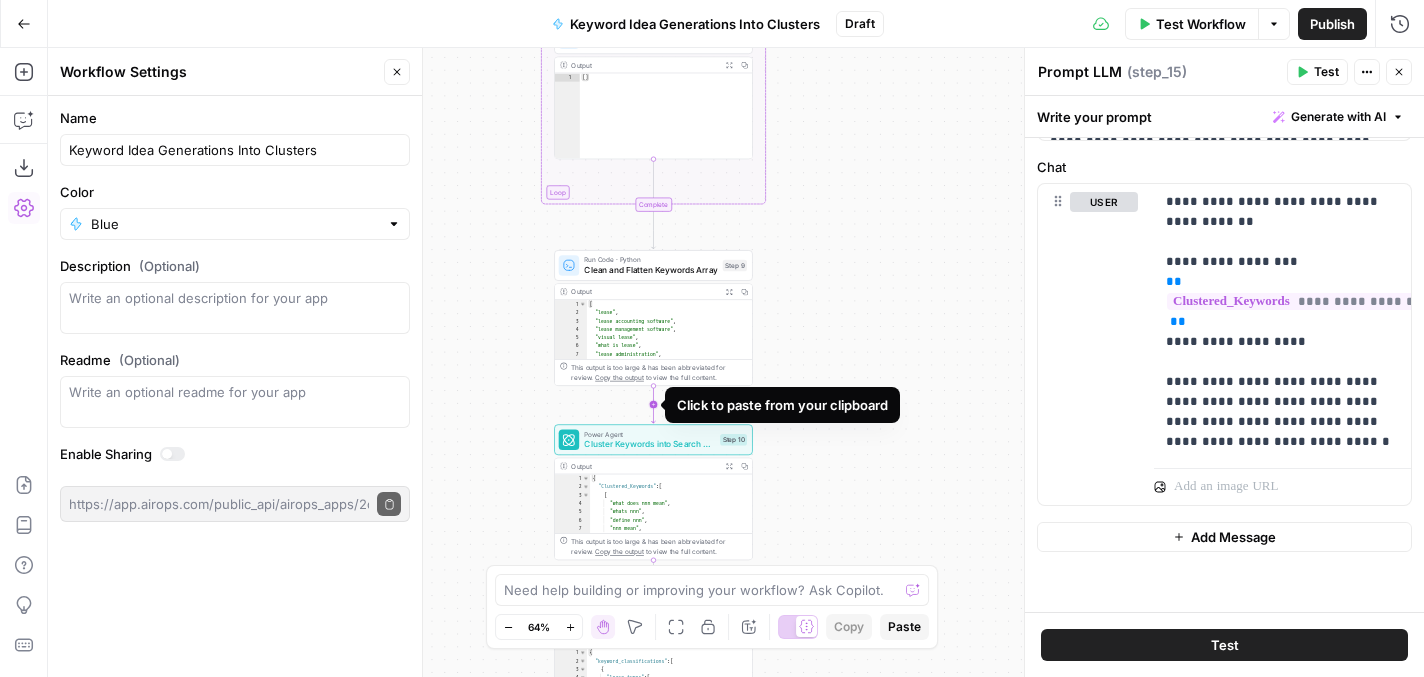 click 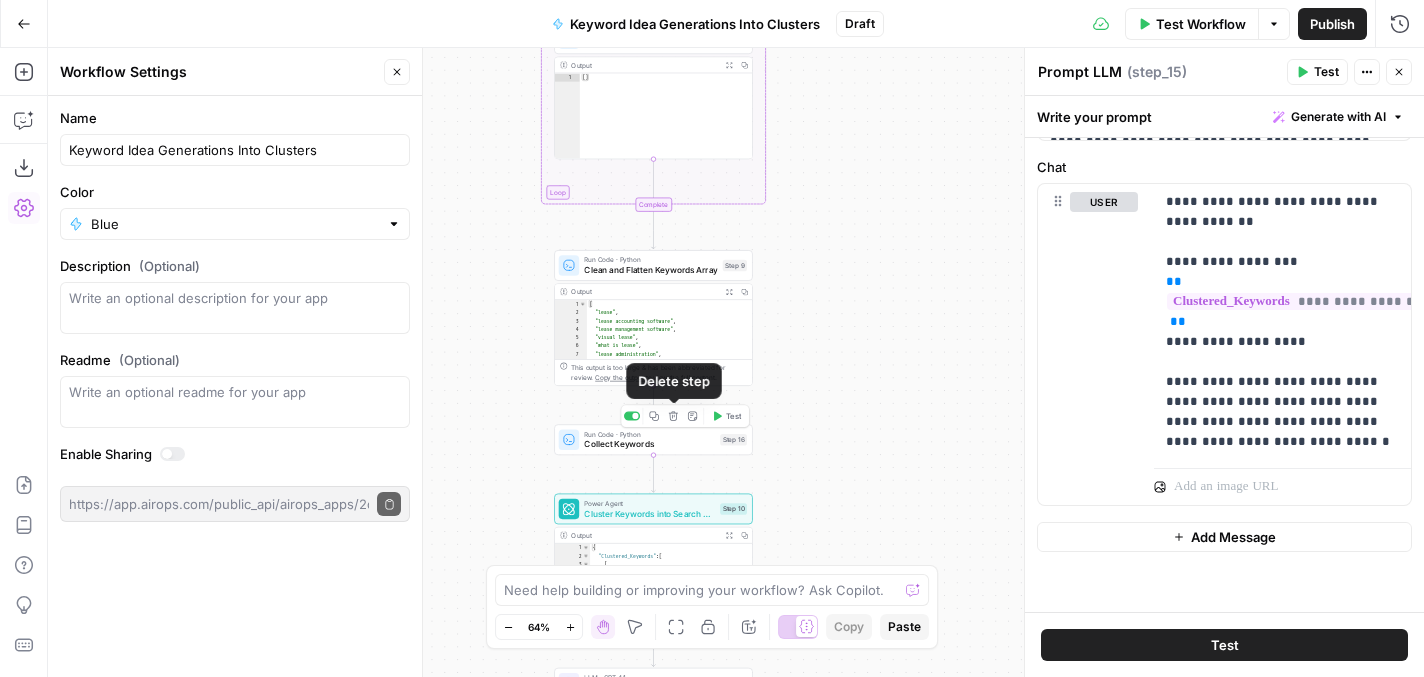 click 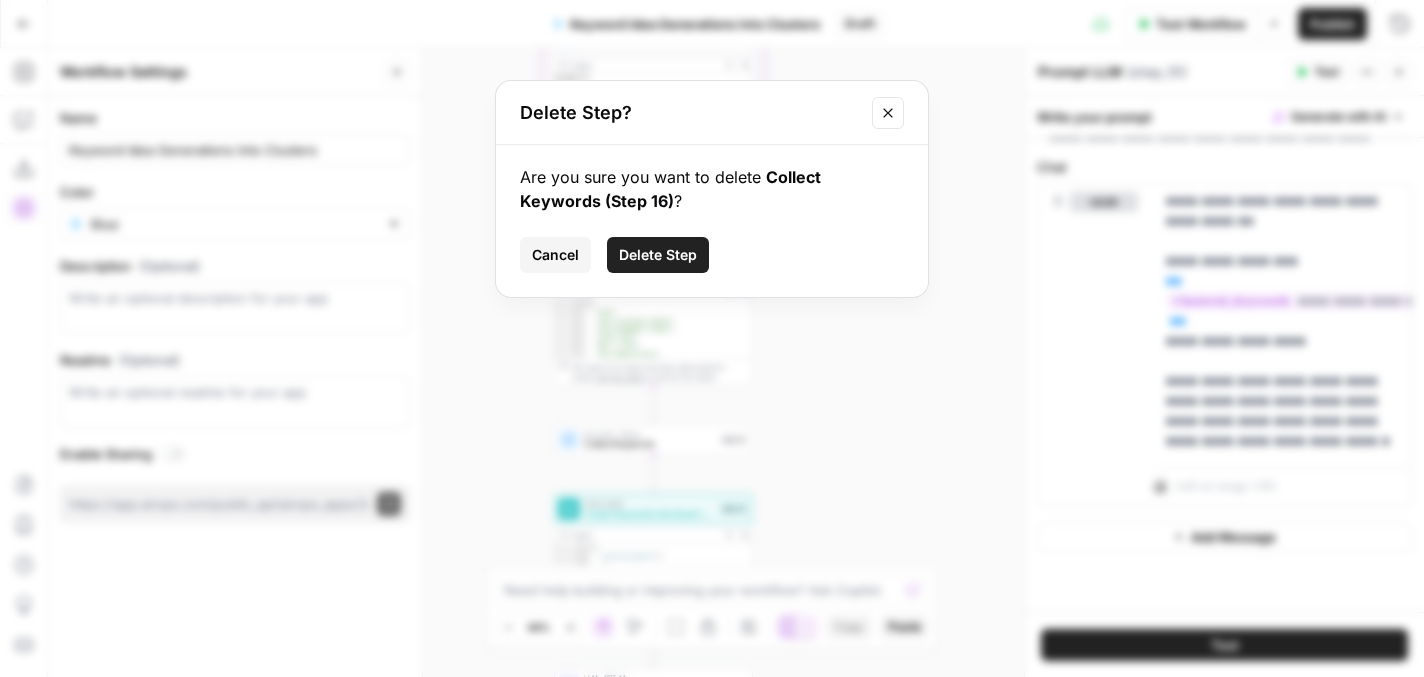 click on "Delete Step" at bounding box center (658, 255) 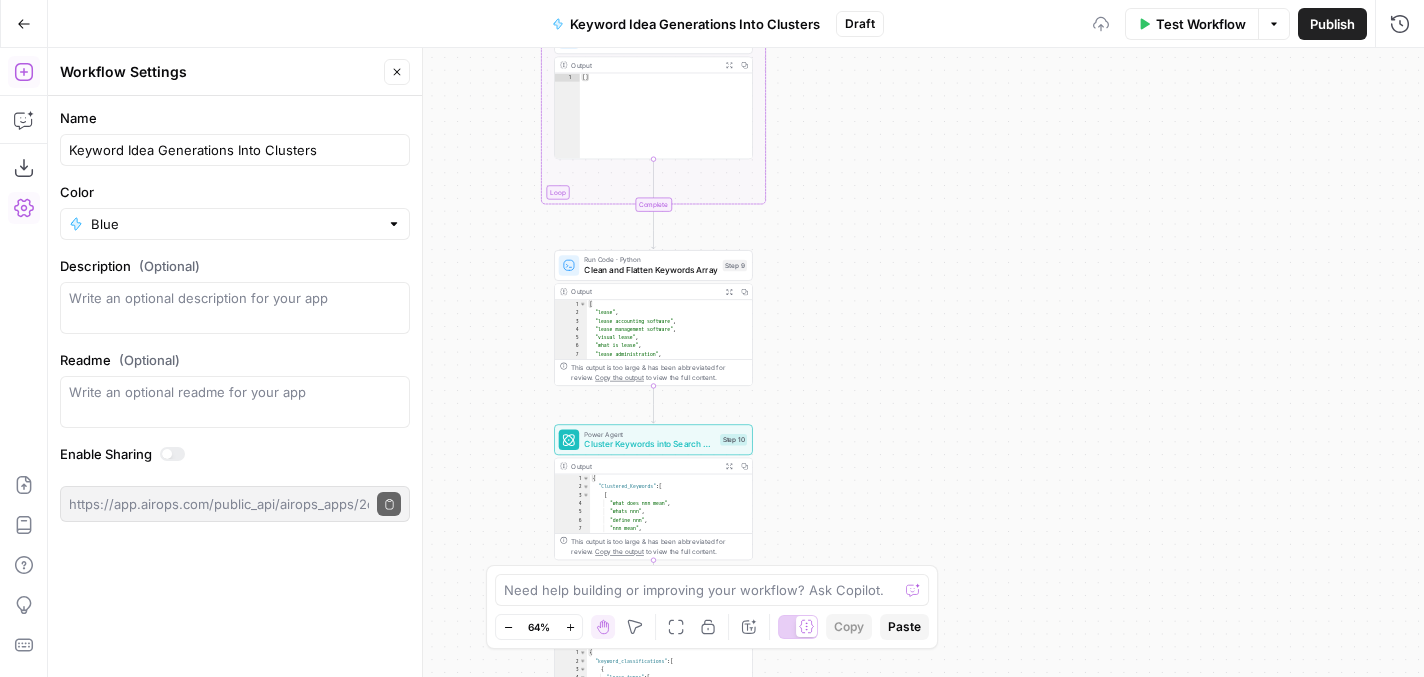 click 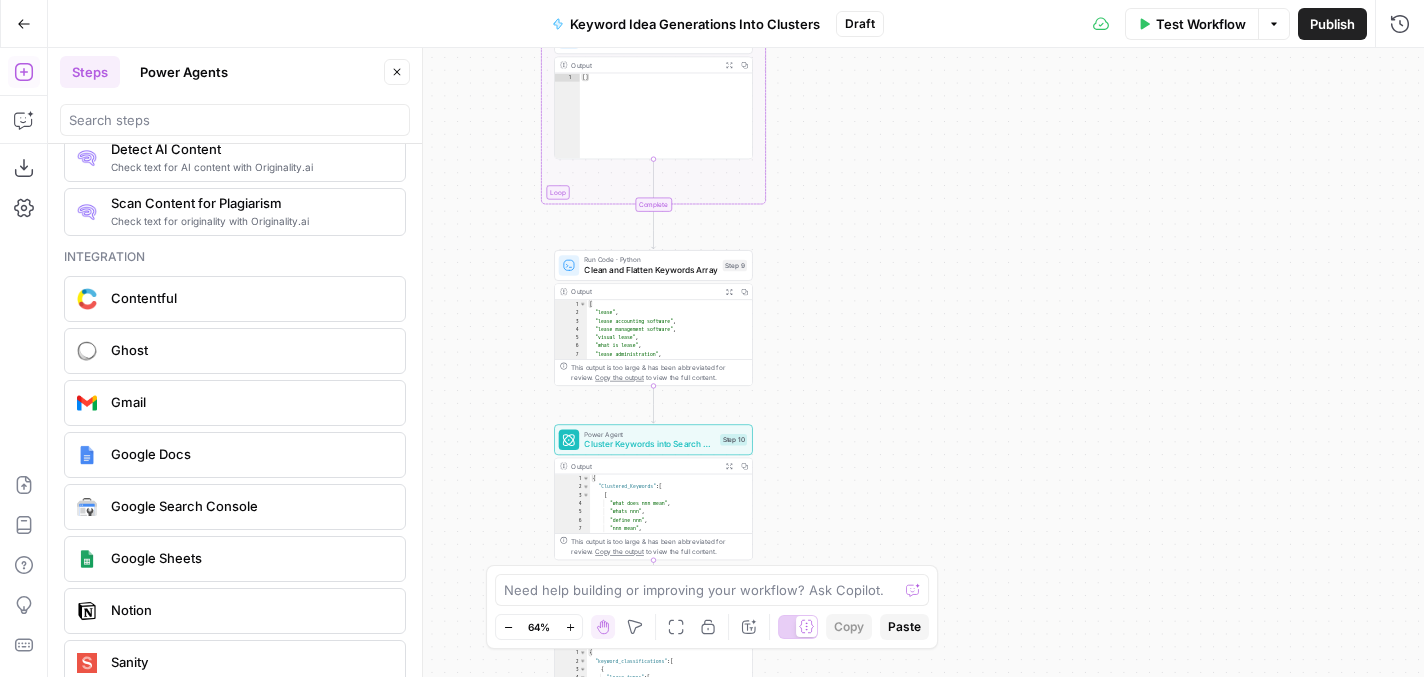 scroll, scrollTop: 3553, scrollLeft: 0, axis: vertical 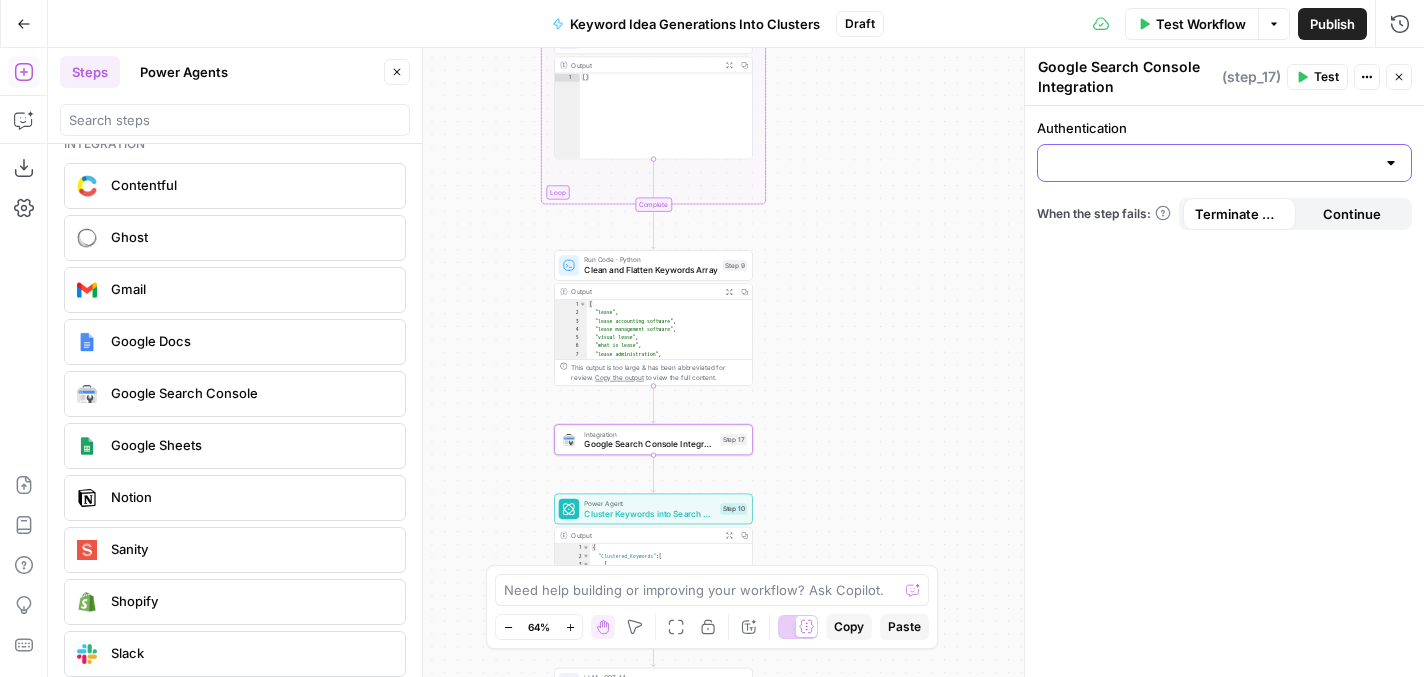 click on "Authentication" at bounding box center (1212, 163) 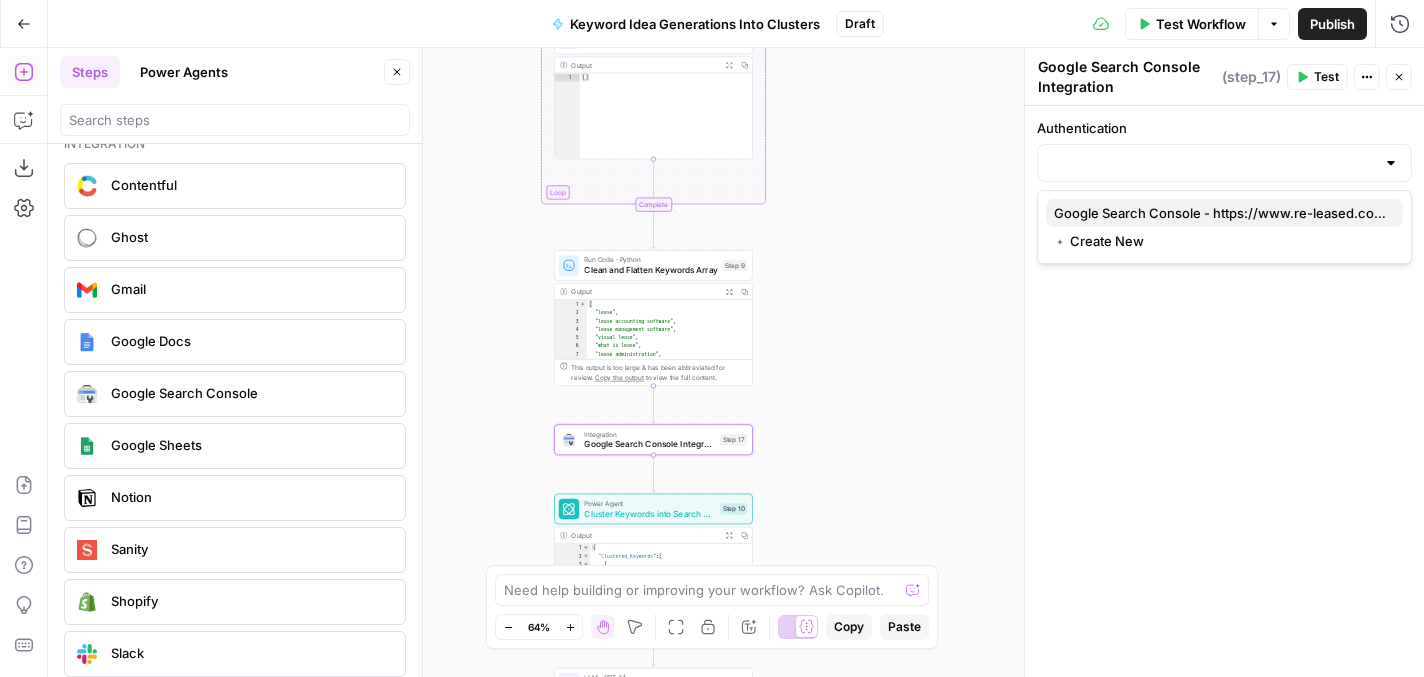 click on "Google Search Console - https://www.re-leased.com/" at bounding box center [1220, 213] 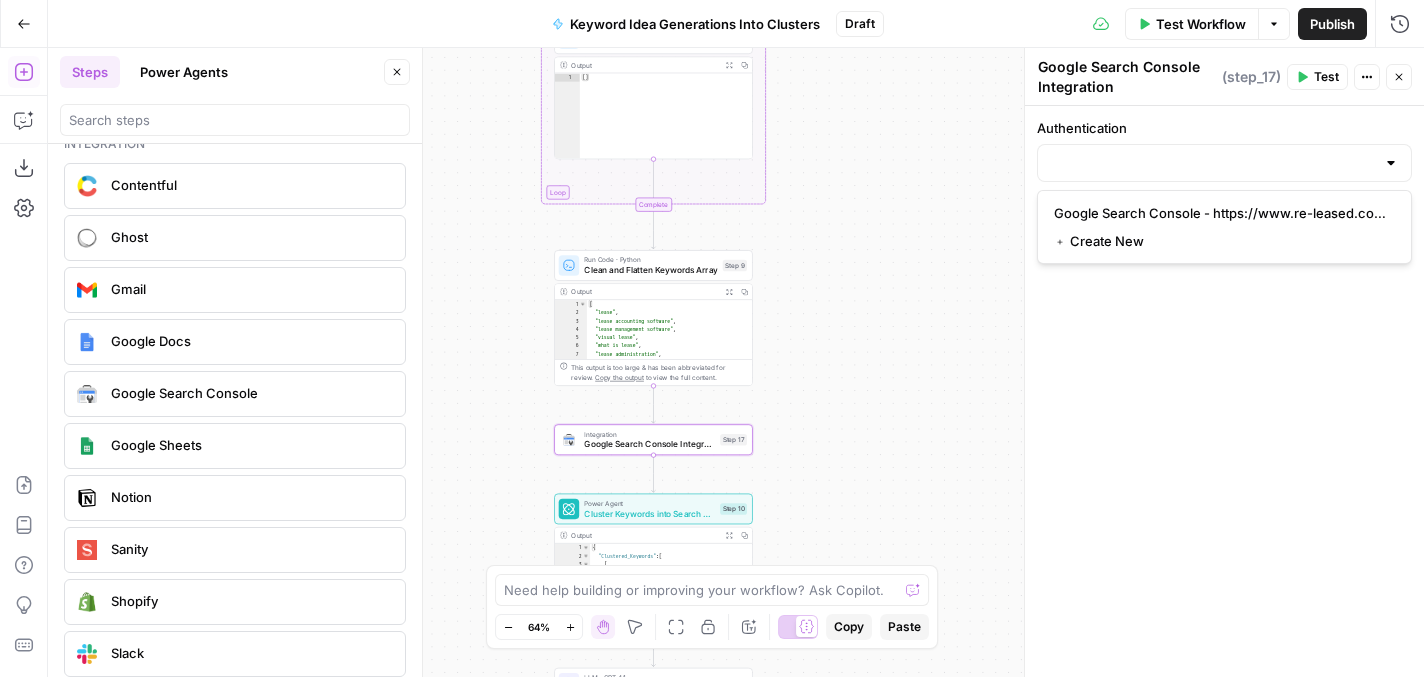 type on "Google Search Console - https://www.re-leased.com/" 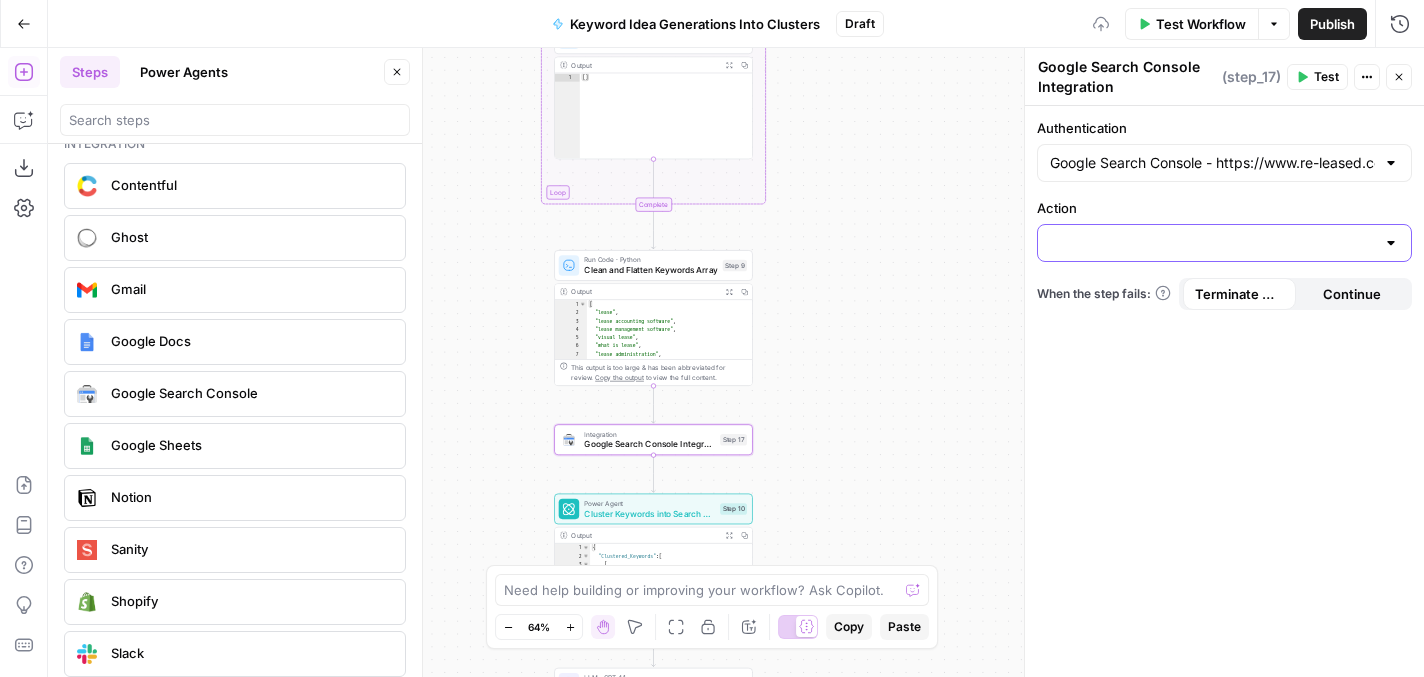 click on "Action" at bounding box center [1212, 243] 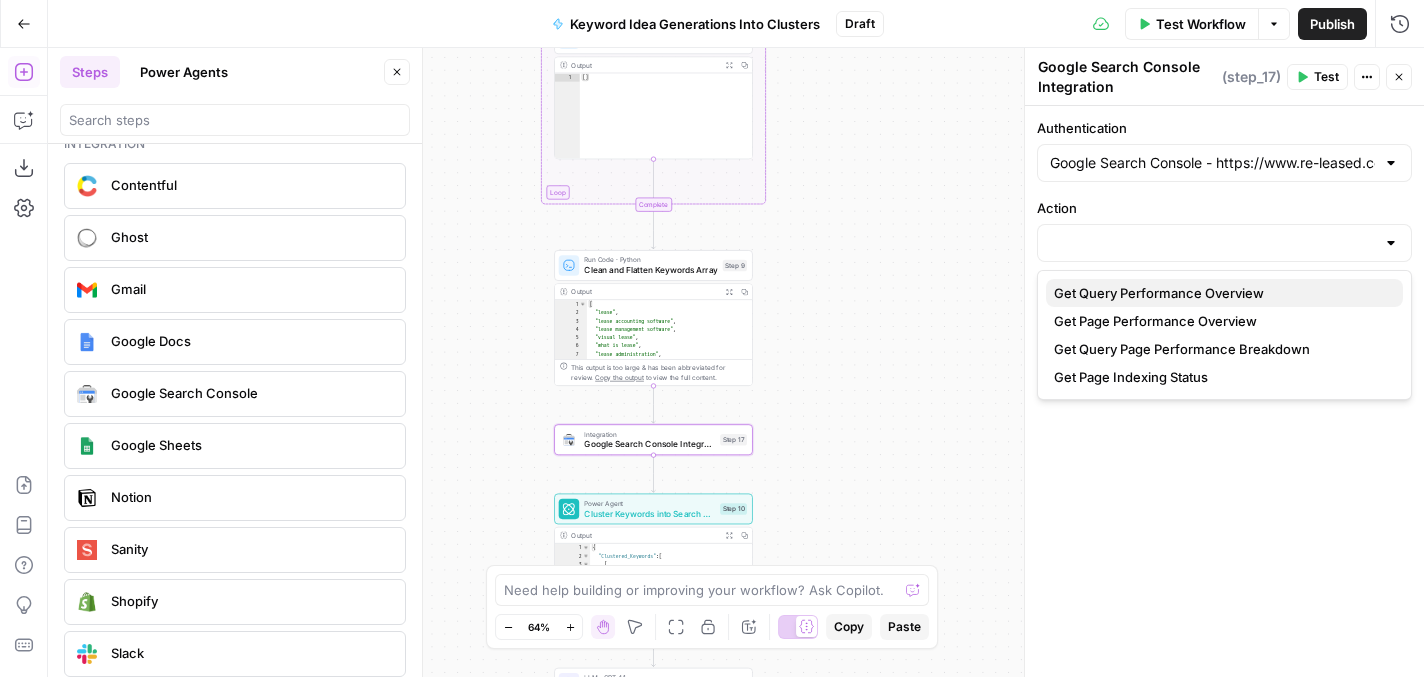 click on "Get Query Performance Overview" at bounding box center (1220, 293) 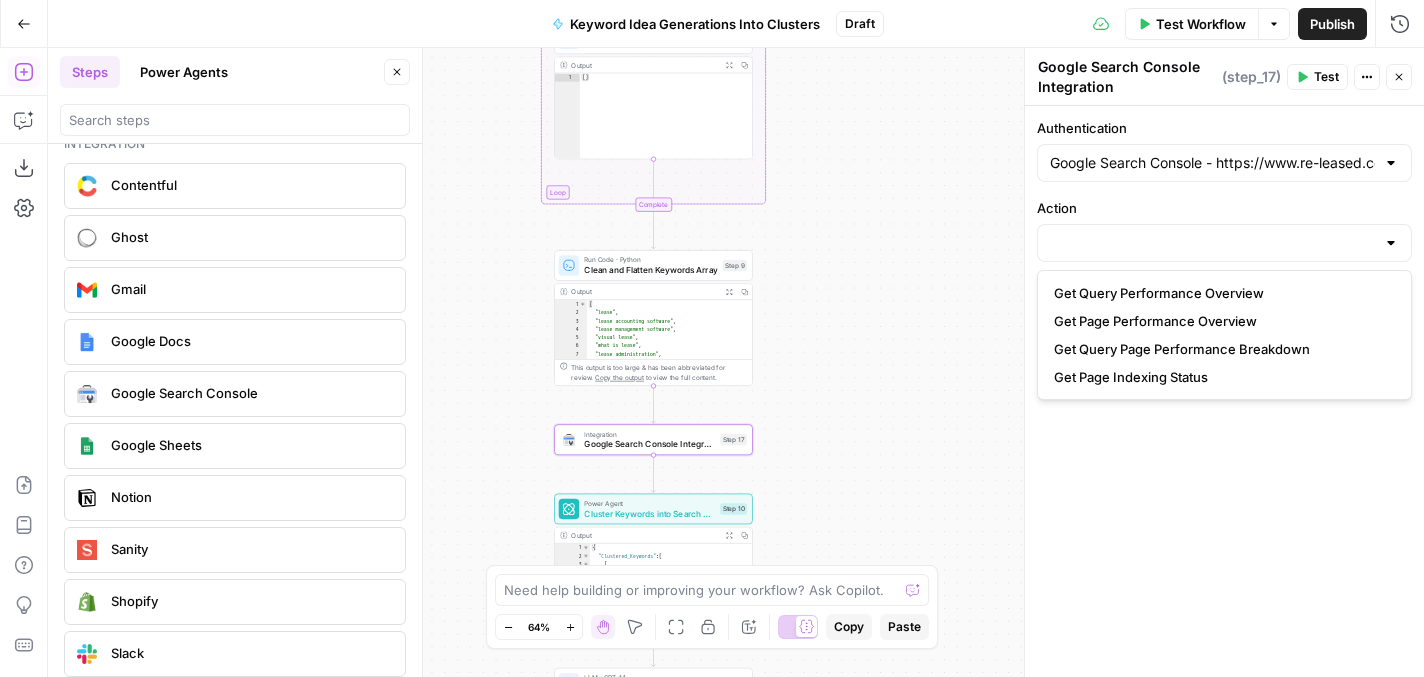 type on "Get Query Performance Overview" 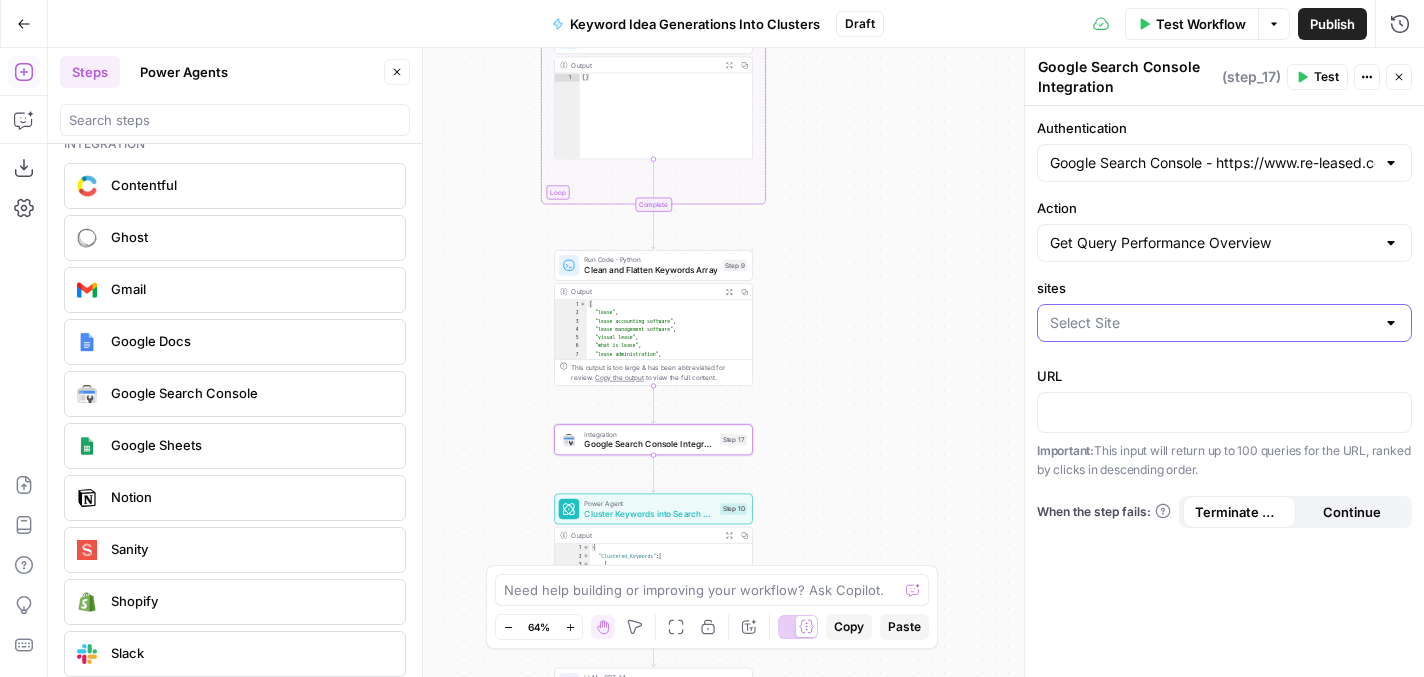 click on "sites" at bounding box center [1212, 323] 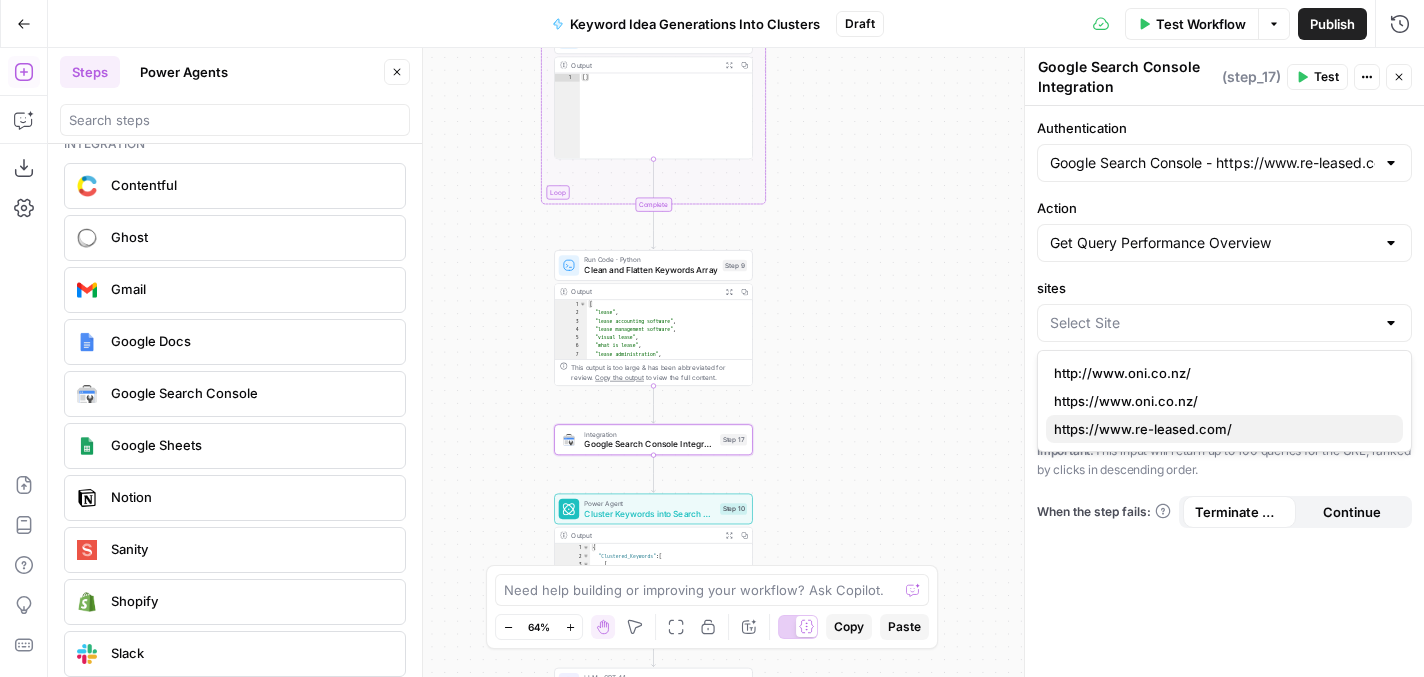 click on "https://www.re-leased.com/" at bounding box center [1220, 429] 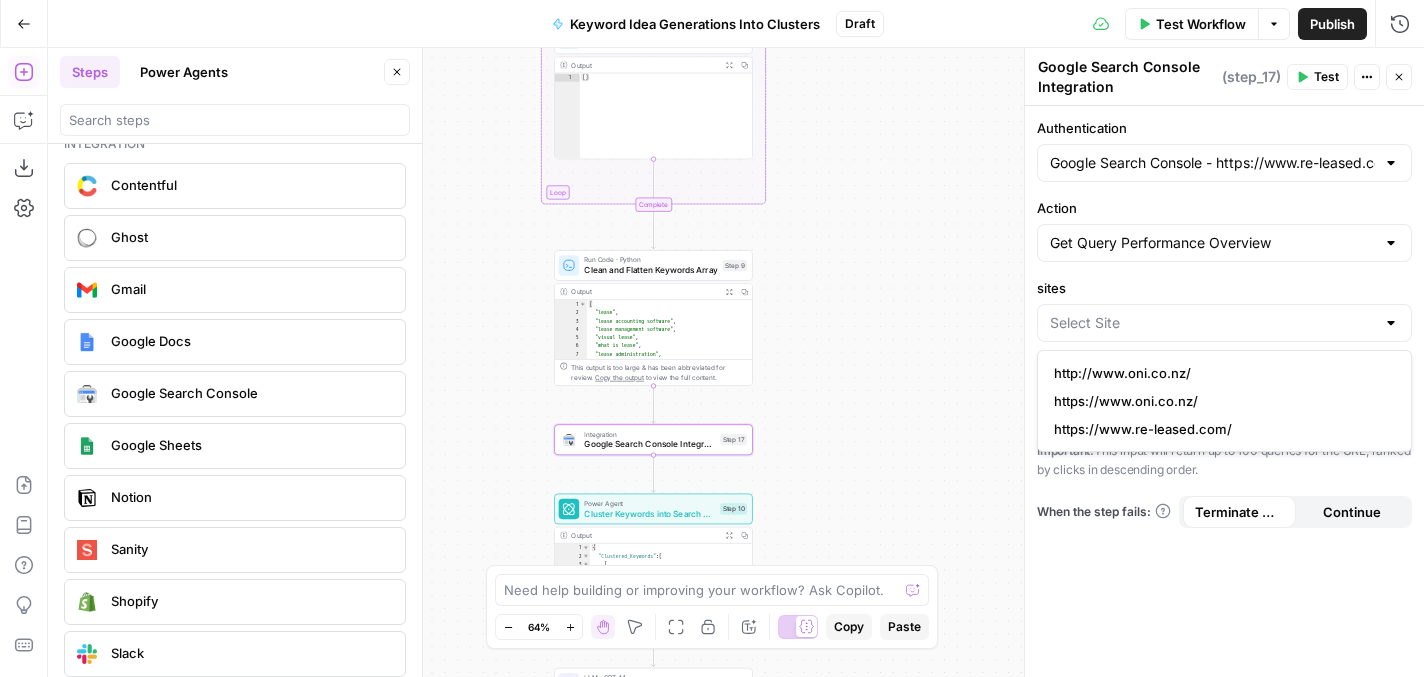 type on "https://www.re-leased.com/" 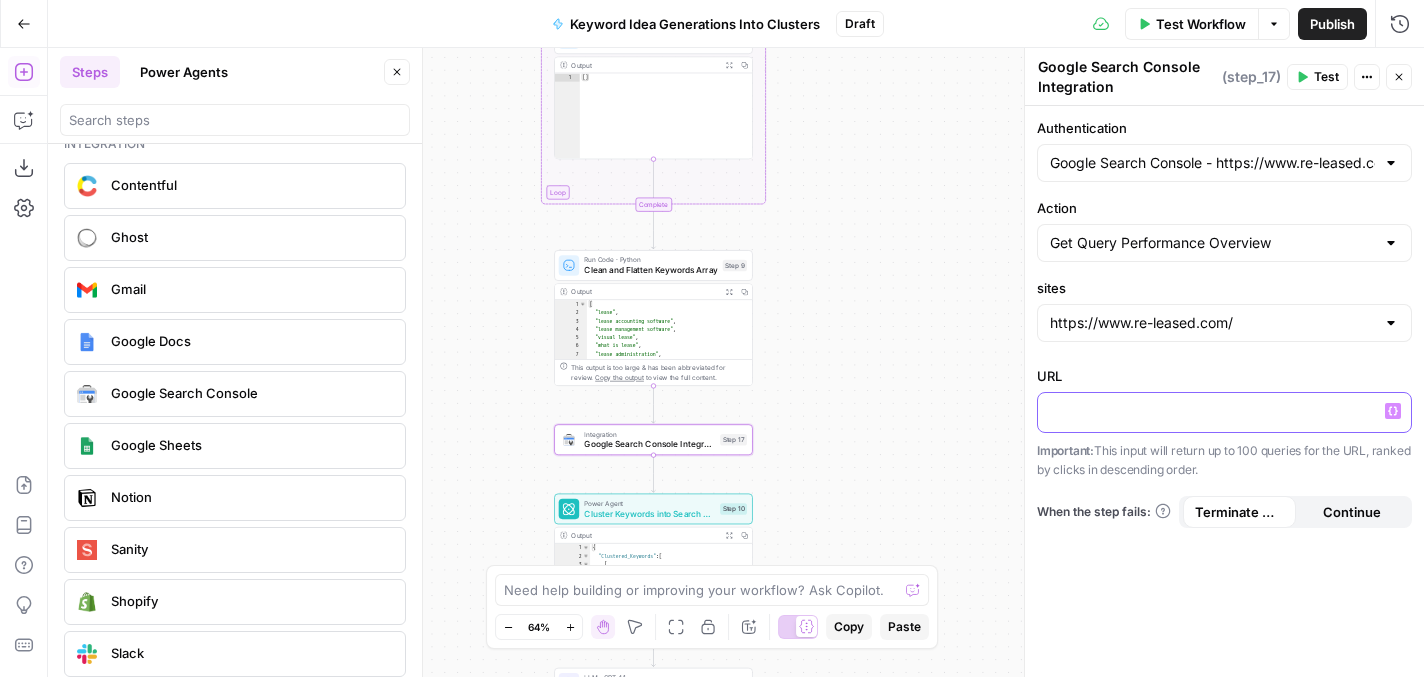 click at bounding box center (1224, 412) 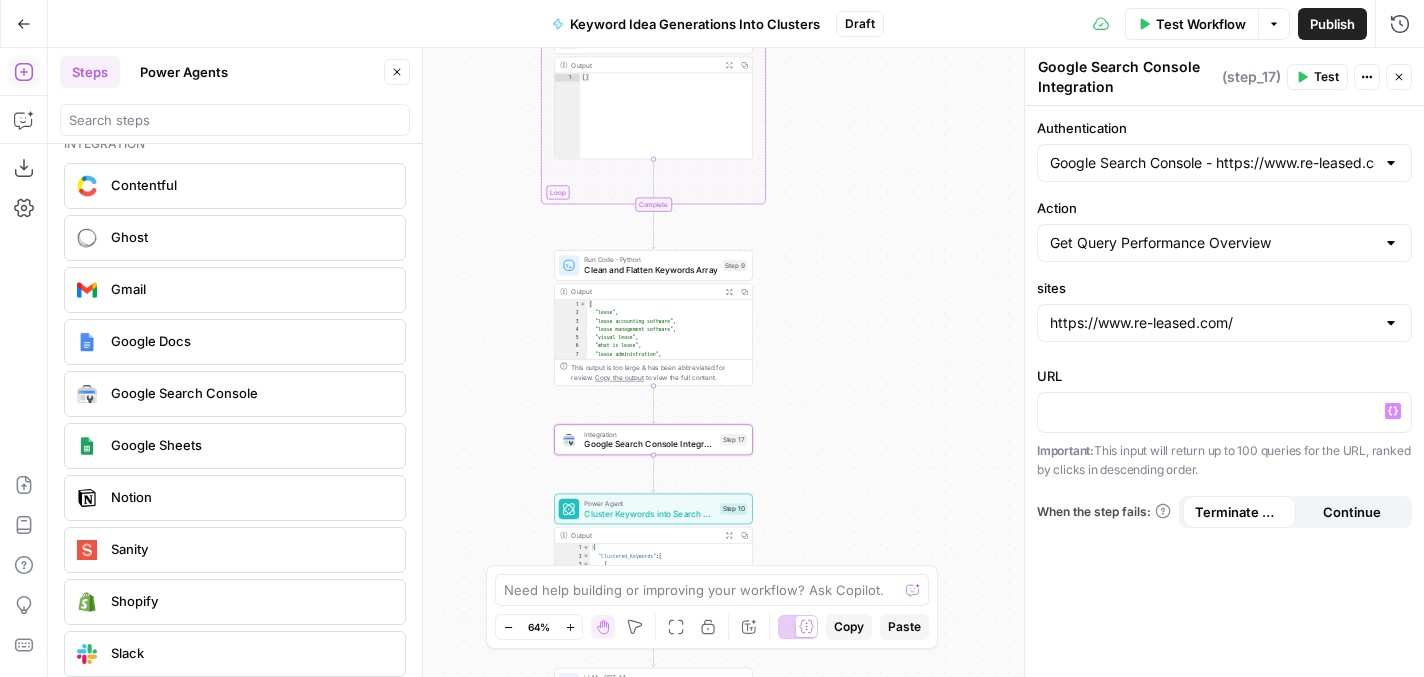 click on "URL" at bounding box center [1224, 376] 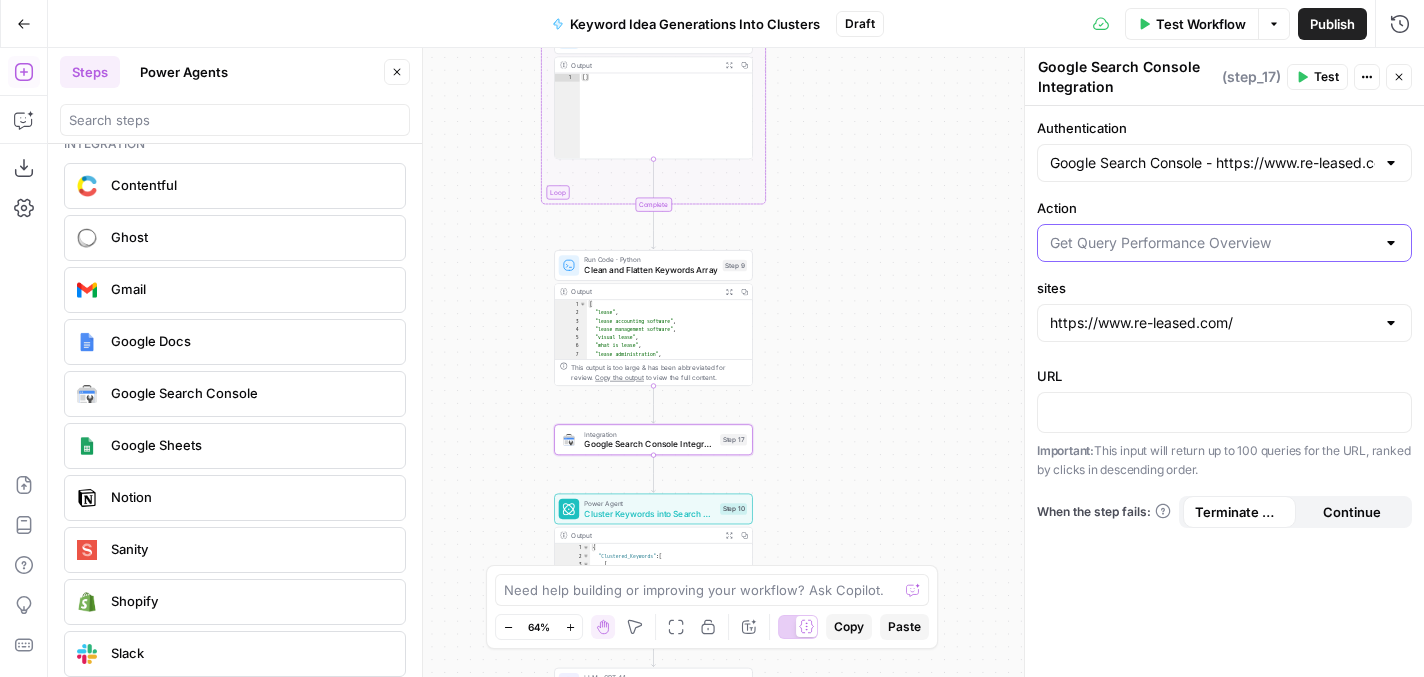 click on "Action" at bounding box center (1212, 243) 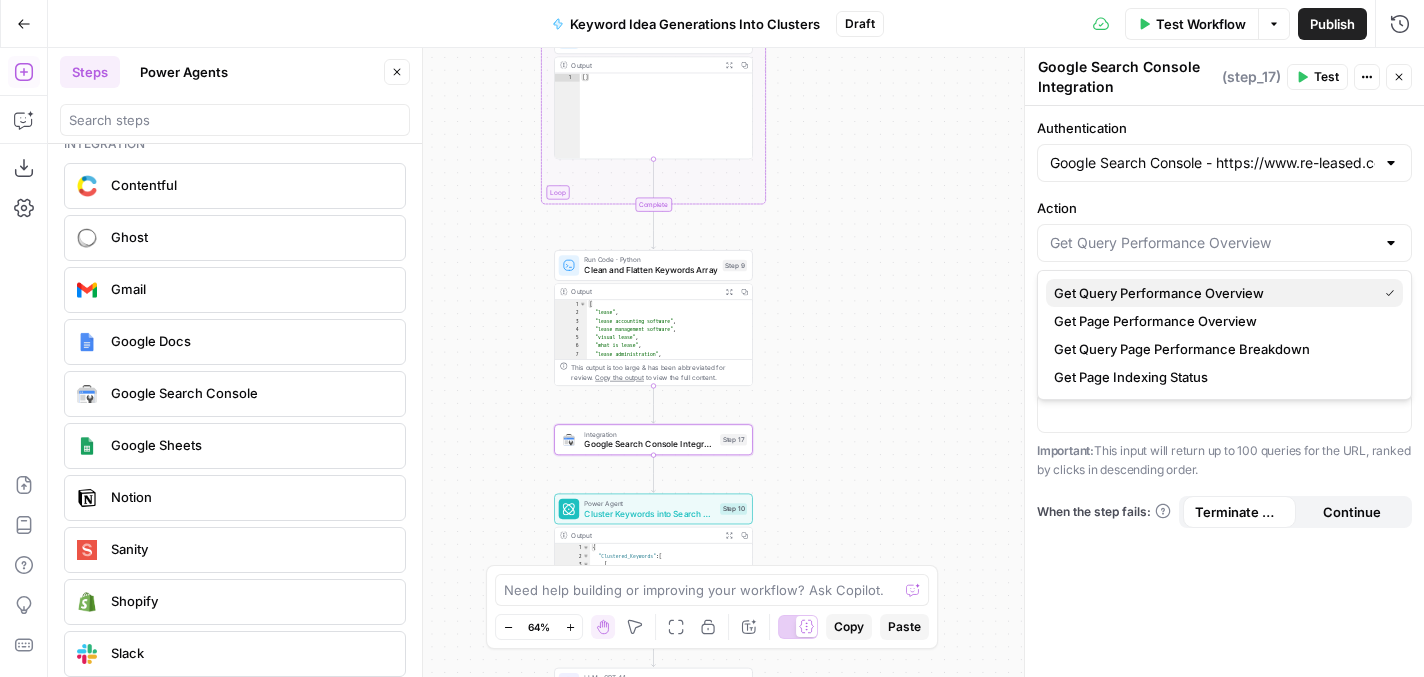 click on "Get Query Performance Overview" at bounding box center [1211, 293] 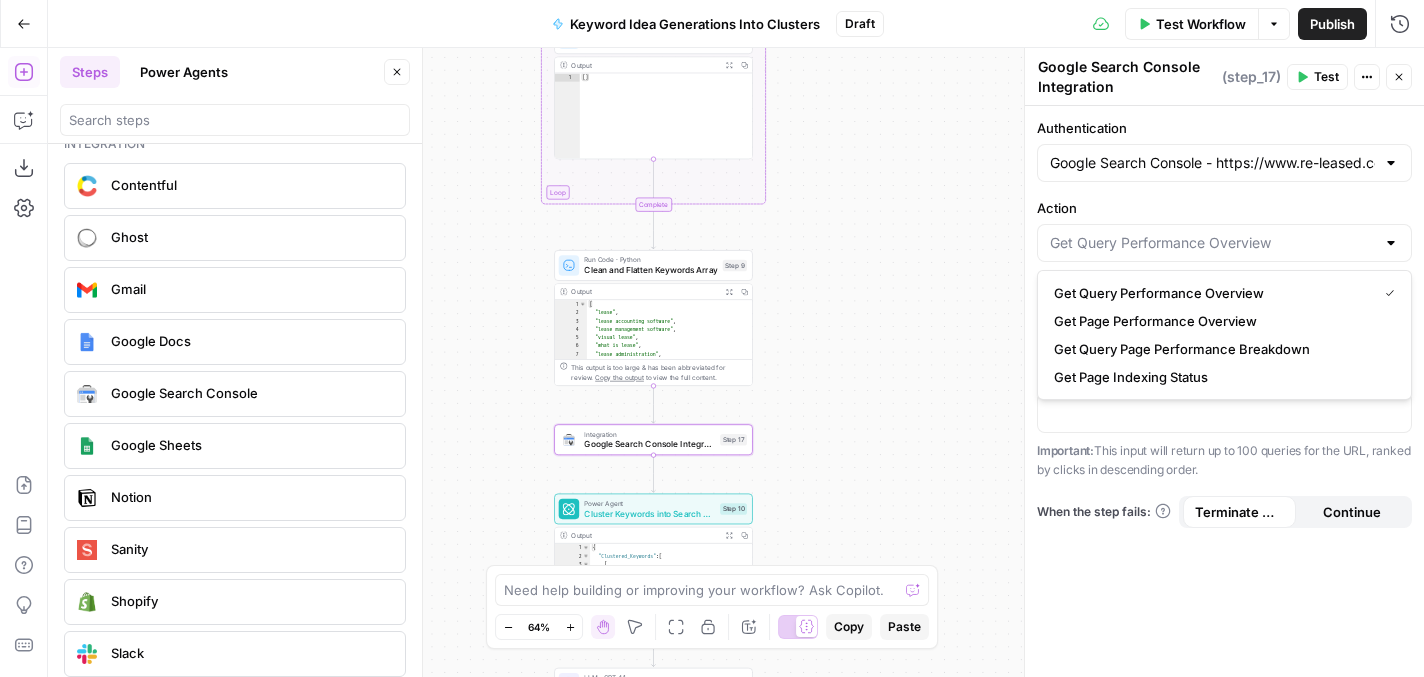 type on "Get Query Performance Overview" 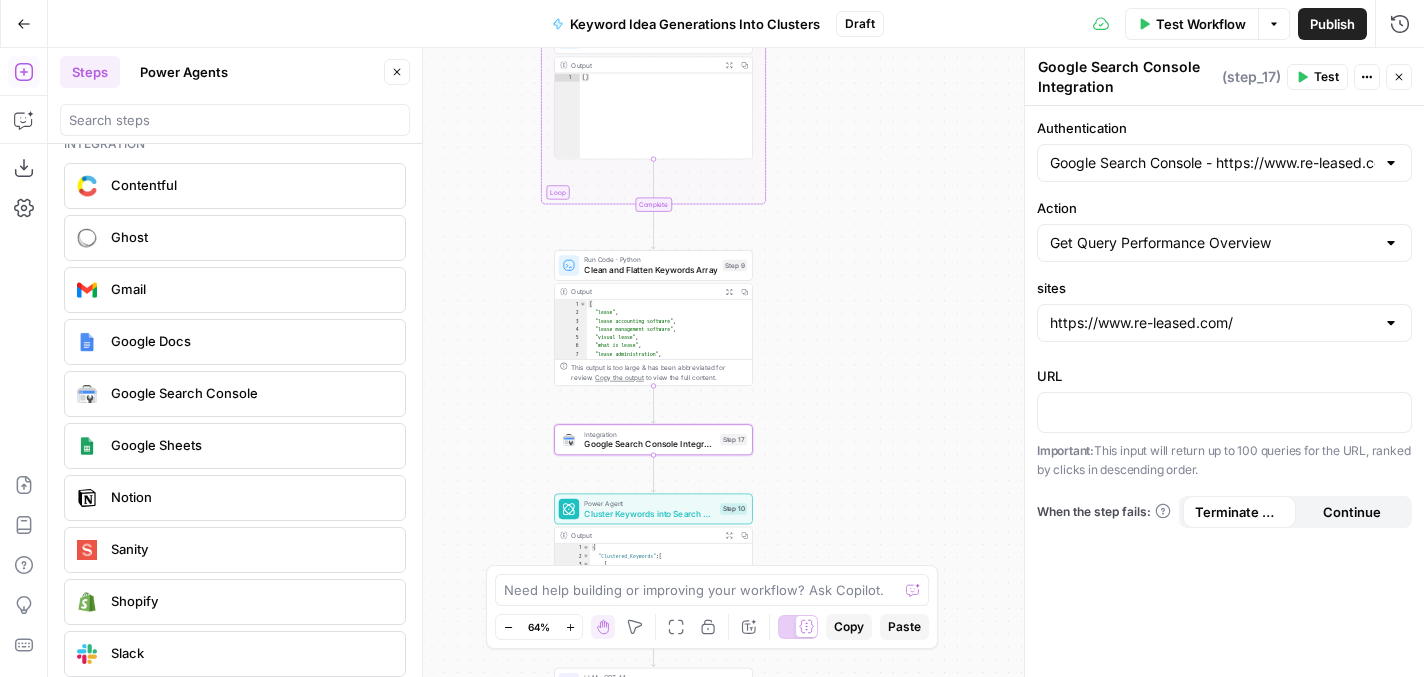 click on "Test" at bounding box center (1317, 77) 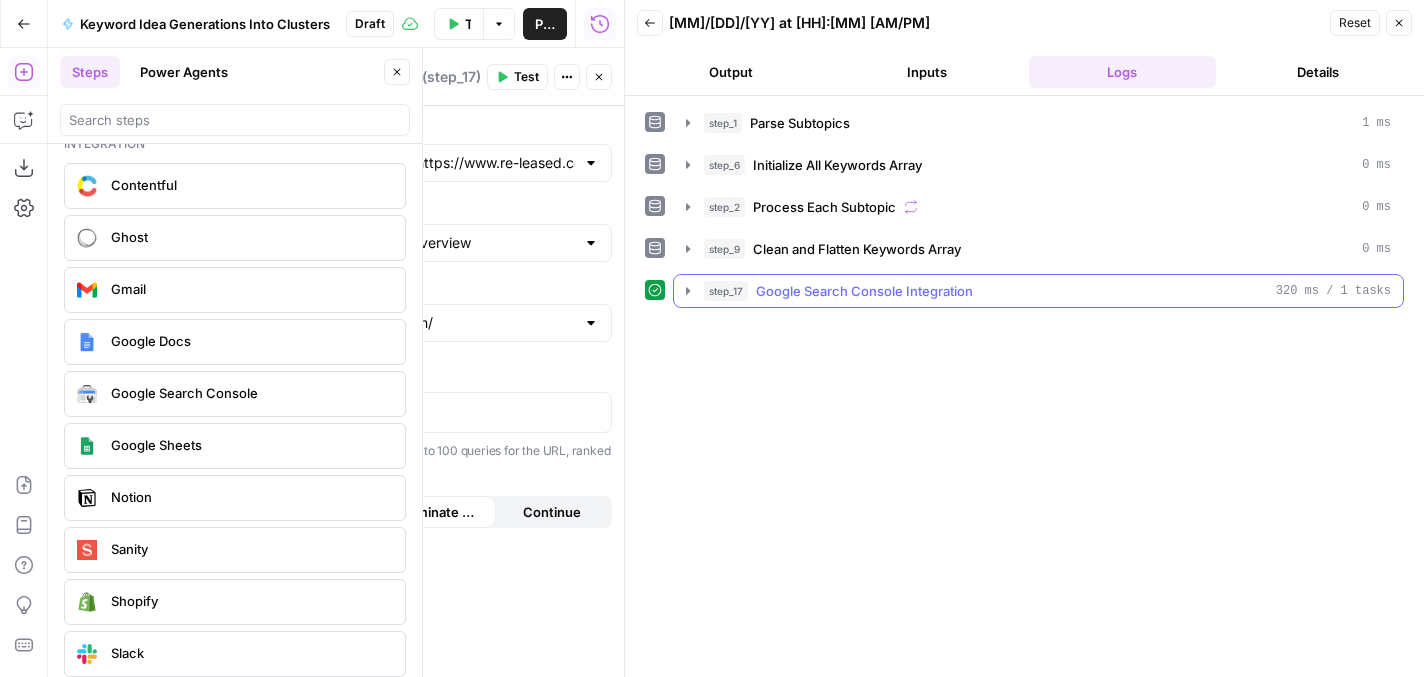 click 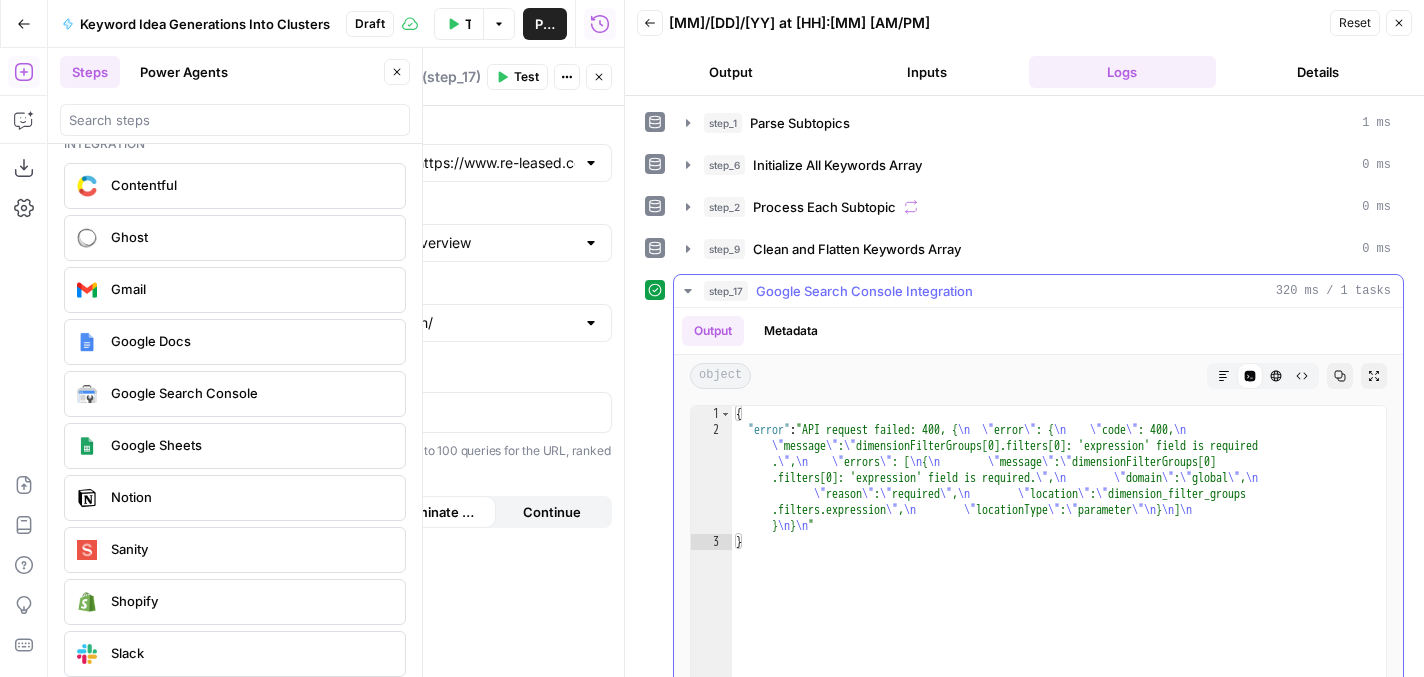 click 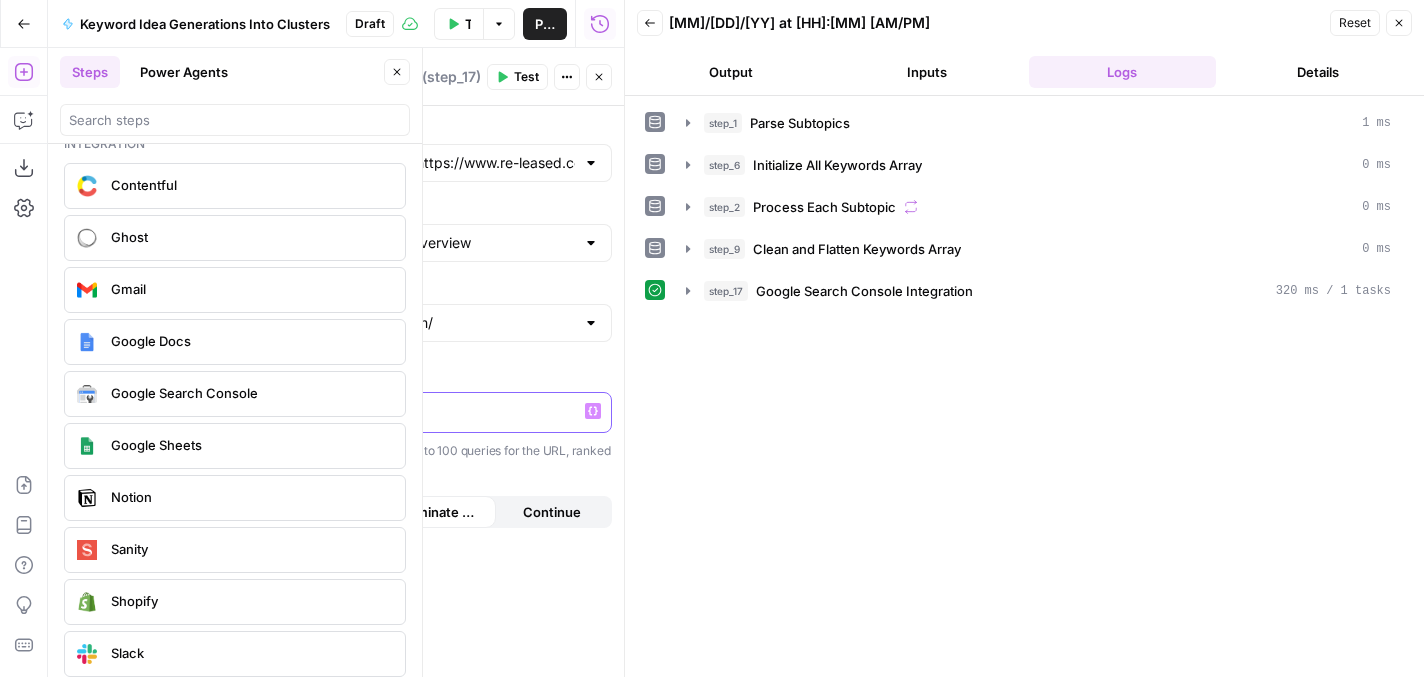 click at bounding box center (424, 411) 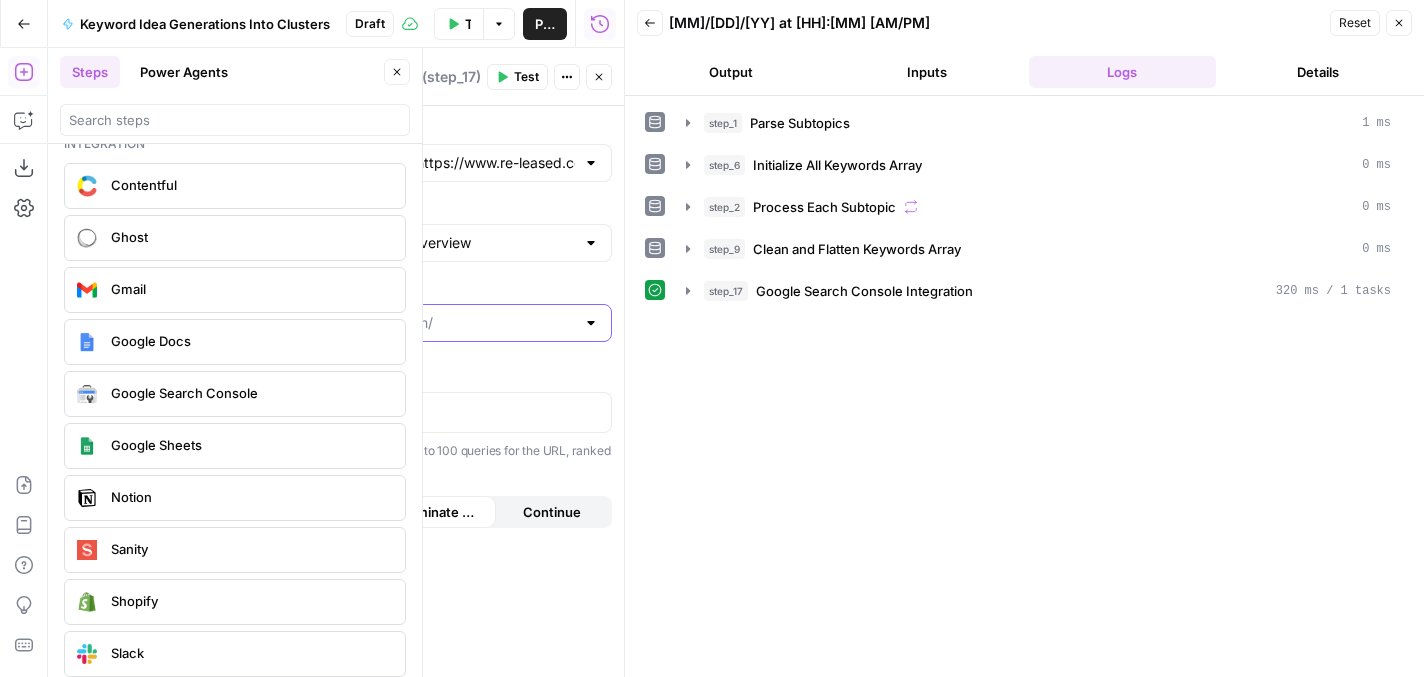 drag, startPoint x: 446, startPoint y: 324, endPoint x: 366, endPoint y: 327, distance: 80.05623 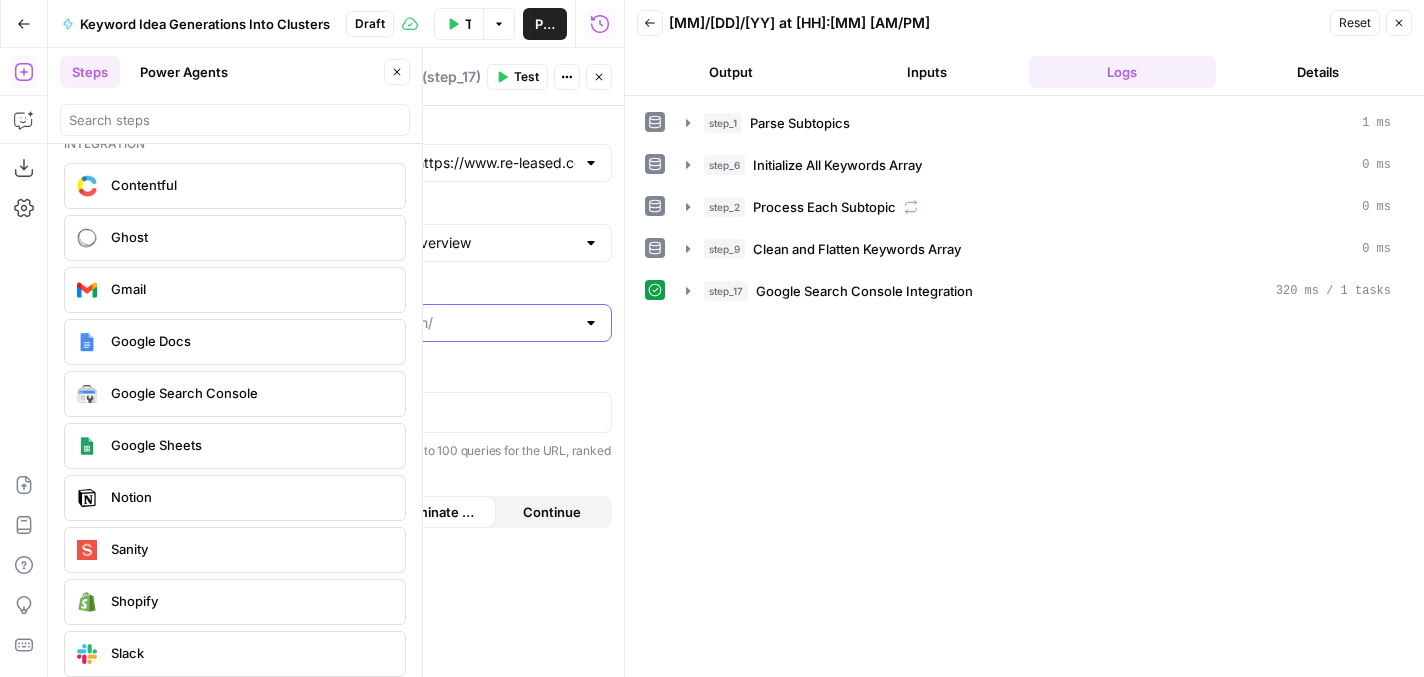 click on "sites" at bounding box center (412, 323) 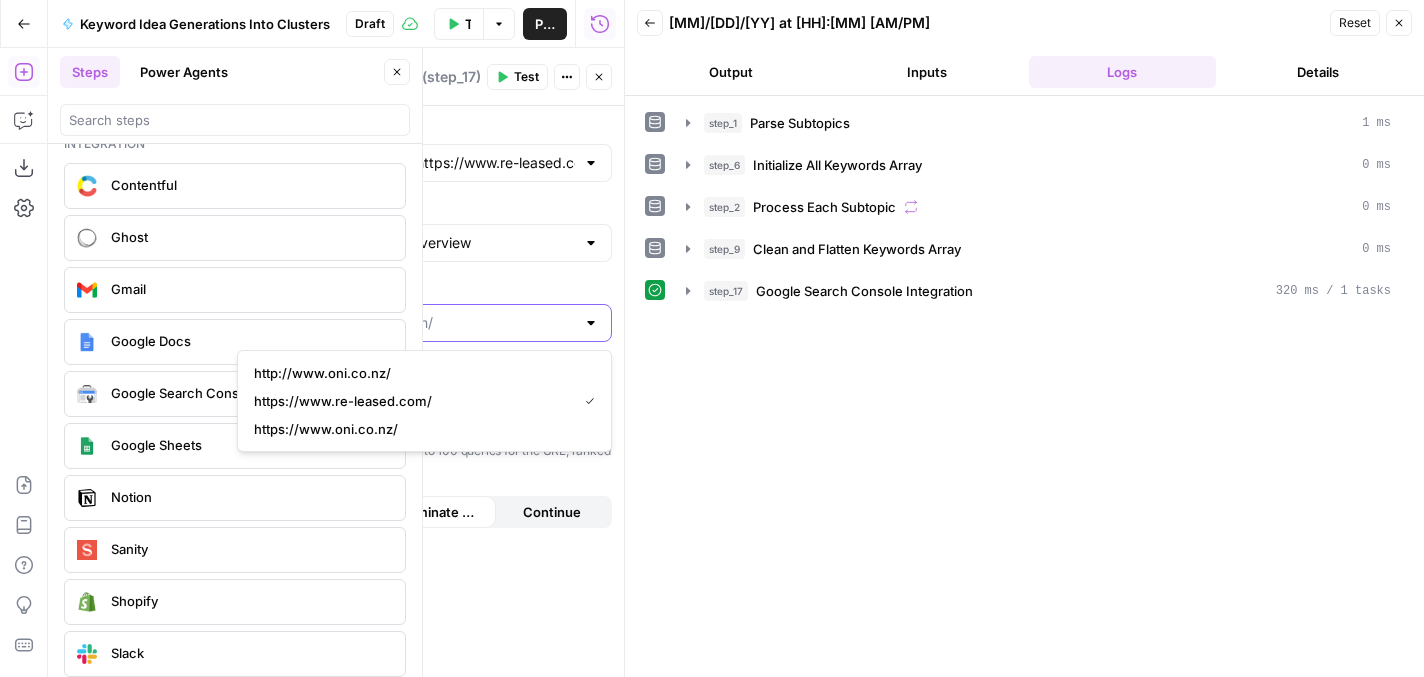 drag, startPoint x: 300, startPoint y: 319, endPoint x: 451, endPoint y: 330, distance: 151.40013 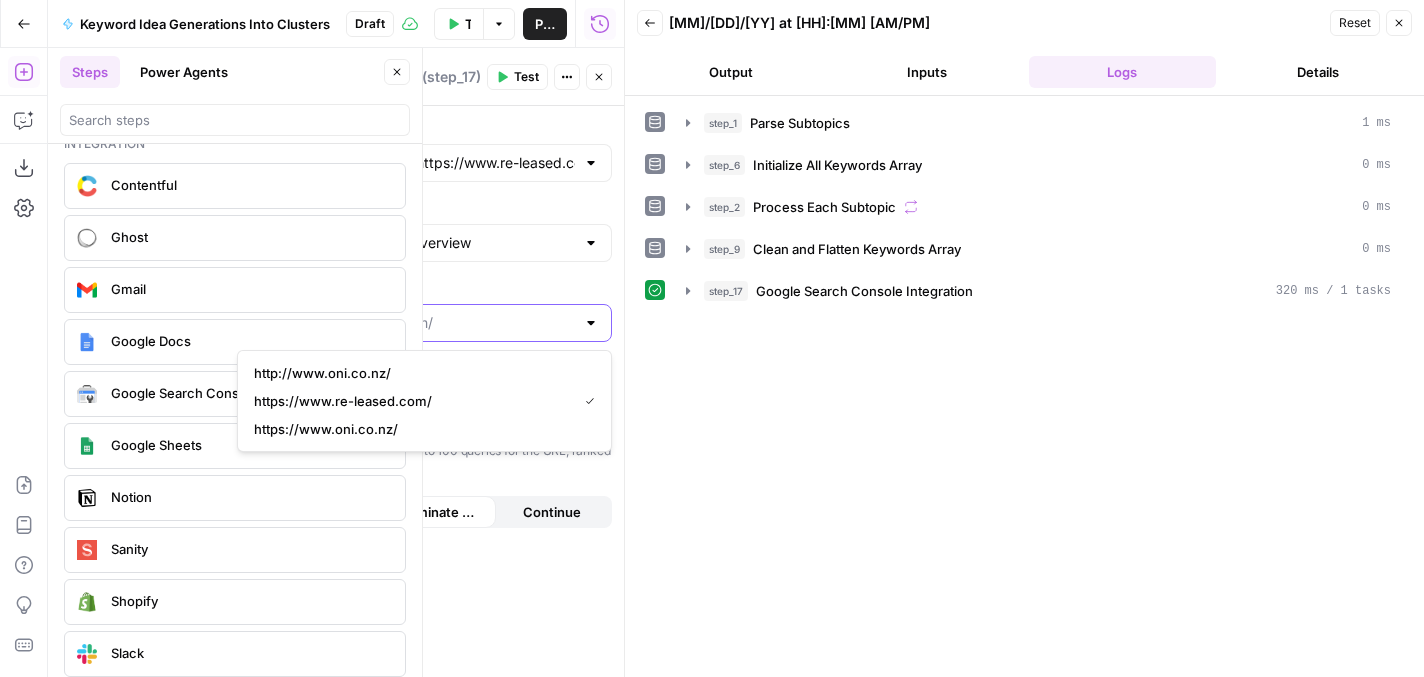 click on "sites" at bounding box center [412, 323] 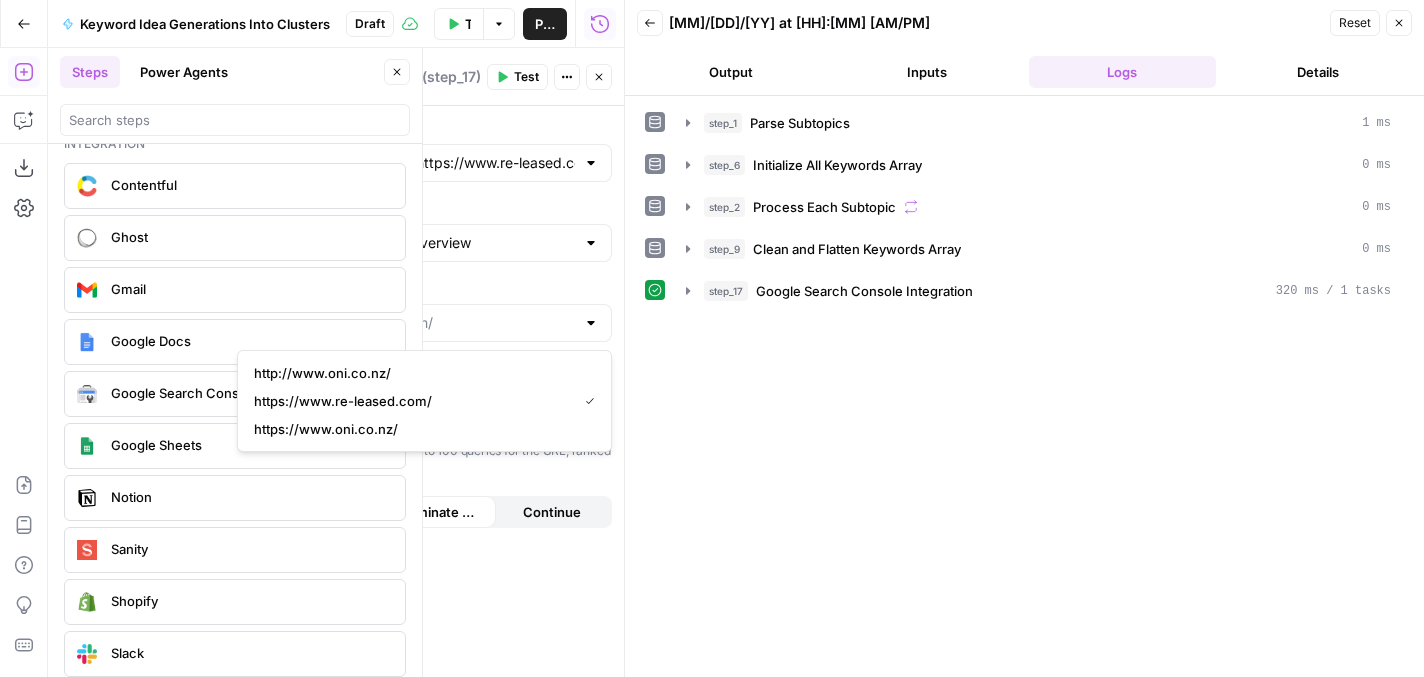 type on "https://www.re-leased.com/" 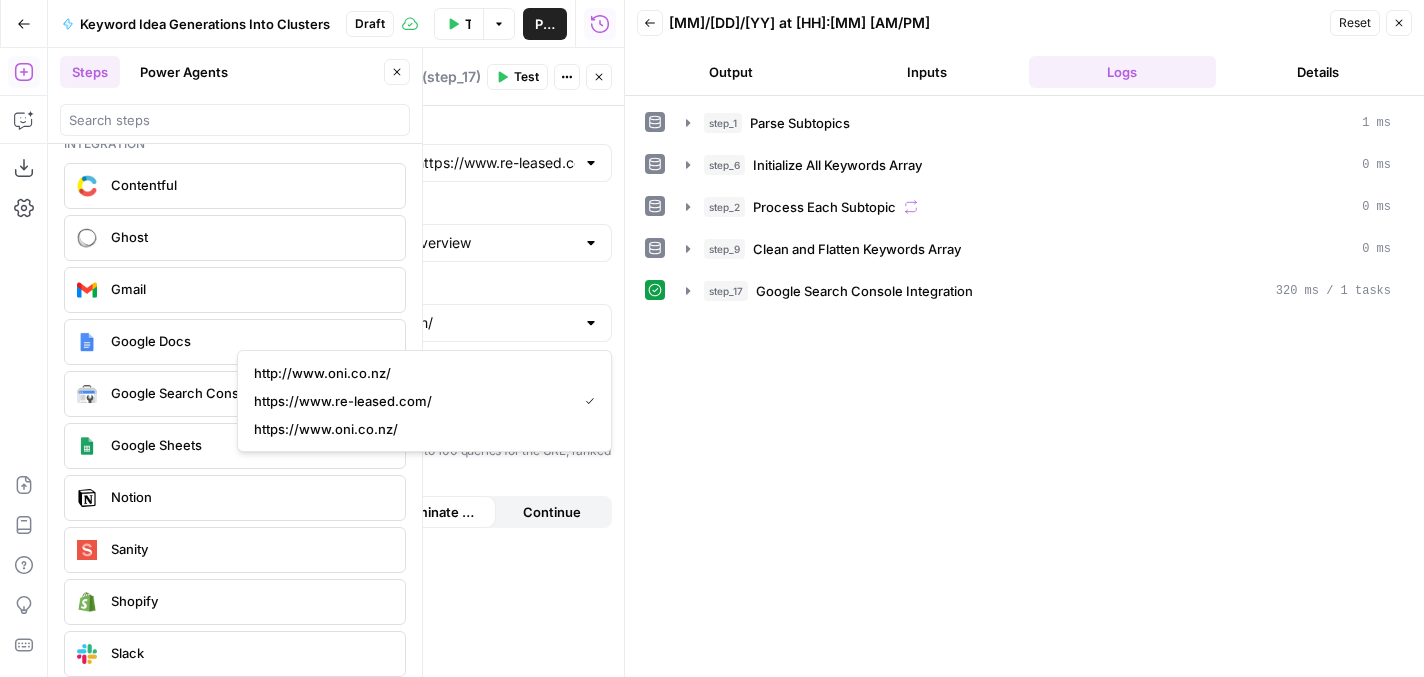 click on "Important:  This input will return up to 100 queries for the URL, ranked by clicks in descending order." at bounding box center (424, 460) 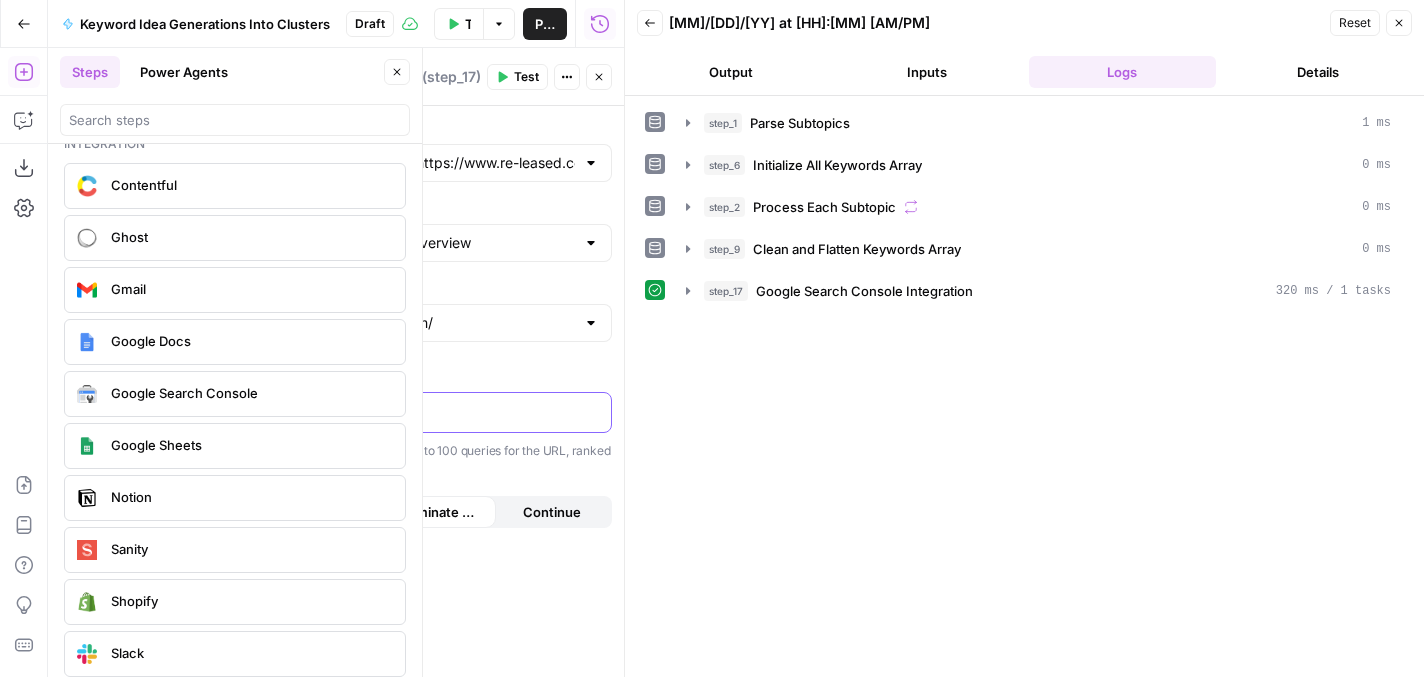 click at bounding box center (424, 411) 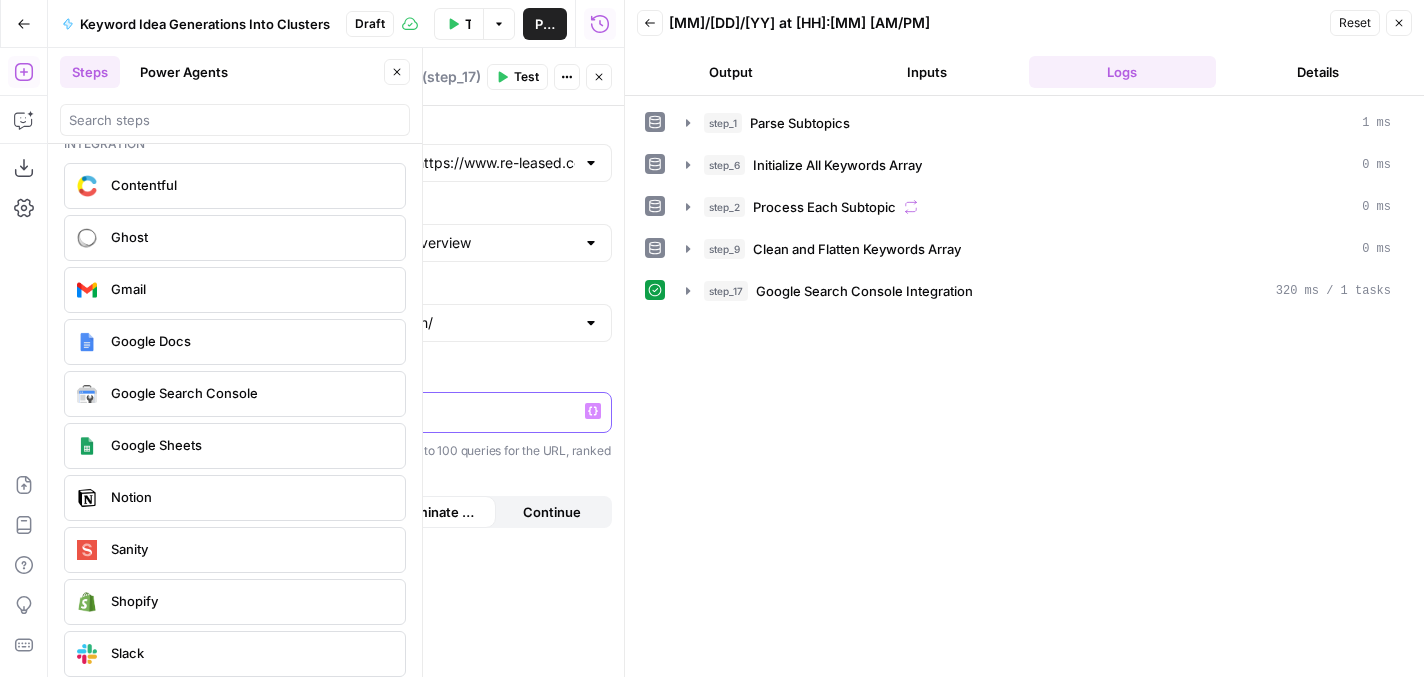 click on "**********" at bounding box center (424, 412) 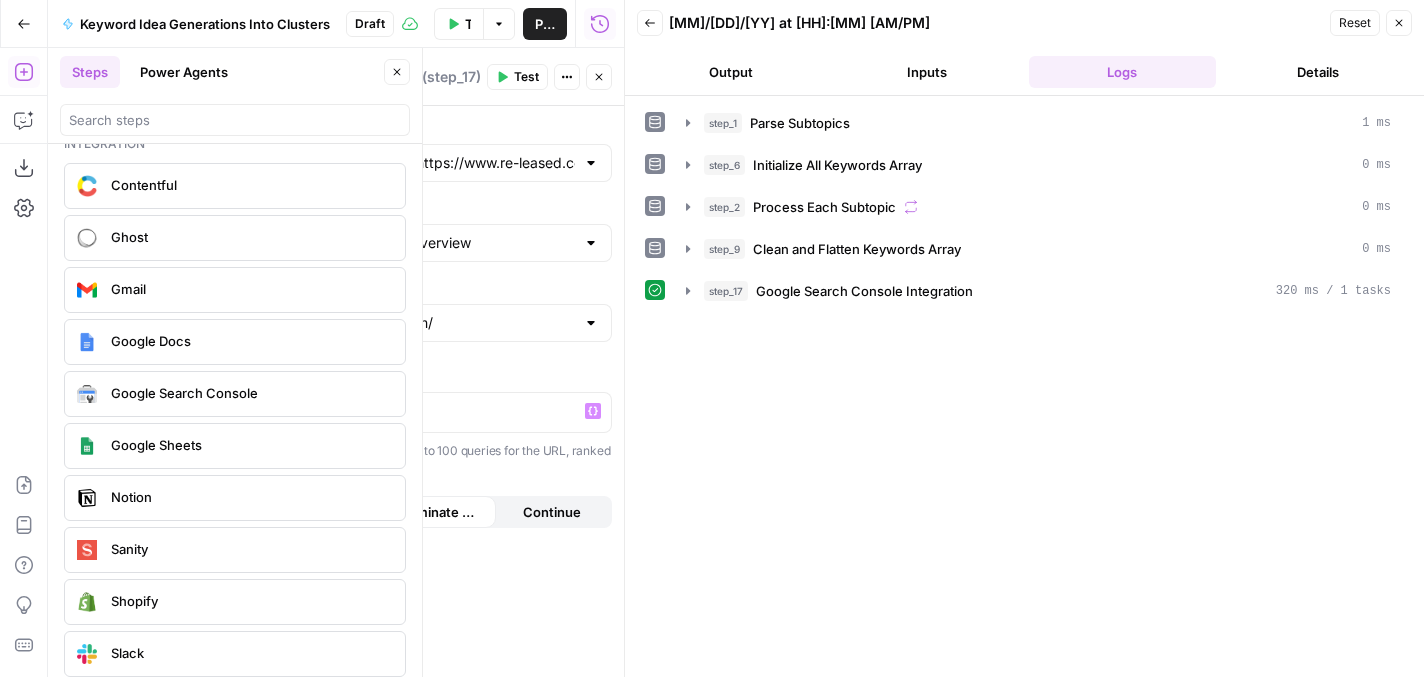 click on "Test" at bounding box center [517, 77] 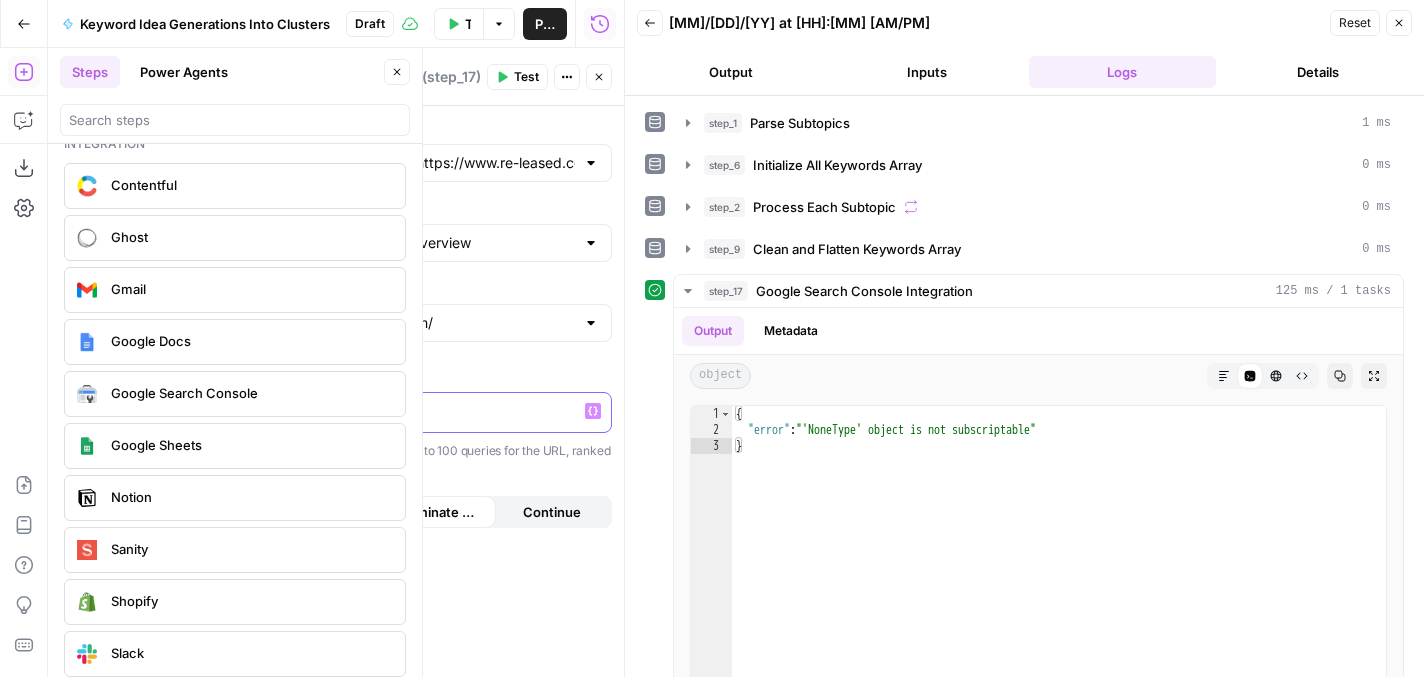 click on "**********" at bounding box center (424, 411) 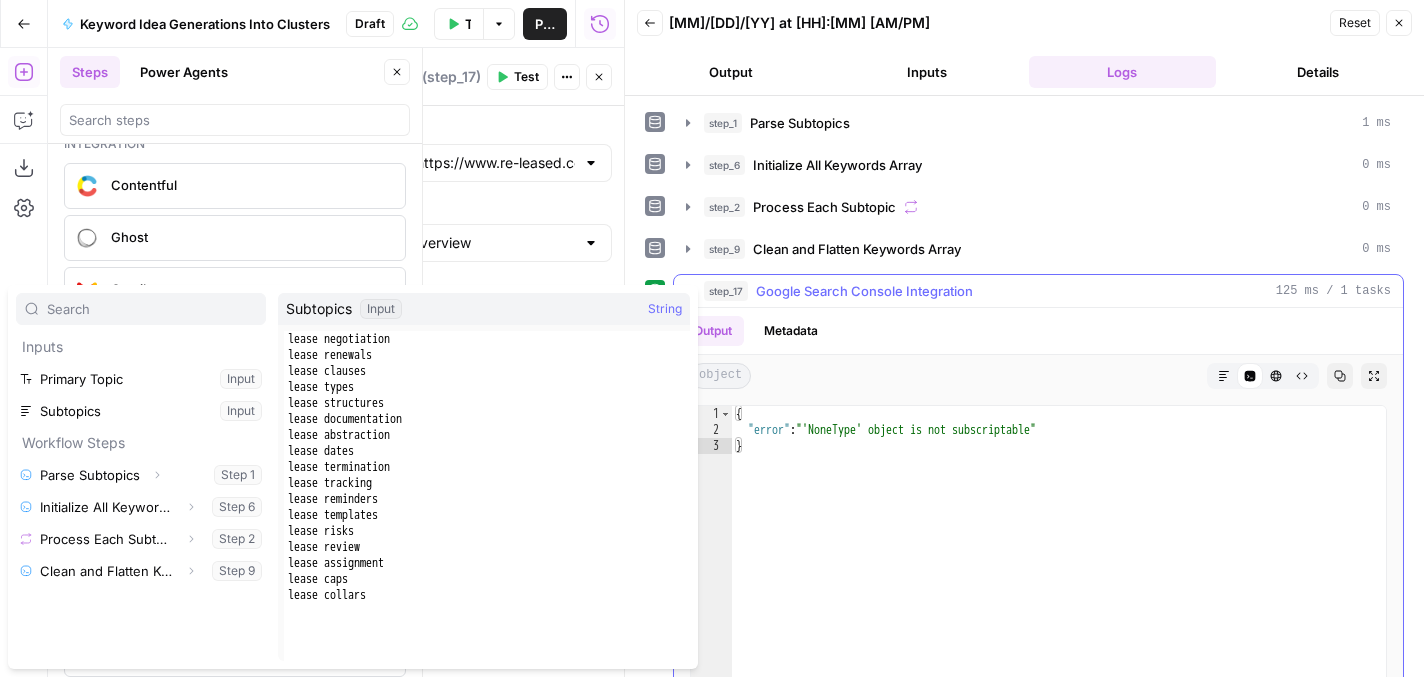 type on "*" 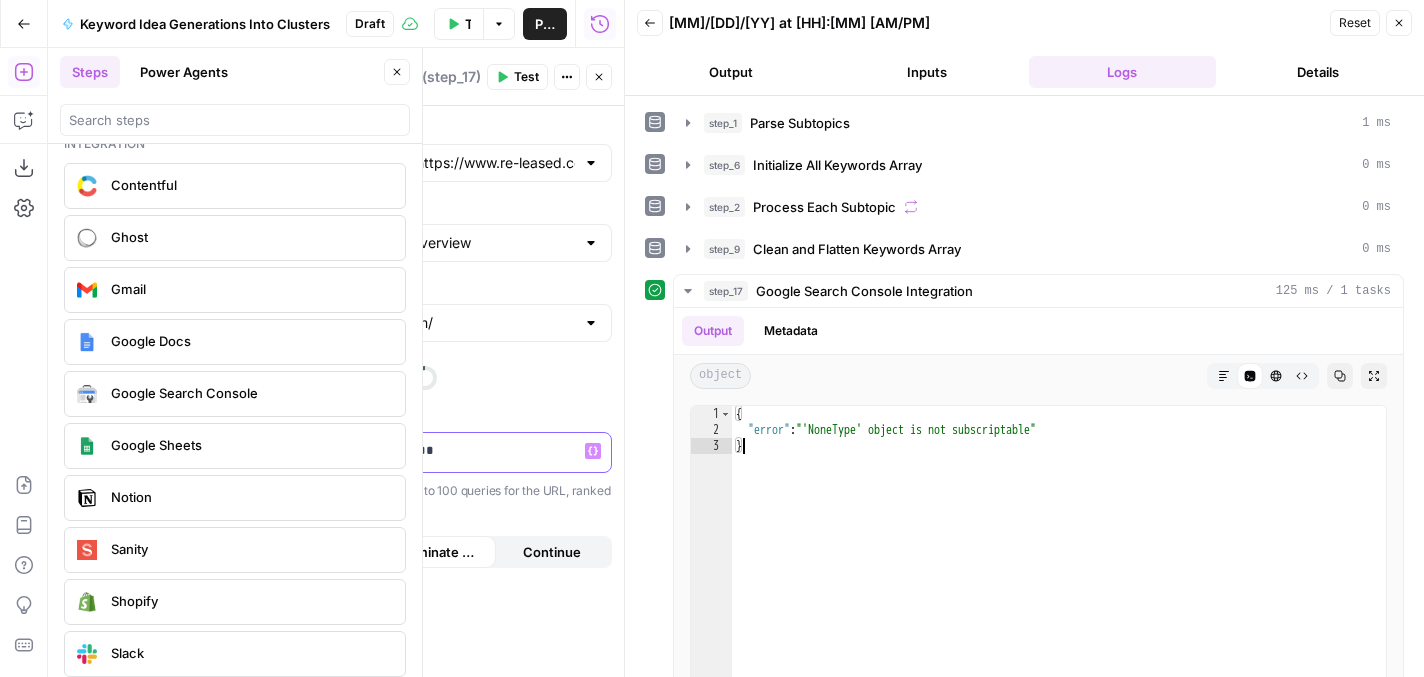 click on "**********" at bounding box center (424, 451) 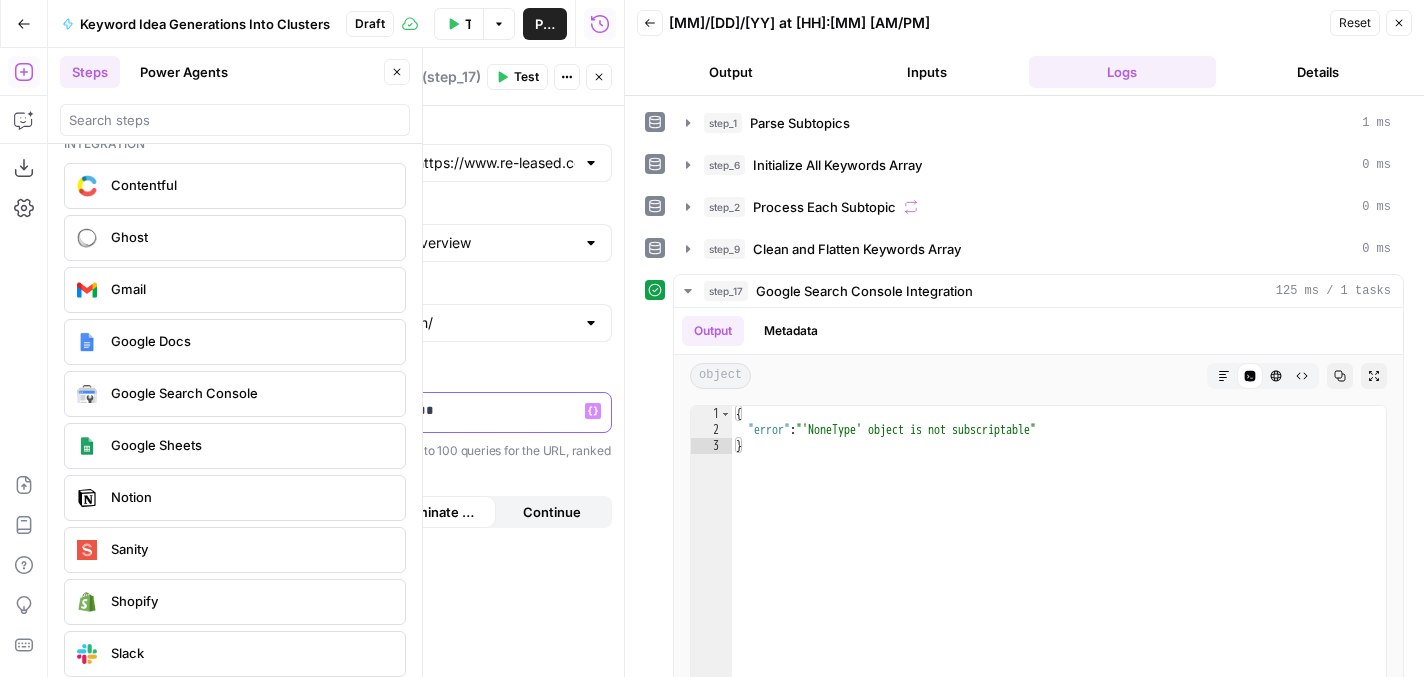 click on "**********" at bounding box center [424, 411] 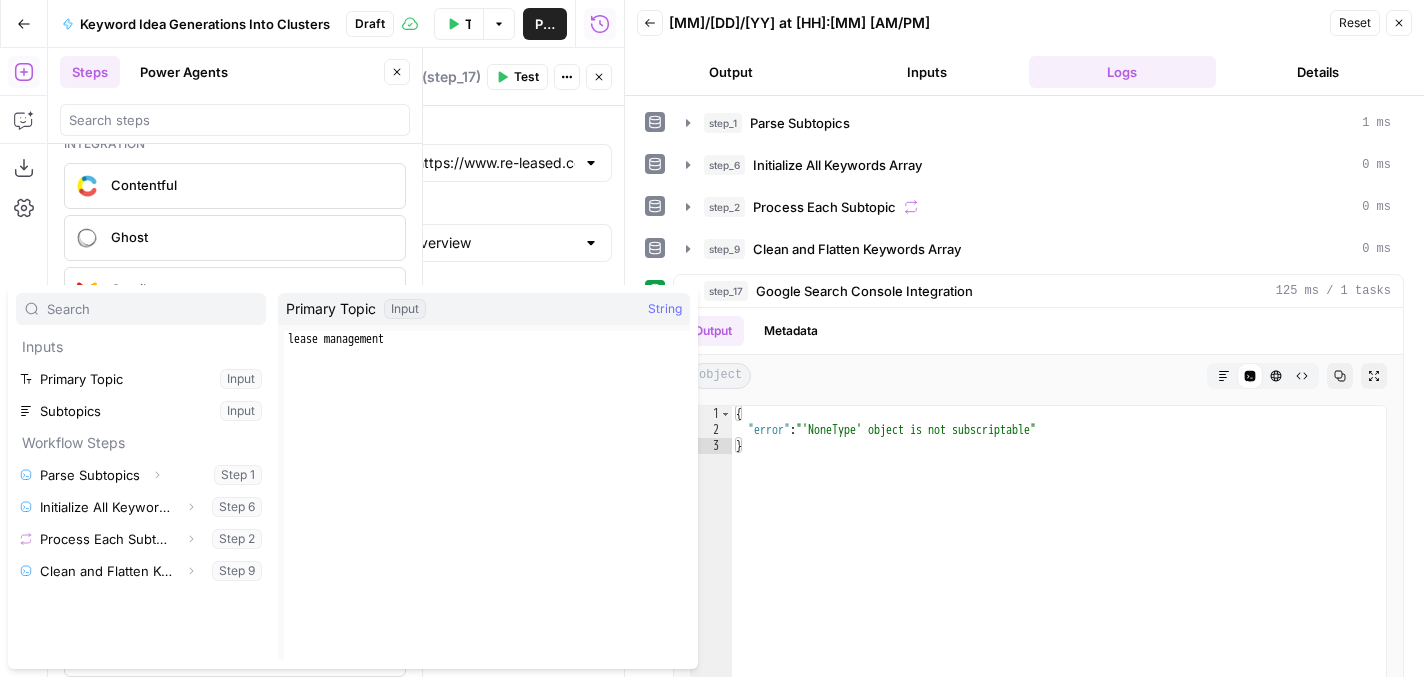 click on "sites" at bounding box center (424, 288) 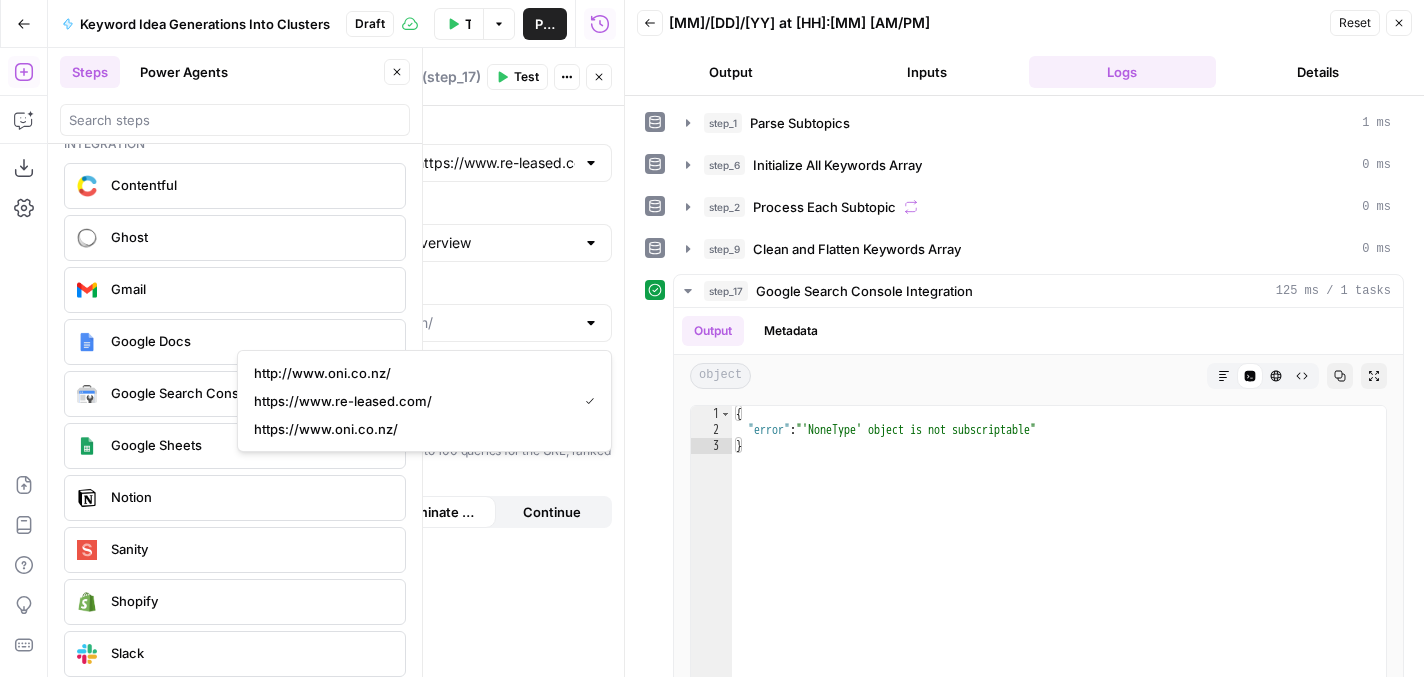type on "https://www.re-leased.com/" 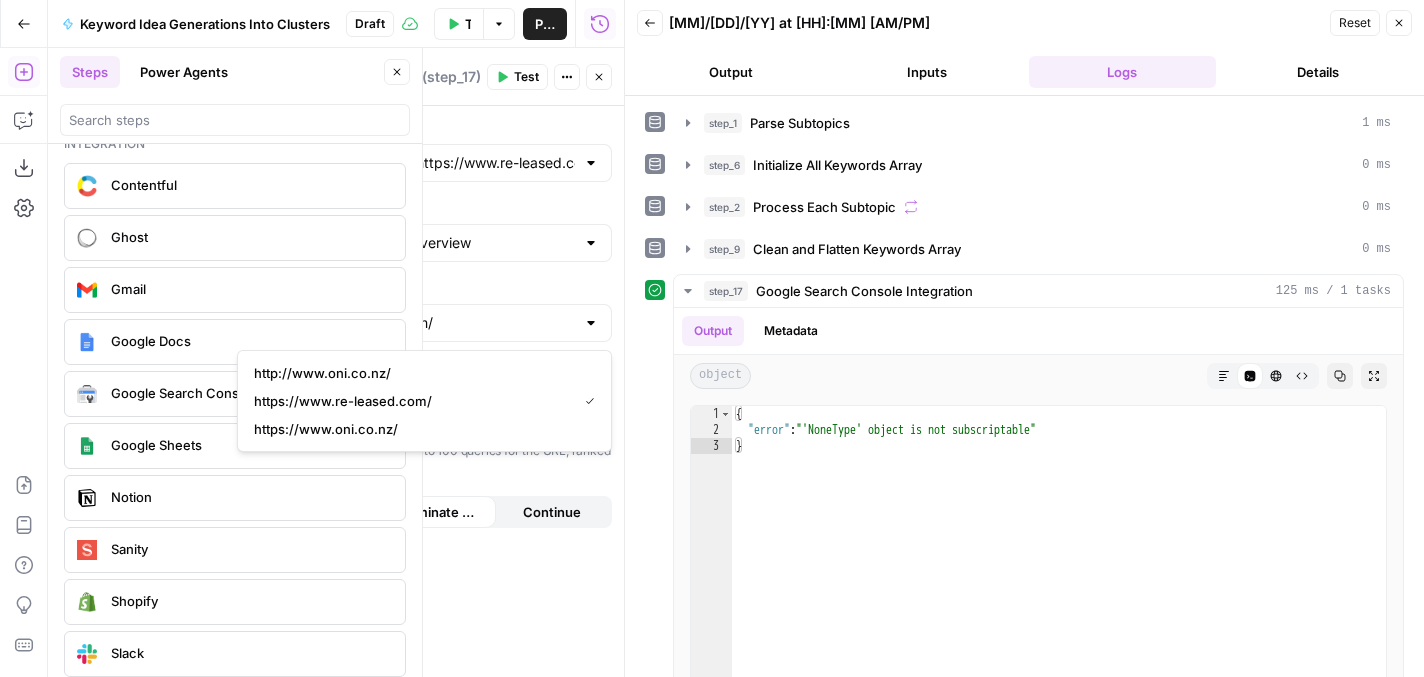 click on "**********" at bounding box center [424, 391] 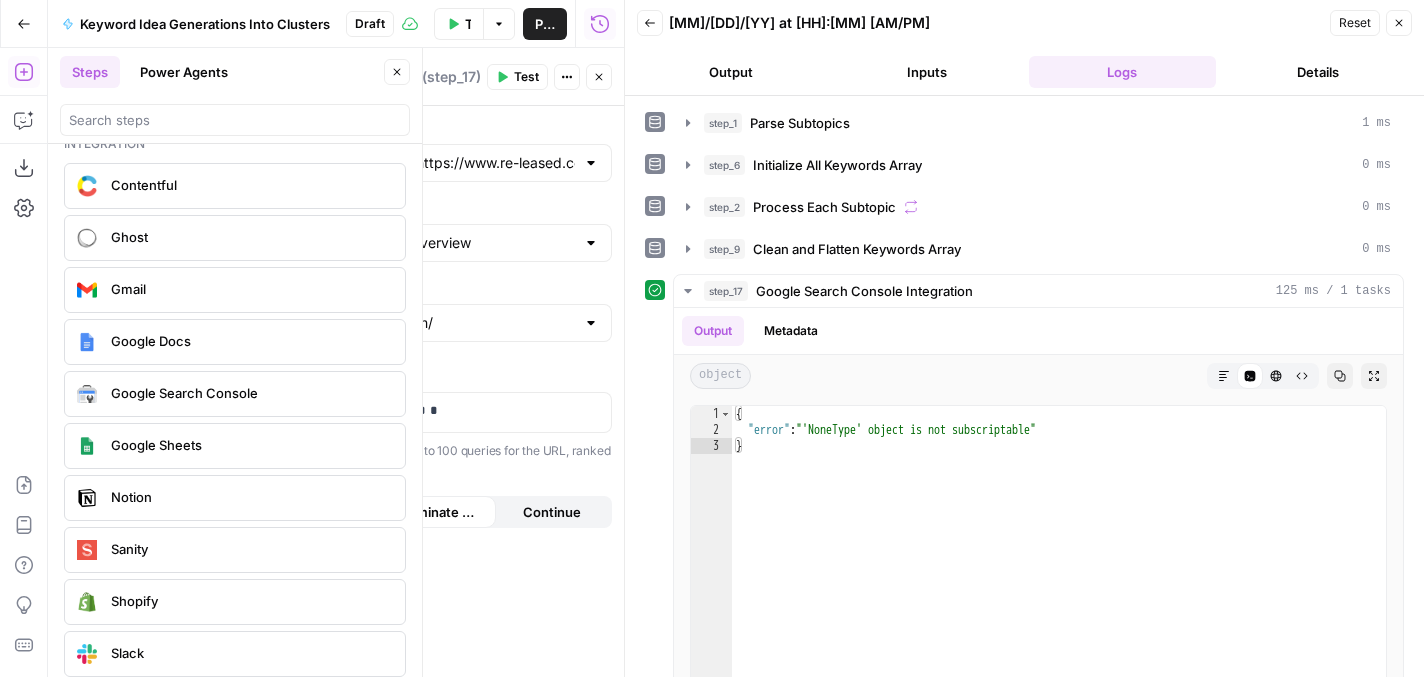 click on "Test" at bounding box center [526, 77] 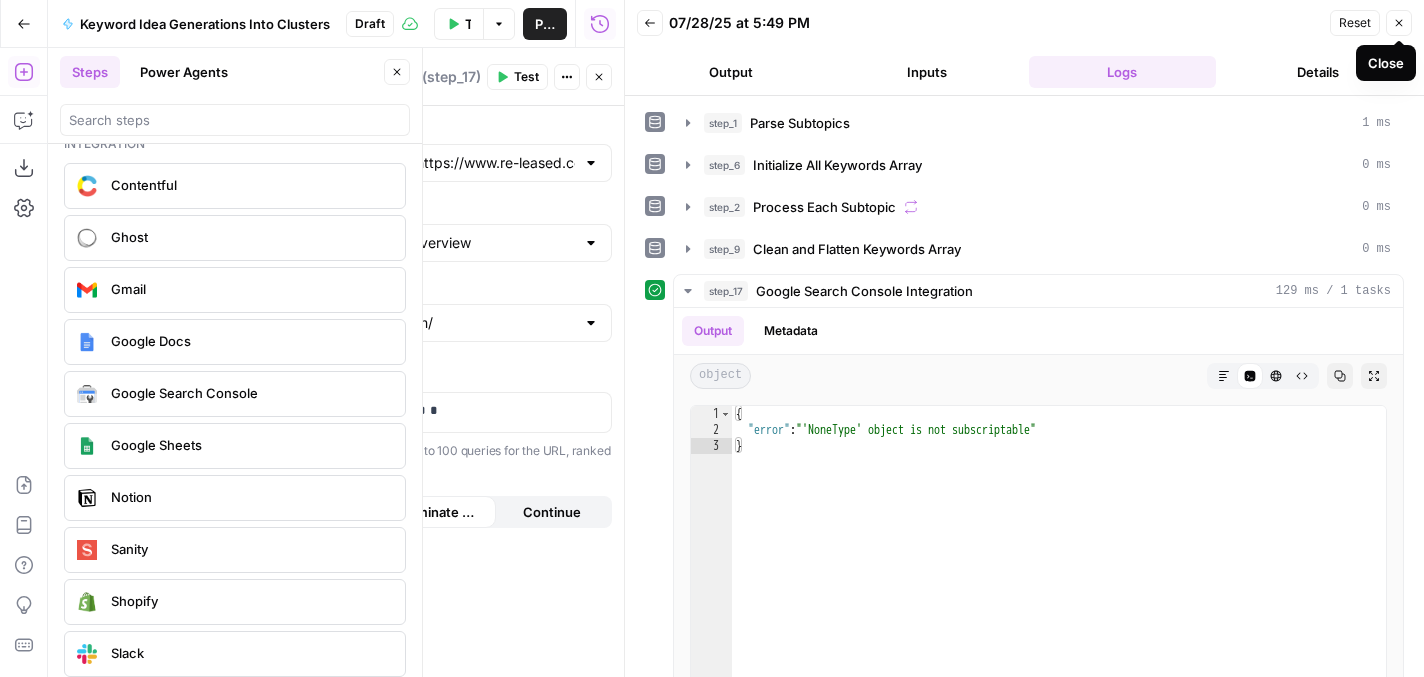 click 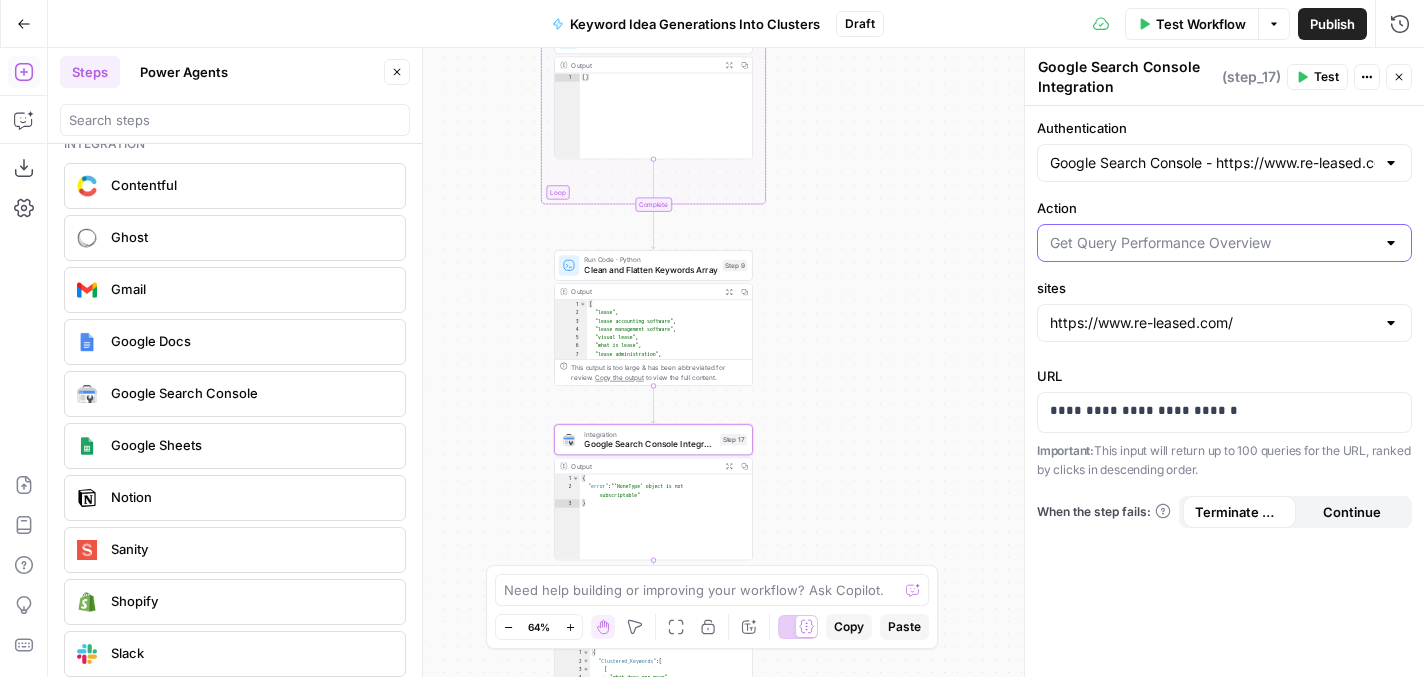 click on "Action" at bounding box center [1212, 243] 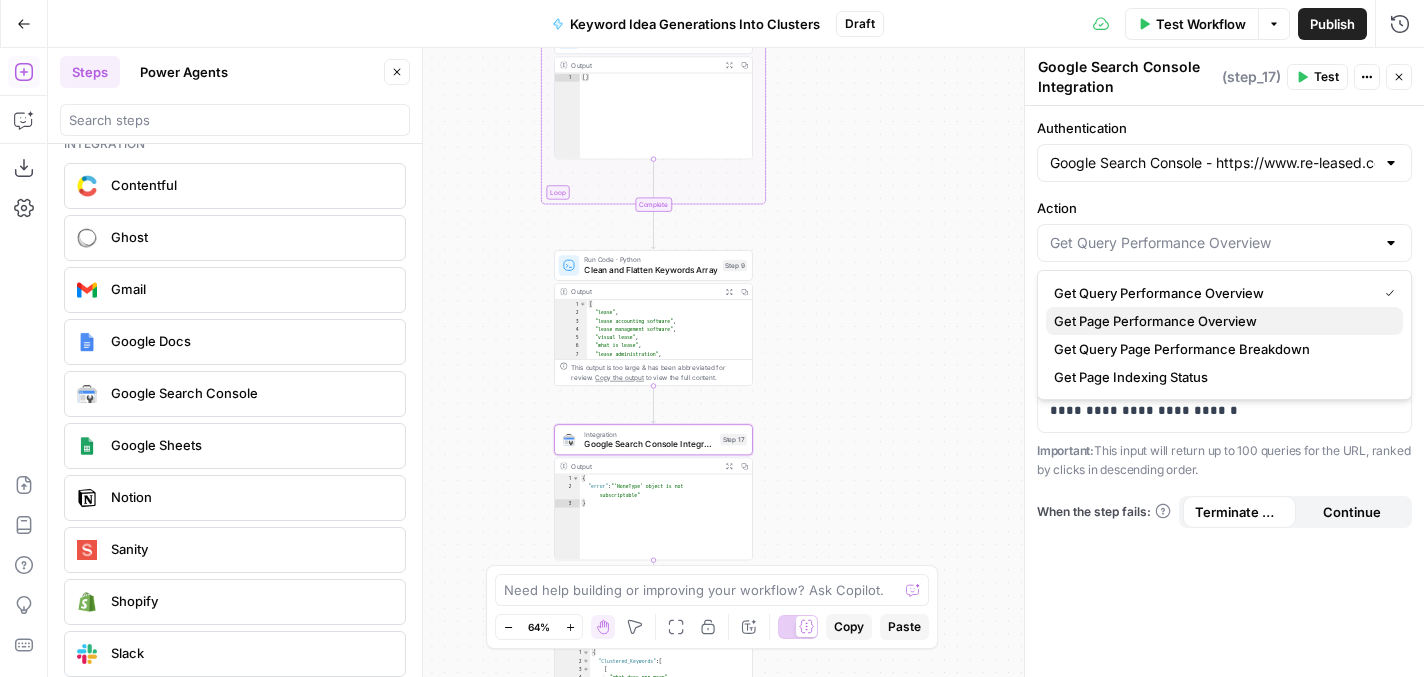 click on "Get Page Performance Overview" at bounding box center [1220, 321] 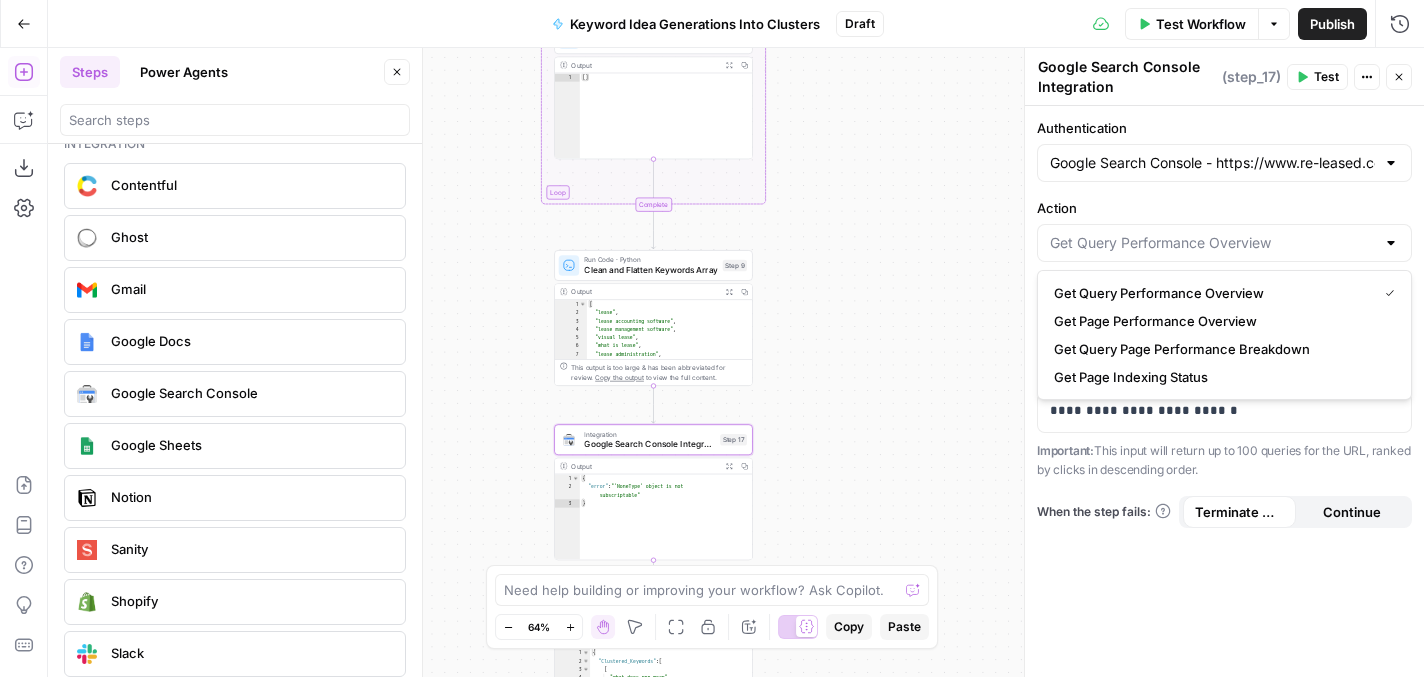 type on "Get Page Performance Overview" 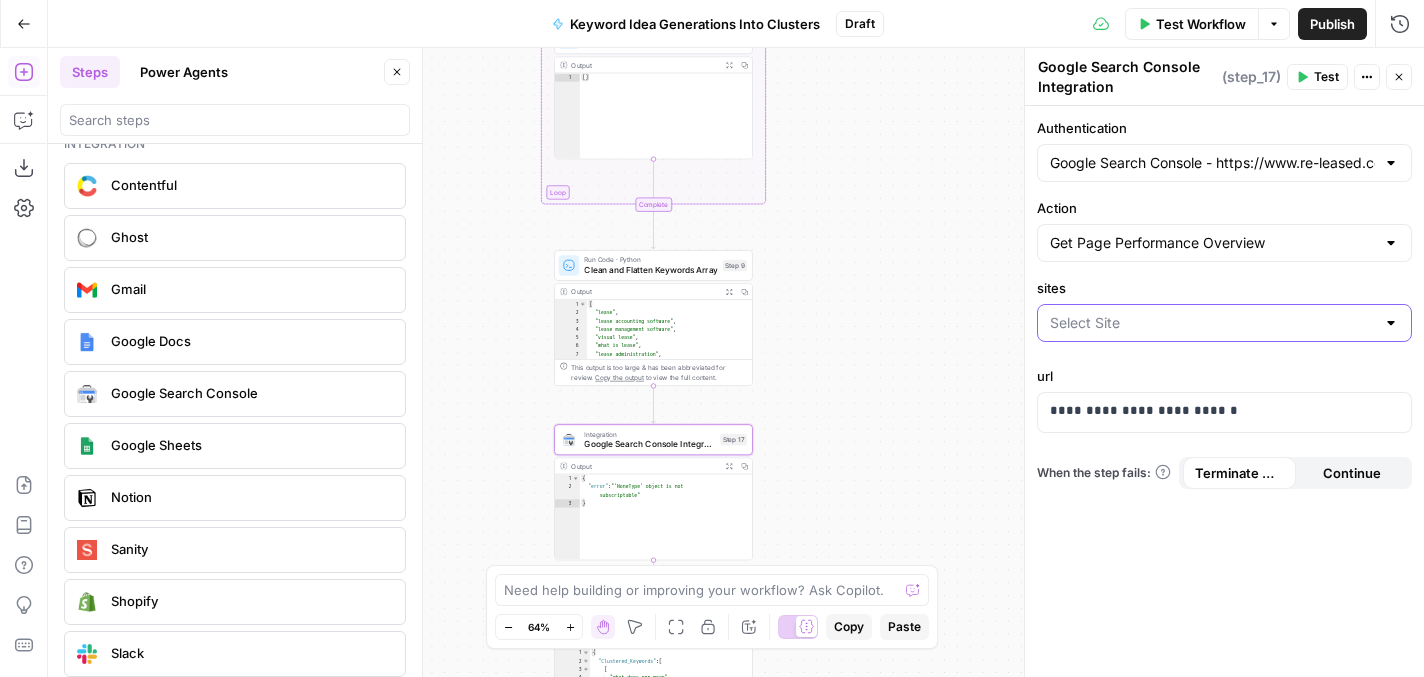 click on "sites" at bounding box center [1212, 323] 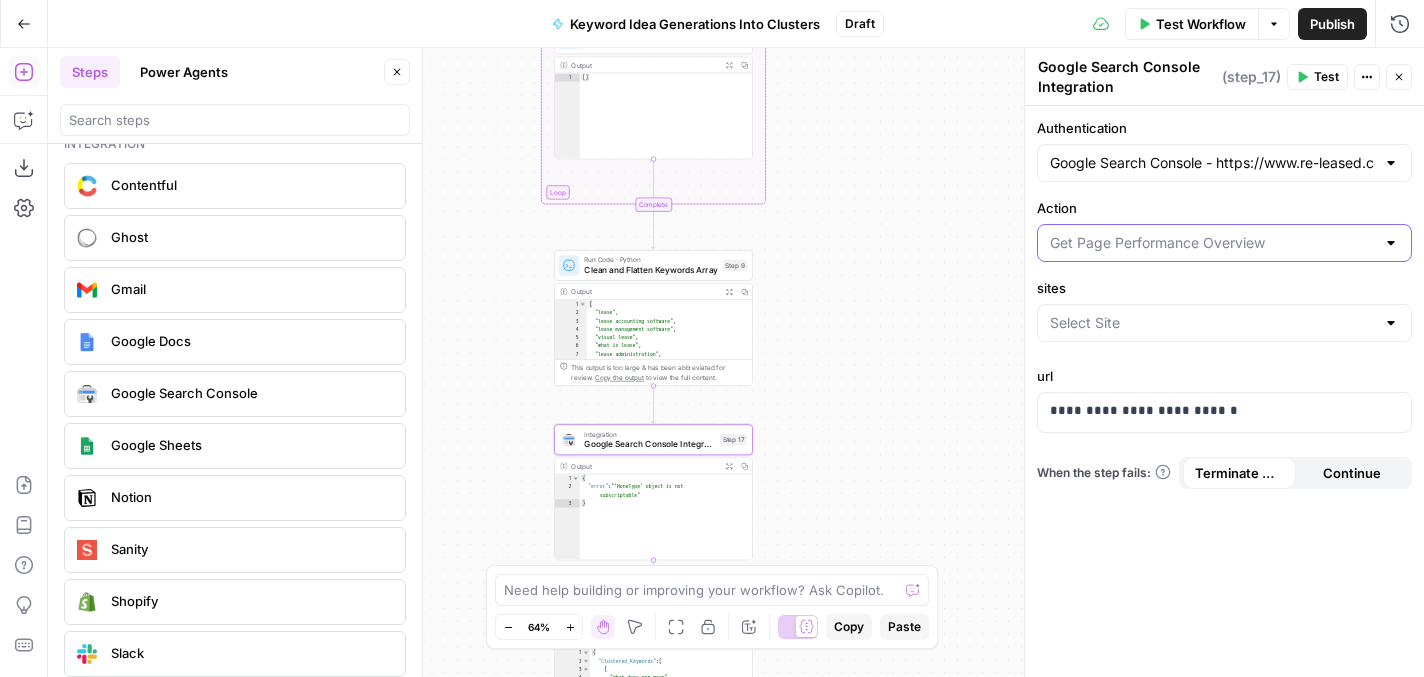 click on "Action" at bounding box center [1212, 243] 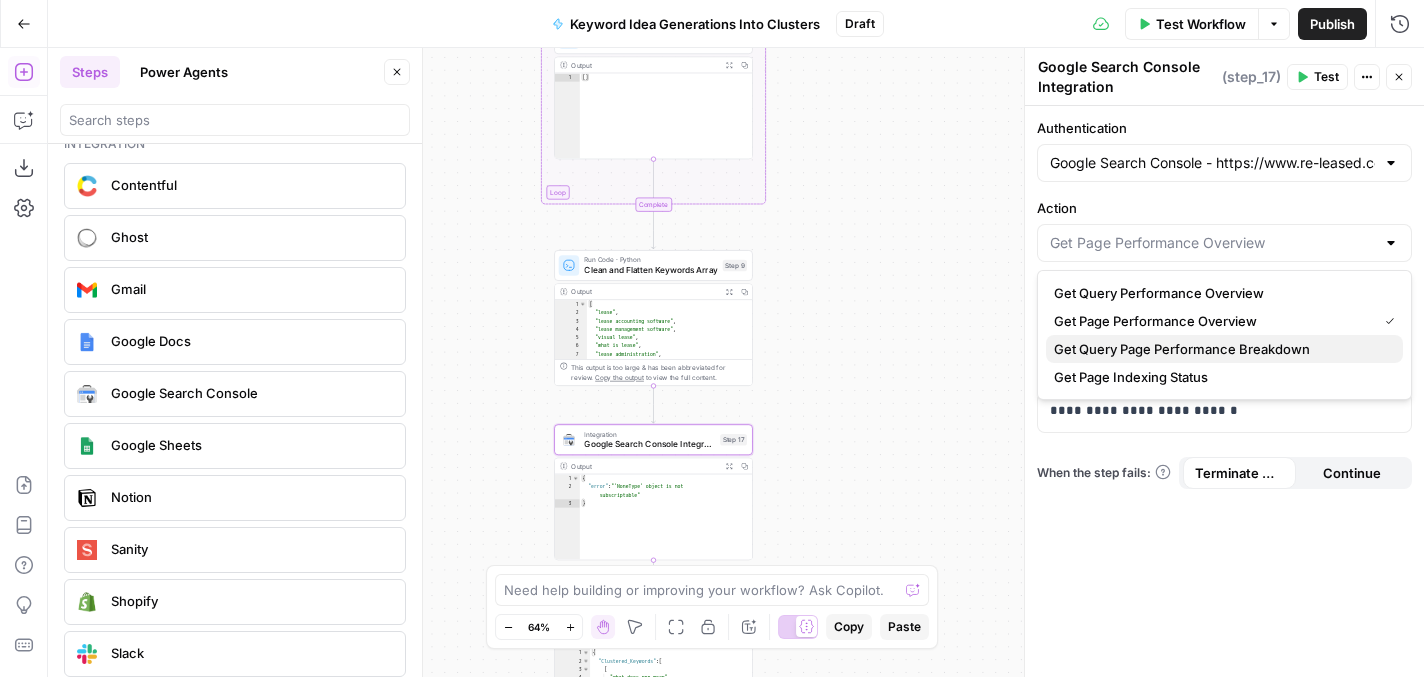 click on "Get Query Page Performance Breakdown" at bounding box center [1220, 349] 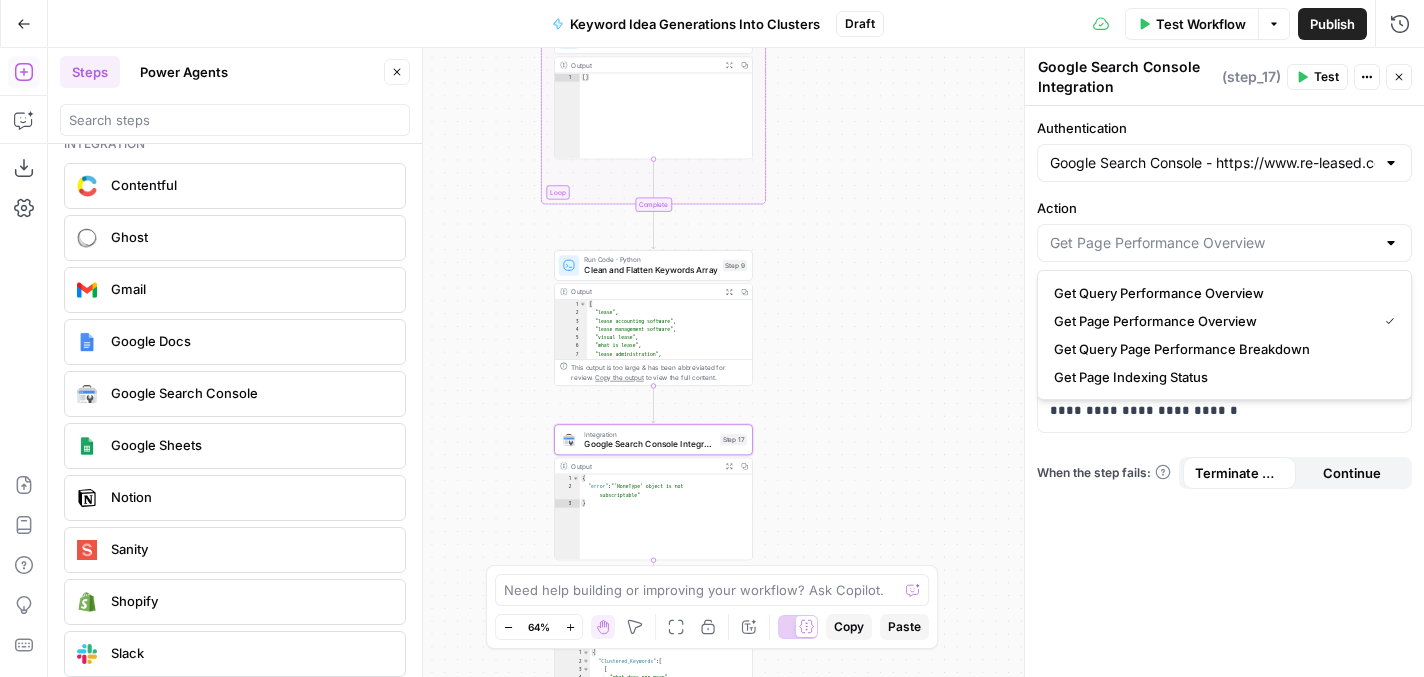 type on "Get Query Page Performance Breakdown" 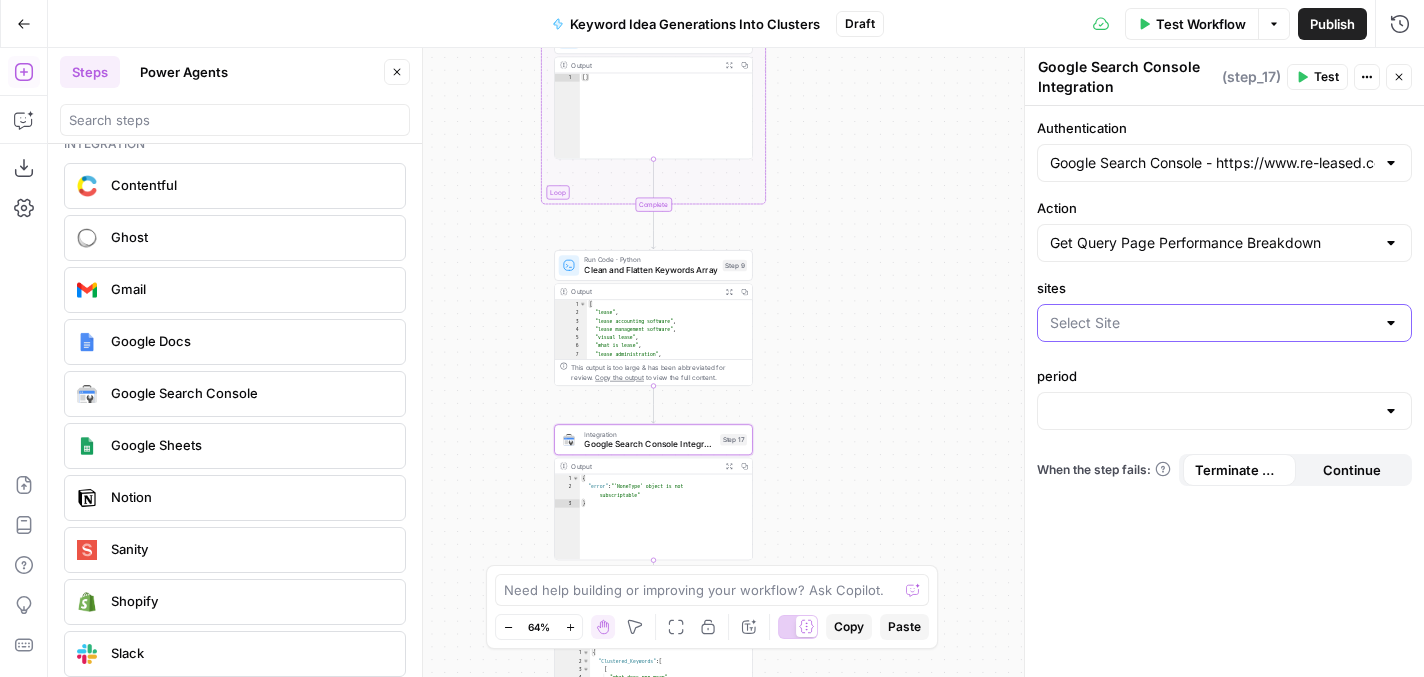 click on "sites" at bounding box center [1212, 323] 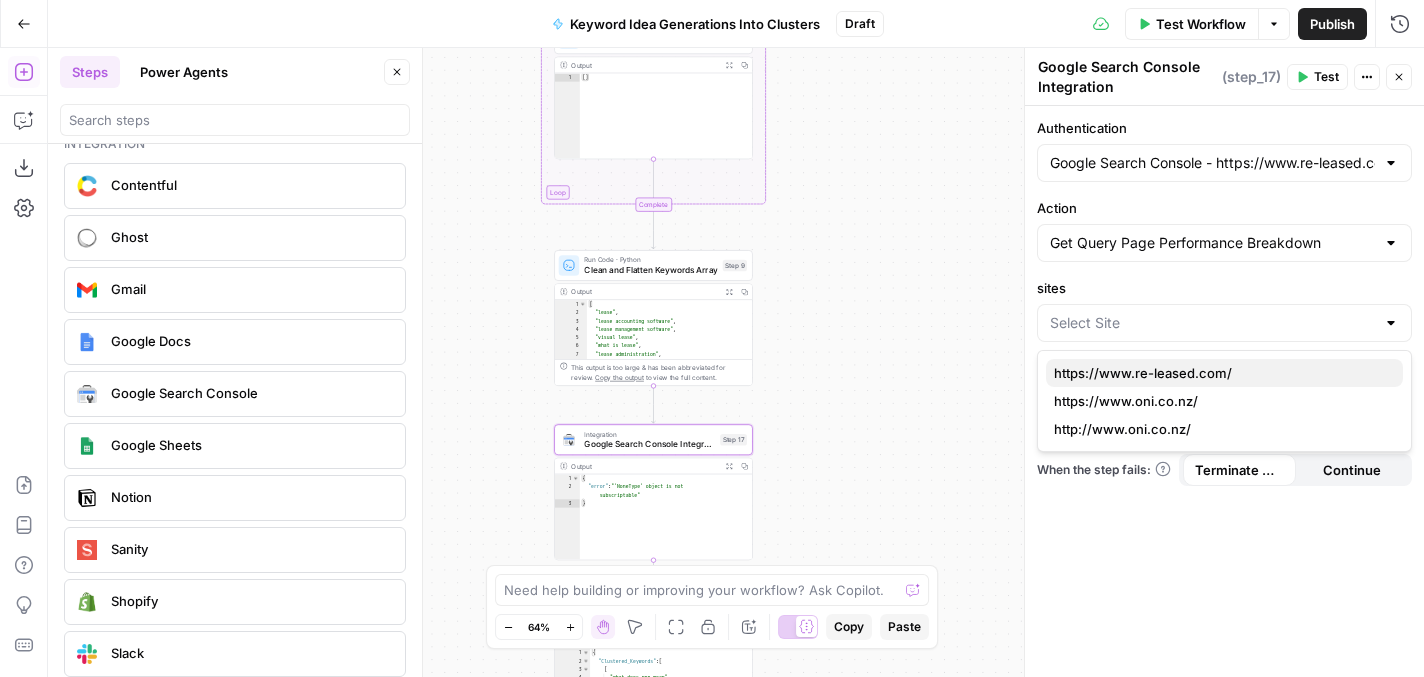 click on "https://www.re-leased.com/" at bounding box center [1220, 373] 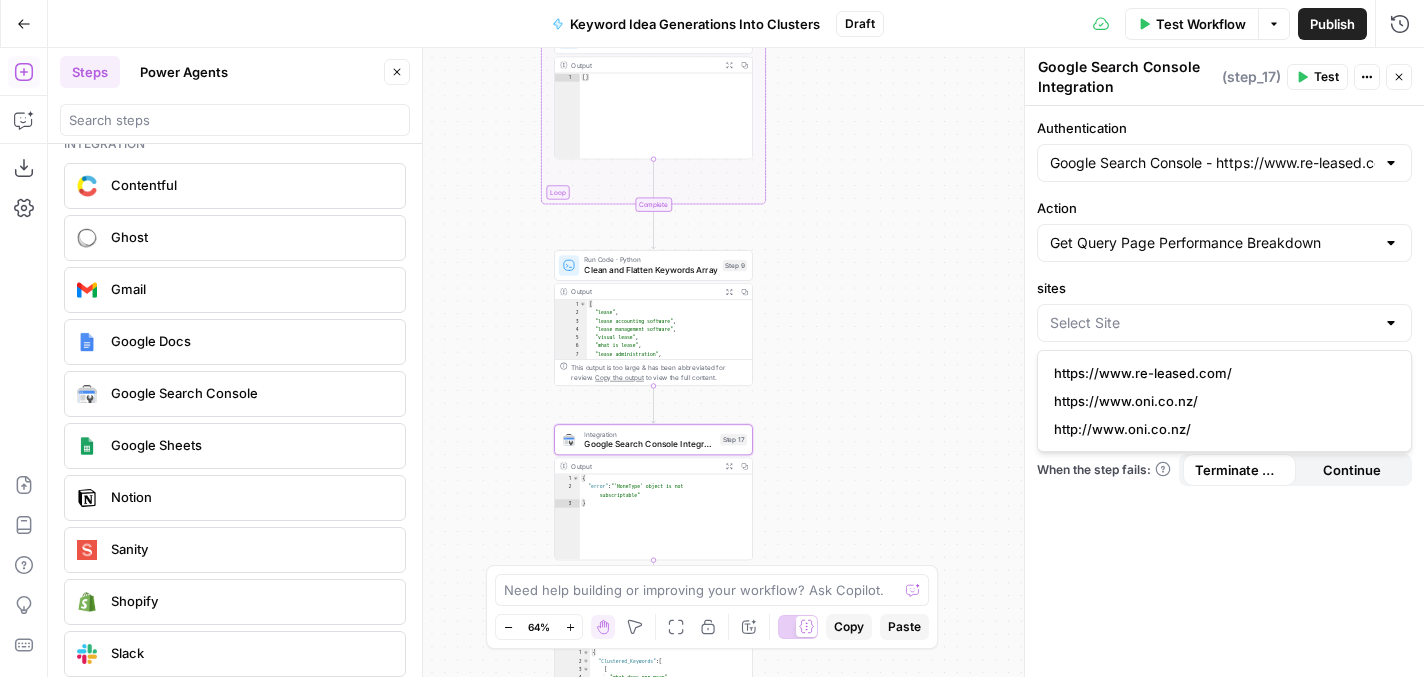 type on "https://www.re-leased.com/" 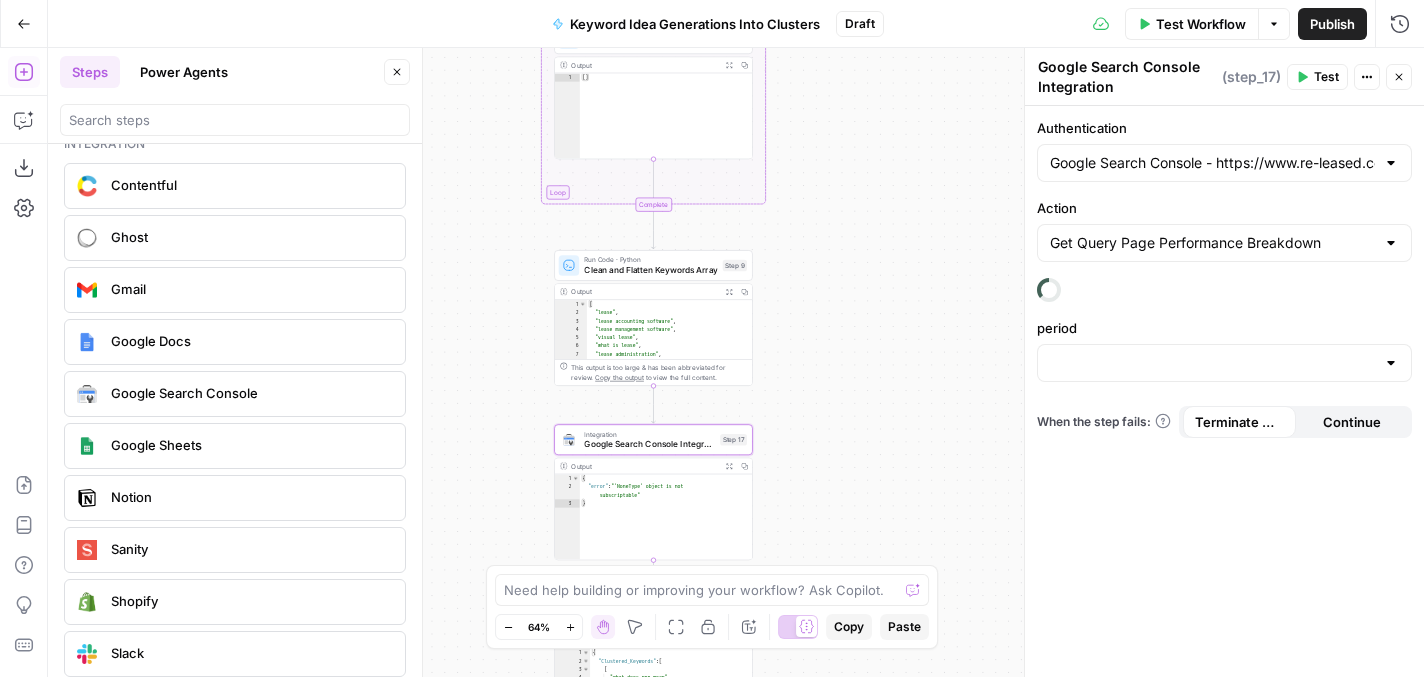 click at bounding box center (1224, 363) 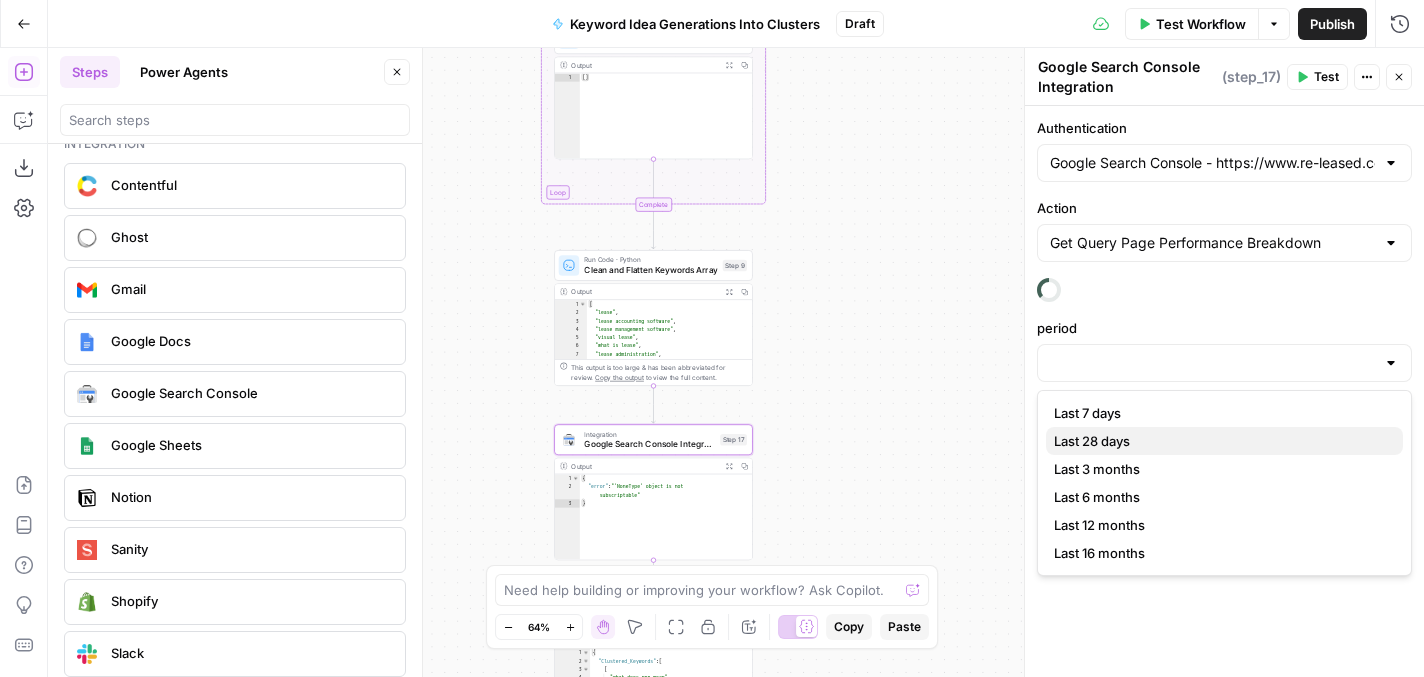 click on "Last 28 days" at bounding box center [1220, 441] 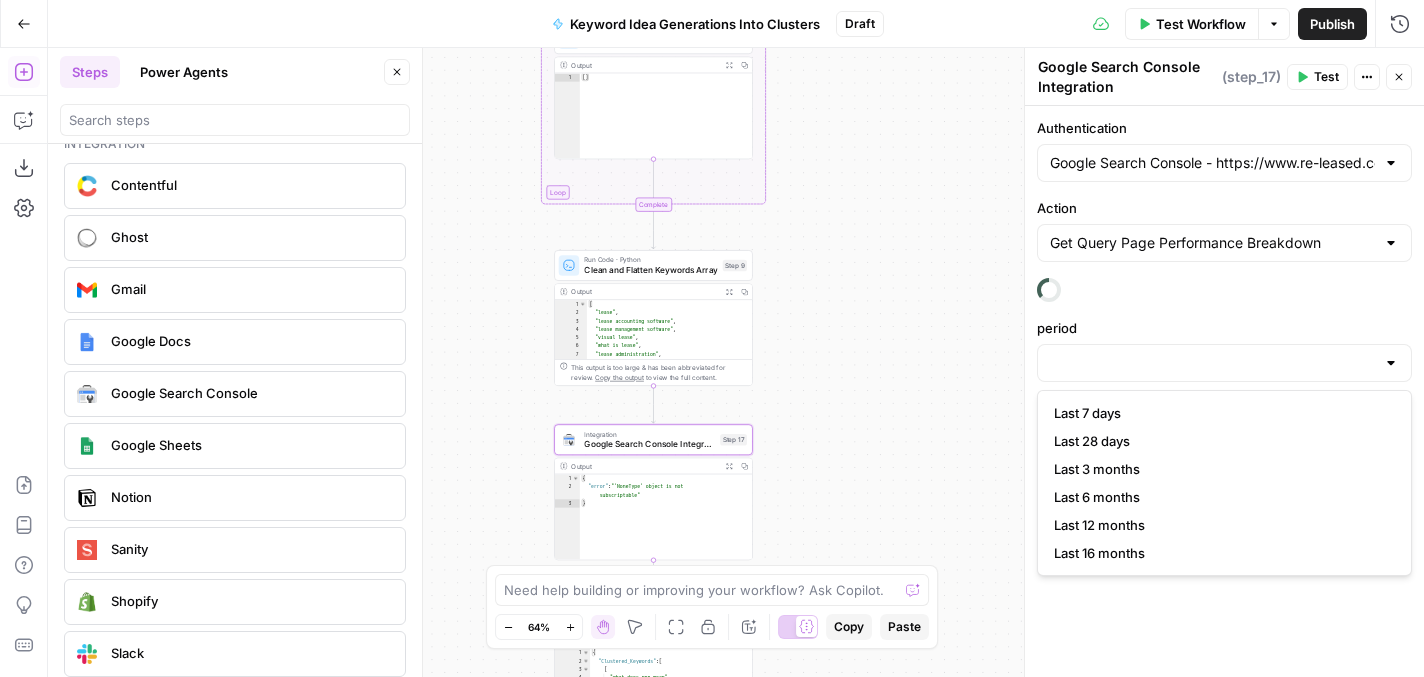 type on "Last 28 days" 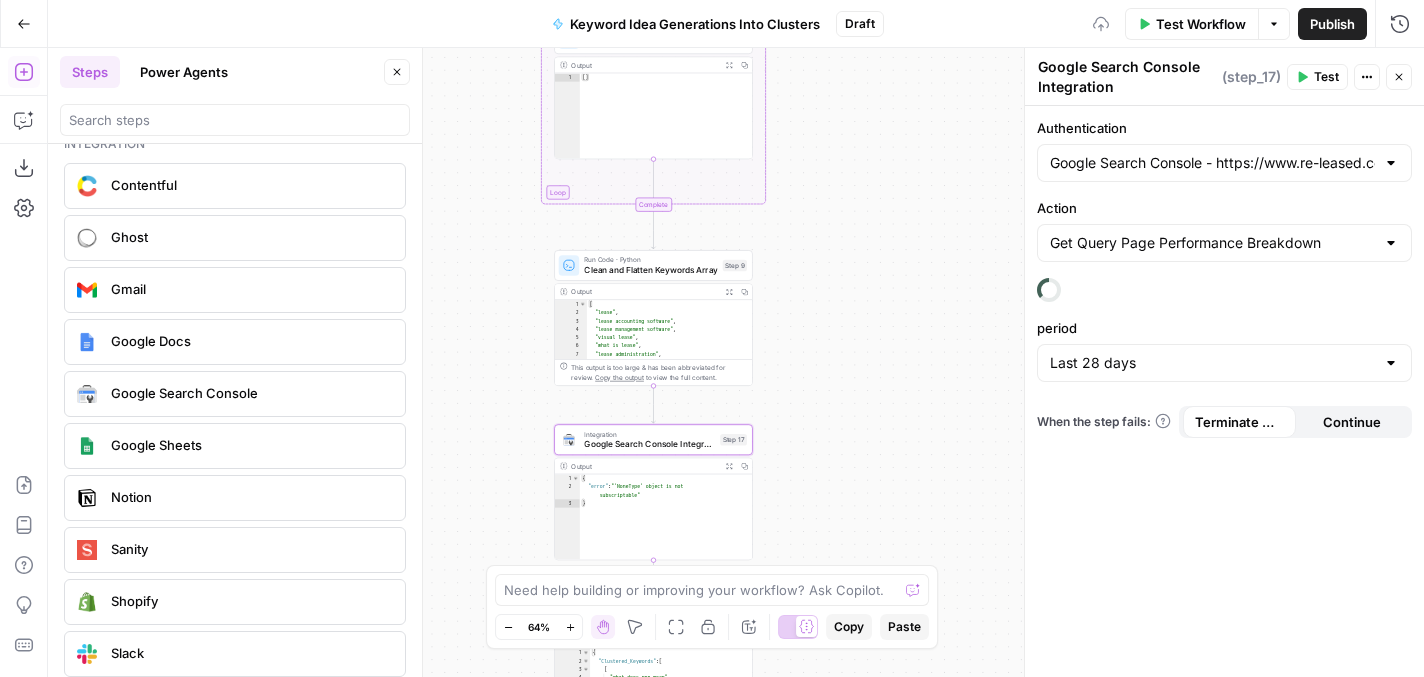 click on "Authentication Google Search Console - https://www.re-leased.com/ Action Get Query Page Performance Breakdown period Last 28 days When the step fails: Terminate Workflow Continue" at bounding box center [1224, 391] 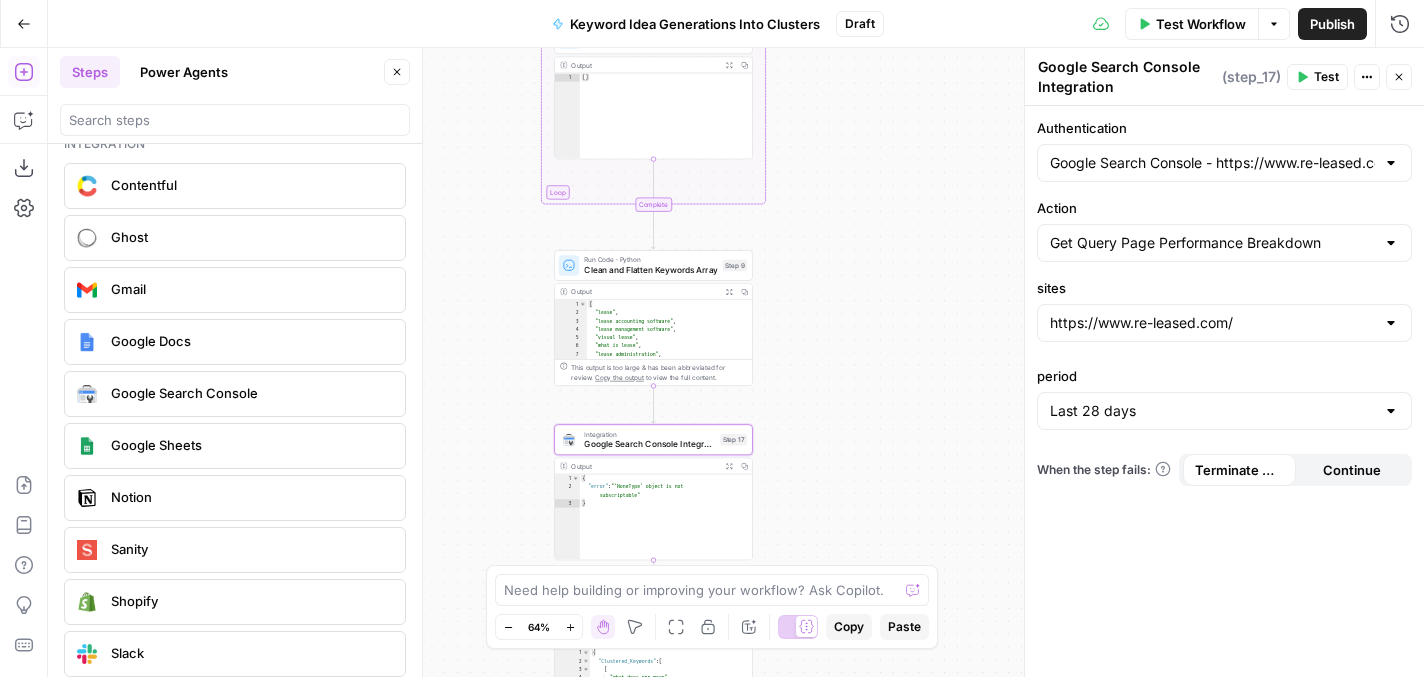 click on "Test" at bounding box center (1326, 77) 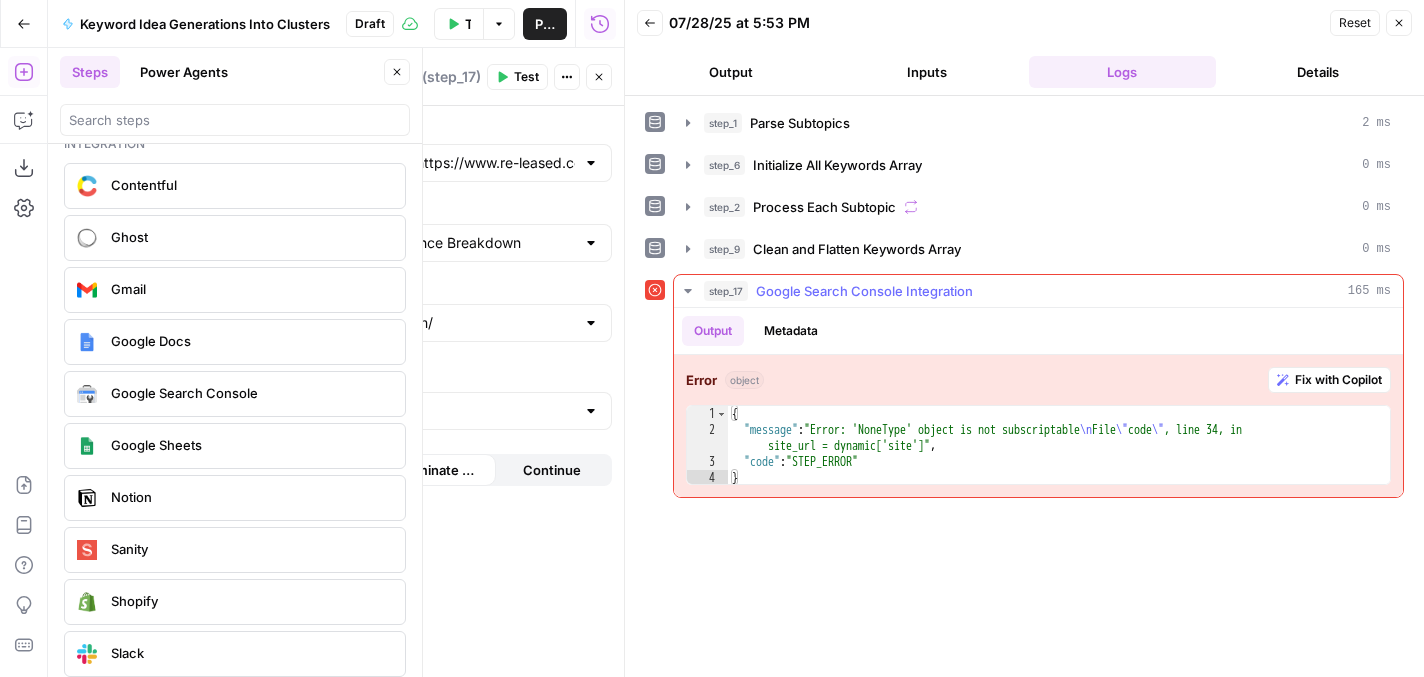 click on "Fix with Copilot" at bounding box center (1338, 380) 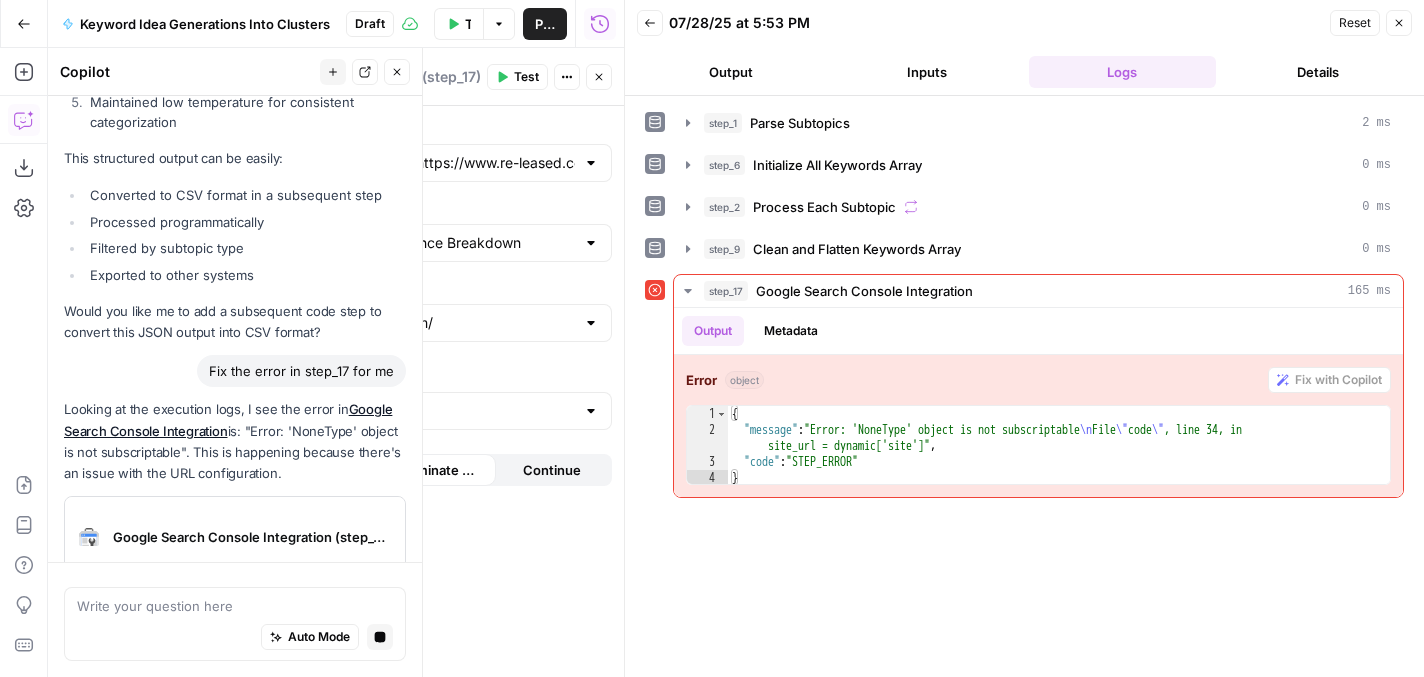 scroll, scrollTop: 5783, scrollLeft: 0, axis: vertical 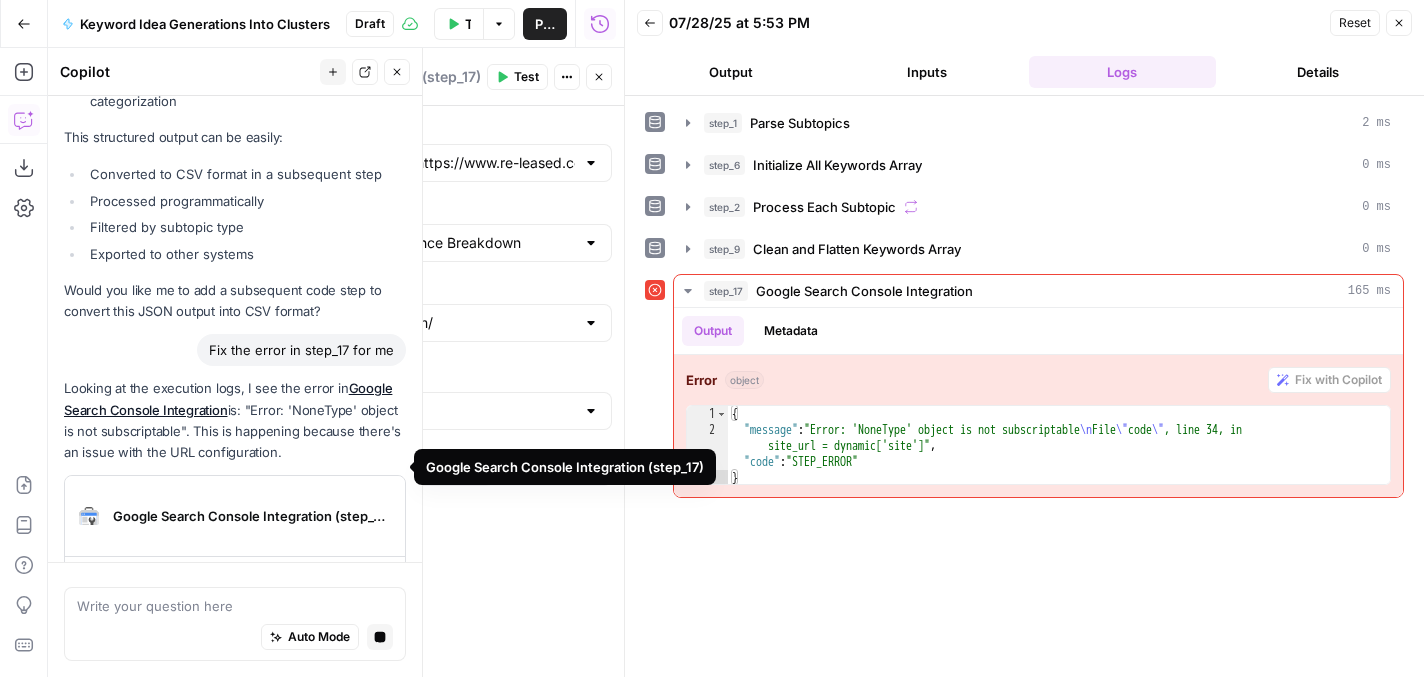 click on "Google Search Console Integration (step_17)" at bounding box center (229, 516) 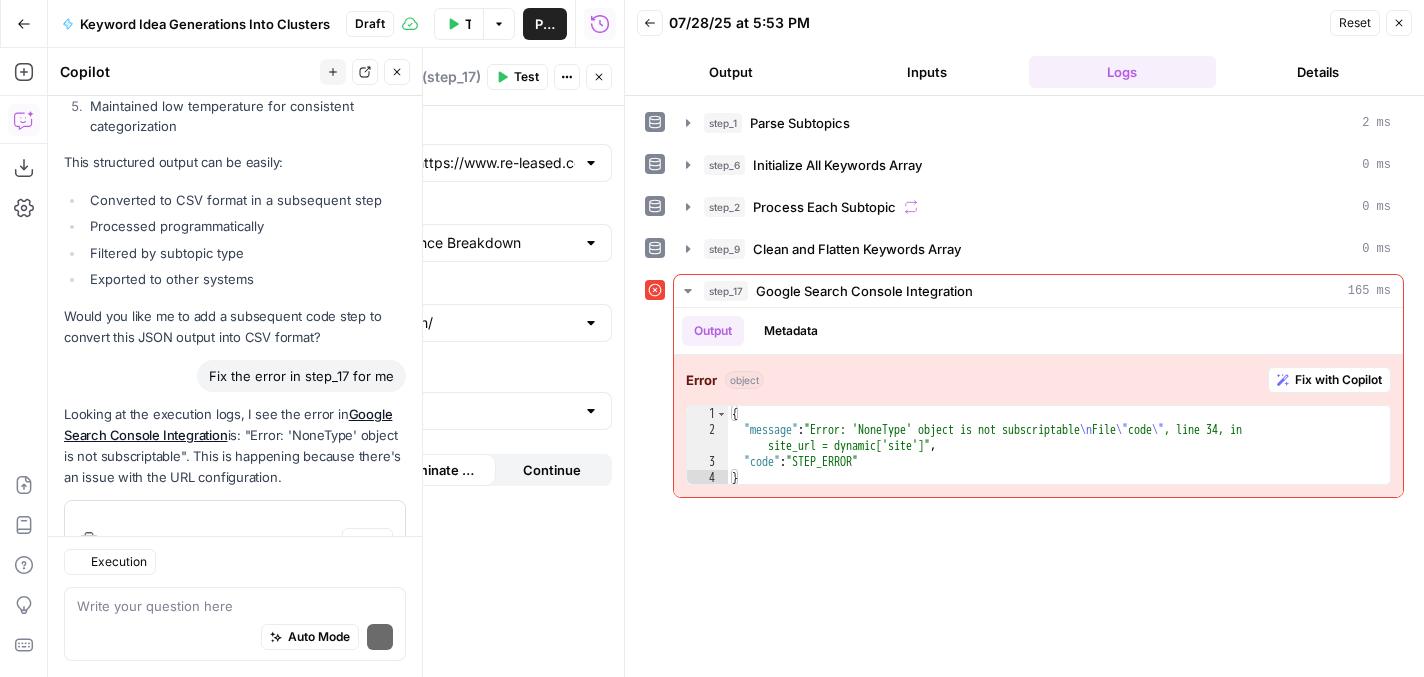 scroll, scrollTop: 6342, scrollLeft: 0, axis: vertical 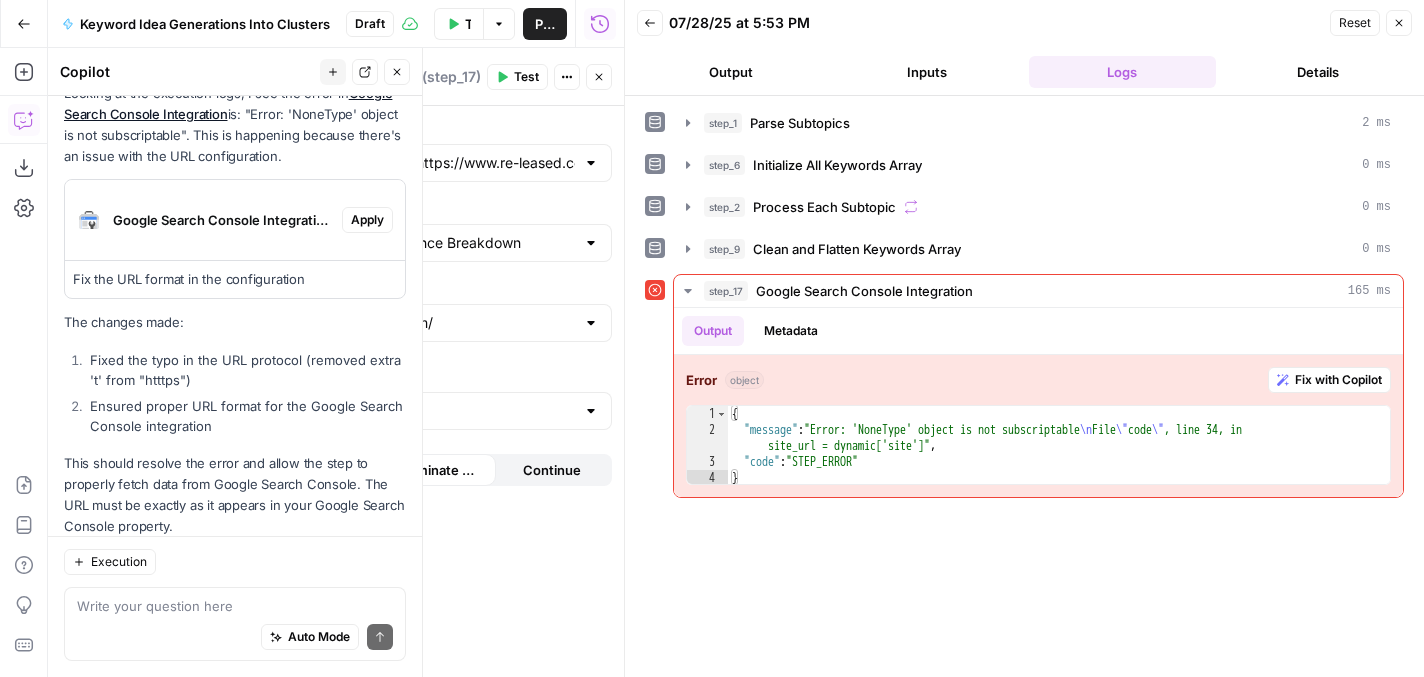 click on "Apply" at bounding box center [367, 220] 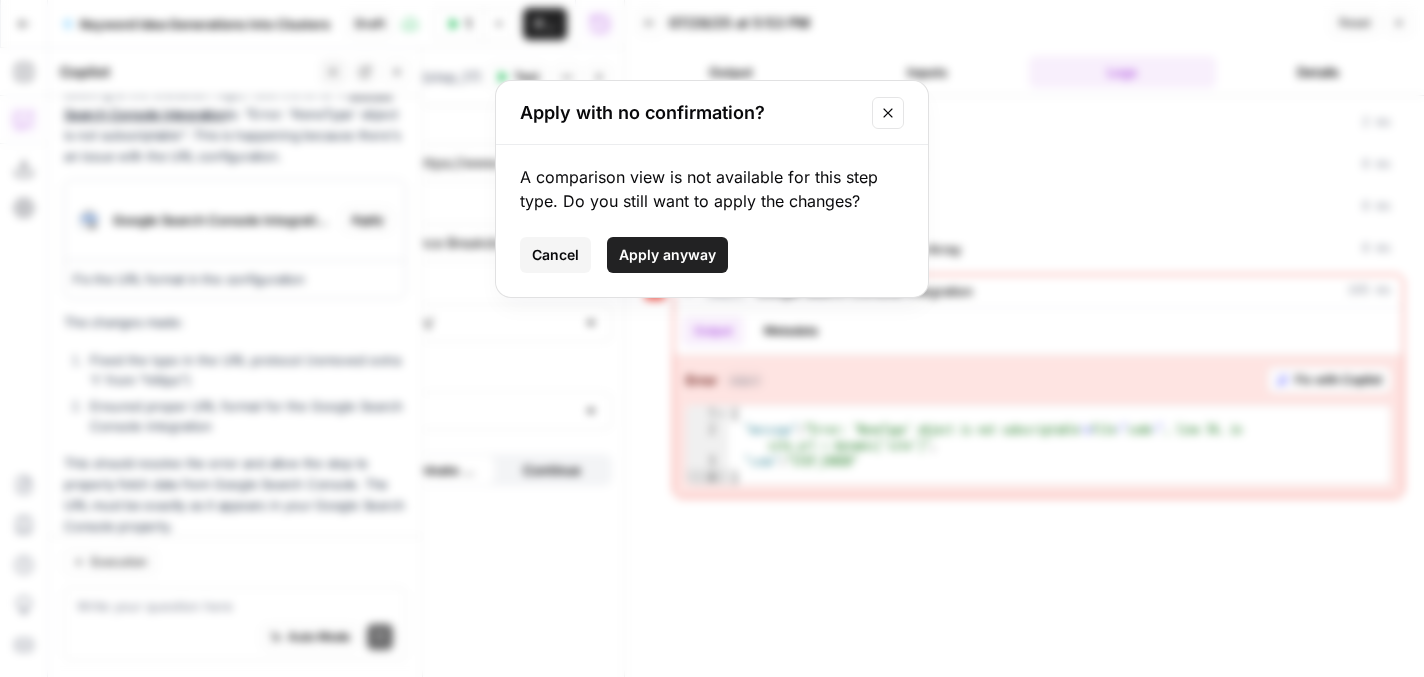 click on "Apply anyway" at bounding box center (667, 255) 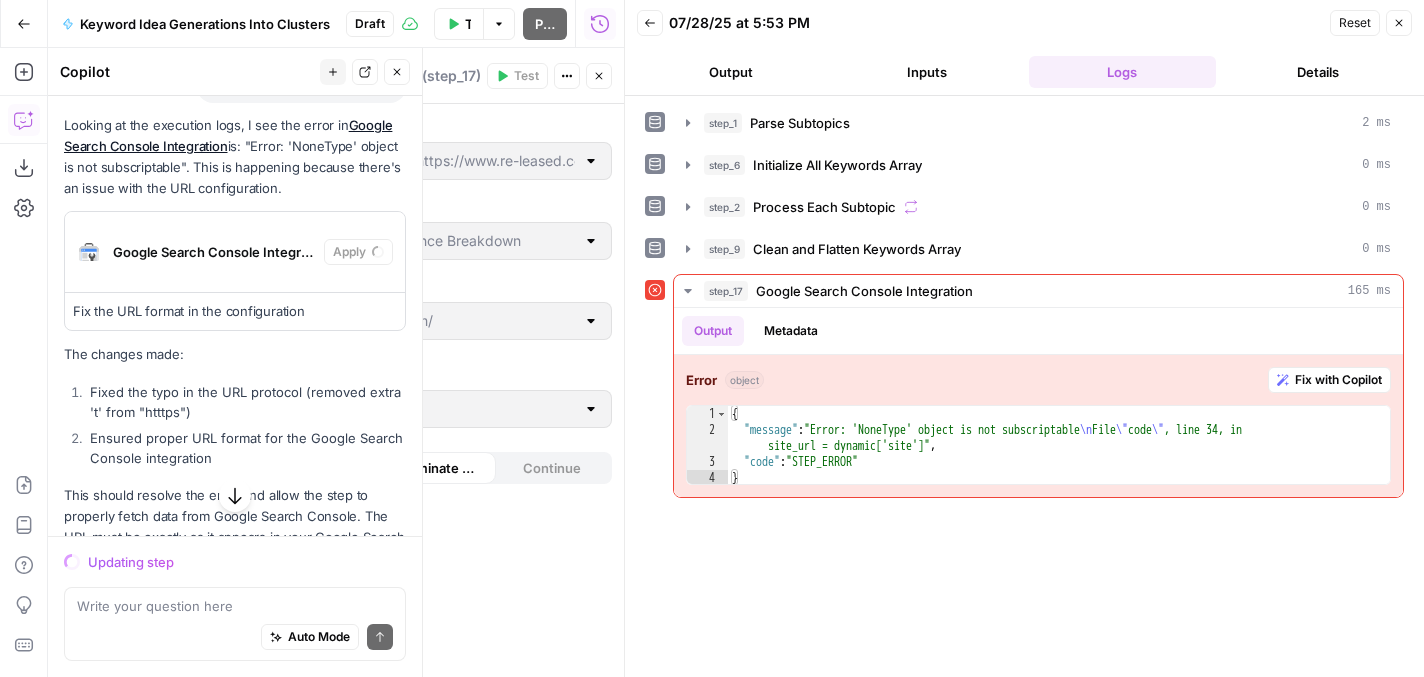 scroll, scrollTop: 6086, scrollLeft: 0, axis: vertical 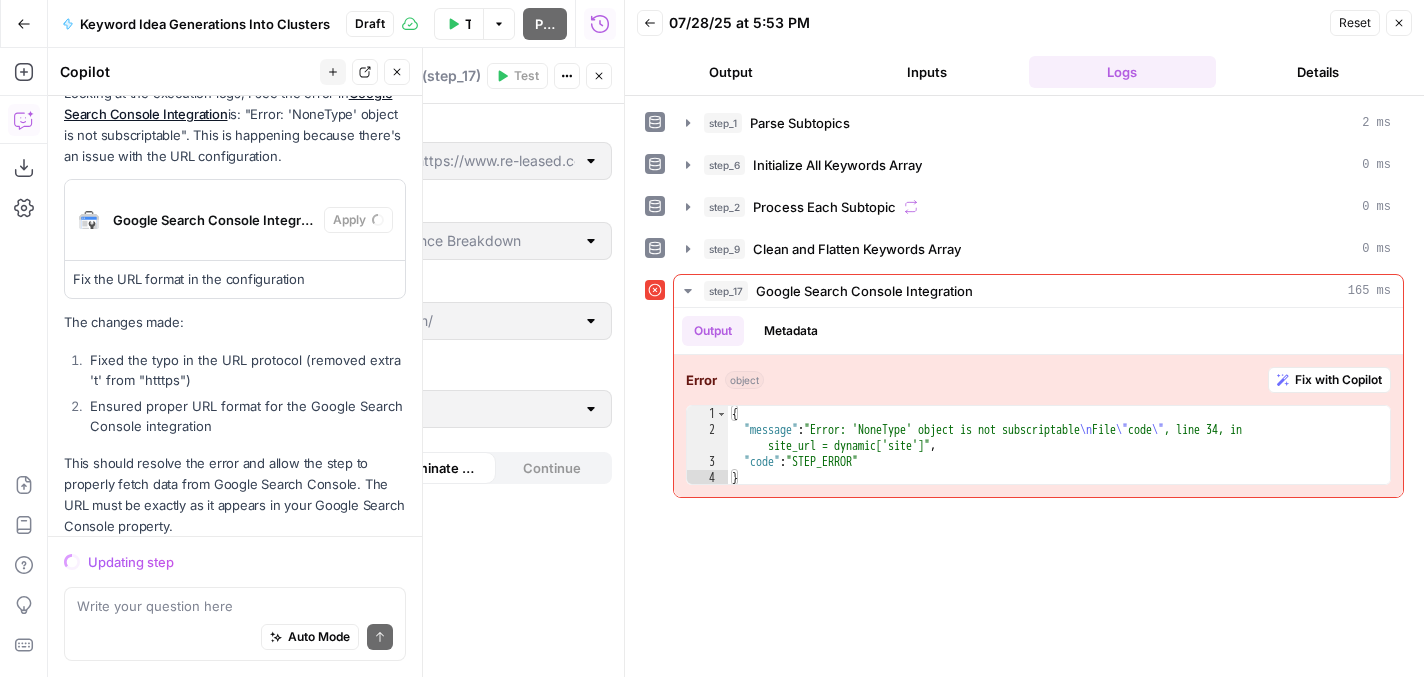 click 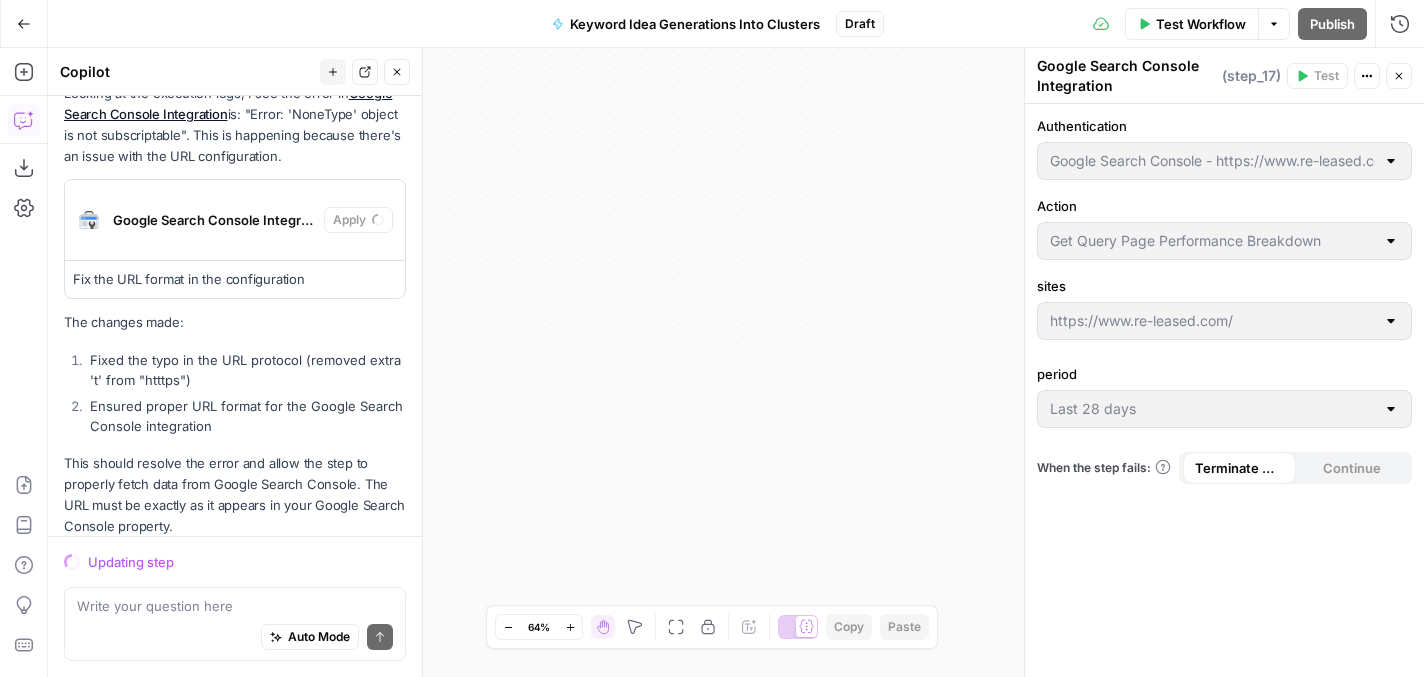 drag, startPoint x: 728, startPoint y: 345, endPoint x: 783, endPoint y: 264, distance: 97.90812 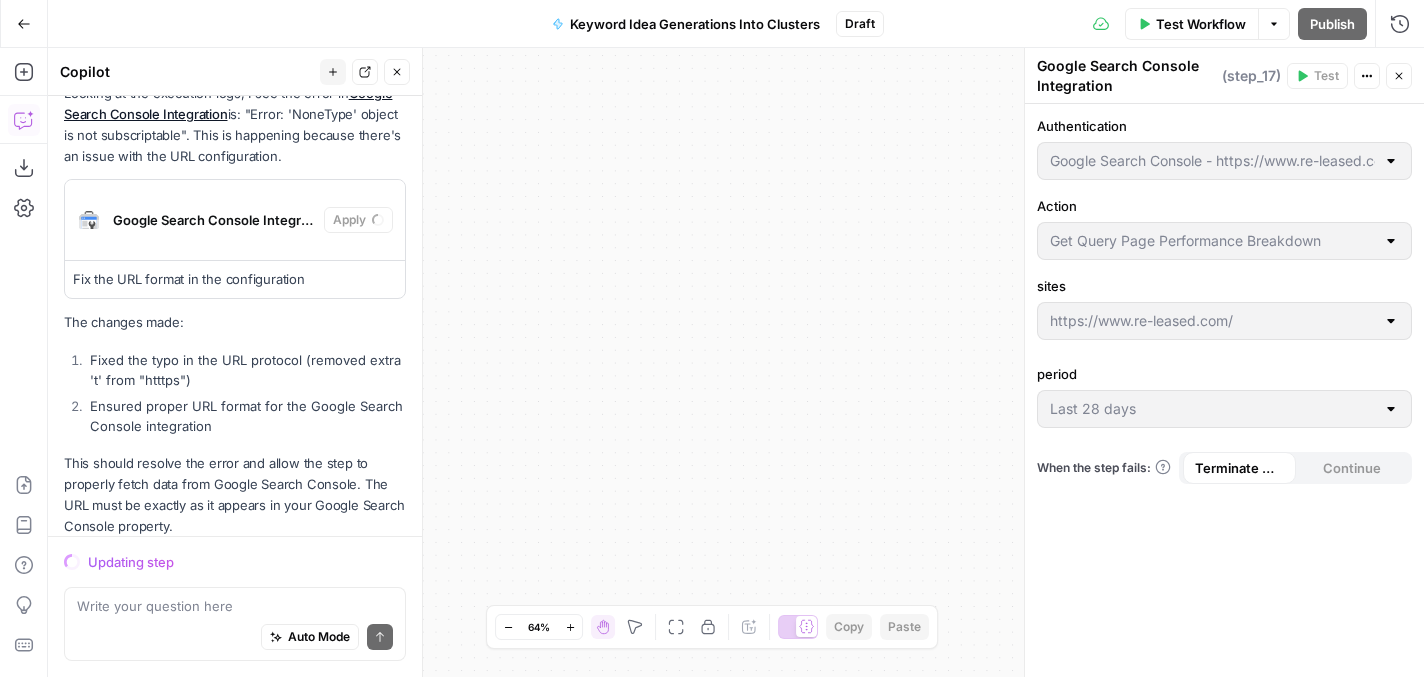 click on "Workflow Set Inputs Inputs Run Code · Python Parse Subtopics Step 1 Output Expand Output Copy 1 2 3 4 5 6 7 8 9 10 11 12 [    "lease management" ,    "lease negotiation" ,    "lease renewals" ,    "lease clauses" ,    "lease types" ,    "lease structures" ,    "lease documentation" ,    "lease abstraction" ,    "lease dates" ,    "lease termination" ,    "lease tracking" ,     XXXXXXXXXXXXXXXXXXXXXXXXXXXXXXXXXXXXXXXXXXXXXXXXXXXXXXXXXXXXXXXXXXXXXXXXXXXXXXXXXXXXXXXXXXXXXXXXXXXXXXXXXXXXXXXXXXXXXXXXXXXXXXXXXXXXXXXXXXXXXXXXXXXXXXXXXXXXXXXXXXXXXXXXXXXXXXXXXXXXXXXXXXXXXXXXXXXXXXXXXXXXXXXXXXXXXXXXXXXXXXXXXXXXXXXXXXXXXXXXXXXXXXXXXXXXXXXXXXXXXXXXXXXXXXXXXXXXXXXXXXXXXXXXXXXXXXXXXXXXXXXXXXXXXXXXXXXXXXXXXXXXXXXXXXXXXXXXXXXXXXXXXXXXXXXXXXXXXXXXXXXXXXXXXXXXXXXXXXXXXXXXXXXXXXXXXXXXXXXXXXXXXXXXXXXXXXXXXXXXXXXXXXXXXXXXXXXXXXXXXXXXXXXXXXXXXXXXXXXXXXXXXXXXXXXXXXXXXXXXXXXXXXXXXXXXXXXXXXXXXXXXXXXXXXXX Run Code · Python Initialize All Keywords Array Step 6 Output Expand Output Copy 1 [ ]     Loop Iteration Step 2 Output Copy" at bounding box center (736, 362) 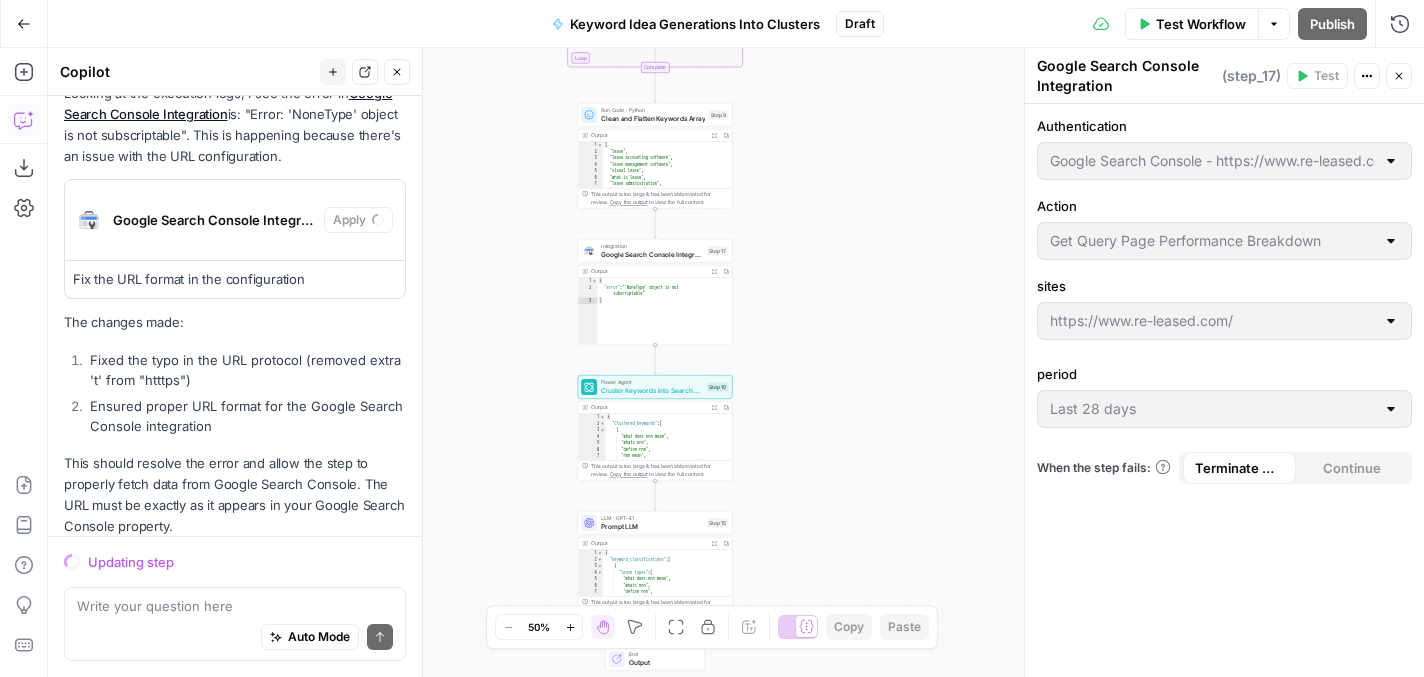 drag, startPoint x: 556, startPoint y: 262, endPoint x: 962, endPoint y: 233, distance: 407.0344 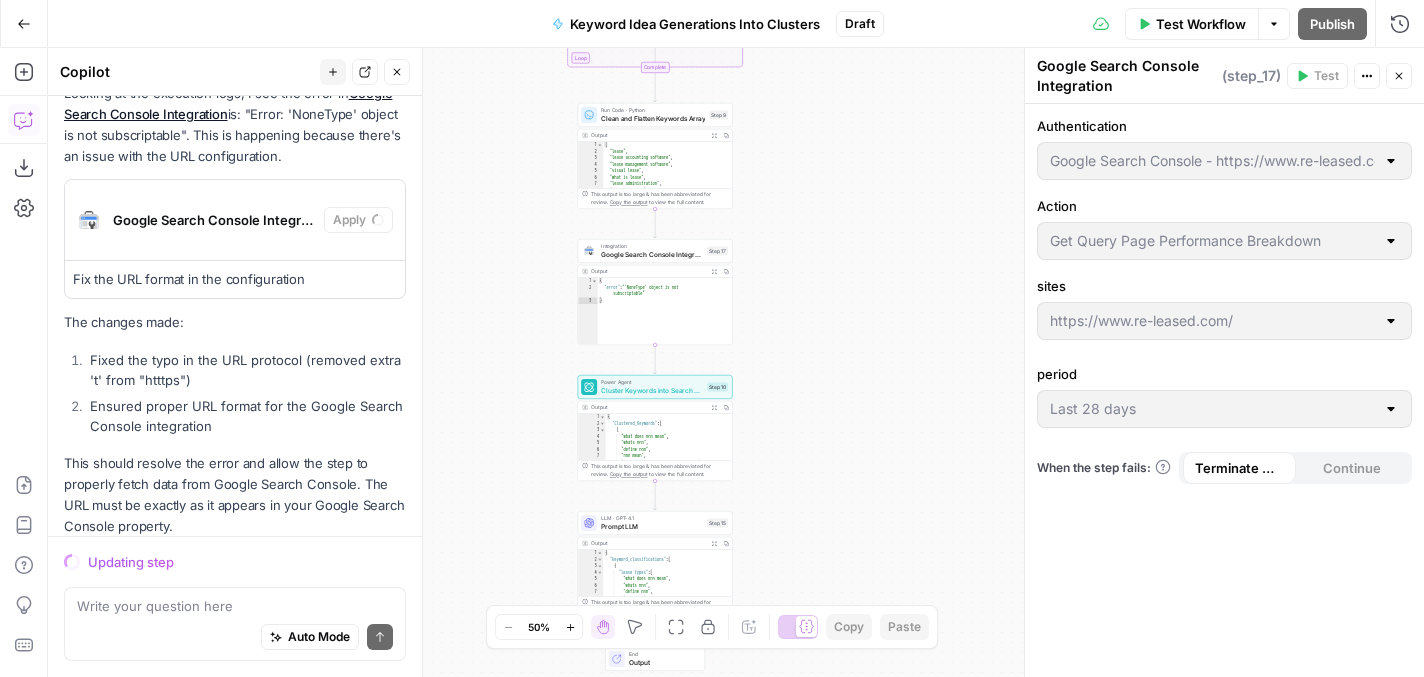 click on "Workflow Set Inputs Inputs Run Code · Python Parse Subtopics Step 1 Output Expand Output Copy 1 2 3 4 5 6 7 8 9 10 11 12 [    "lease management" ,    "lease negotiation" ,    "lease renewals" ,    "lease clauses" ,    "lease types" ,    "lease structures" ,    "lease documentation" ,    "lease abstraction" ,    "lease dates" ,    "lease termination" ,    "lease tracking" ,     XXXXXXXXXXXXXXXXXXXXXXXXXXXXXXXXXXXXXXXXXXXXXXXXXXXXXXXXXXXXXXXXXXXXXXXXXXXXXXXXXXXXXXXXXXXXXXXXXXXXXXXXXXXXXXXXXXXXXXXXXXXXXXXXXXXXXXXXXXXXXXXXXXXXXXXXXXXXXXXXXXXXXXXXXXXXXXXXXXXXXXXXXXXXXXXXXXXXXXXXXXXXXXXXXXXXXXXXXXXXXXXXXXXXXXXXXXXXXXXXXXXXXXXXXXXXXXXXXXXXXXXXXXXXXXXXXXXXXXXXXXXXXXXXXXXXXXXXXXXXXXXXXXXXXXXXXXXXXXXXXXXXXXXXXXXXXXXXXXXXXXXXXXXXXXXXXXXXXXXXXXXXXXXXXXXXXXXXXXXXXXXXXXXXXXXXXXXXXXXXXXXXXXXXXXXXXXXXXXXXXXXXXXXXXXXXXXXXXXXXXXXXXXXXXXXXXXXXXXXXXXXXXXXXXXXXXXXXXXXXXXXXXXXXXXXXXXXXXXXXXXXXXXXXXXXX Run Code · Python Initialize All Keywords Array Step 6 Output Expand Output Copy 1 [ ]     Loop Iteration Step 2 Output Copy" at bounding box center [736, 362] 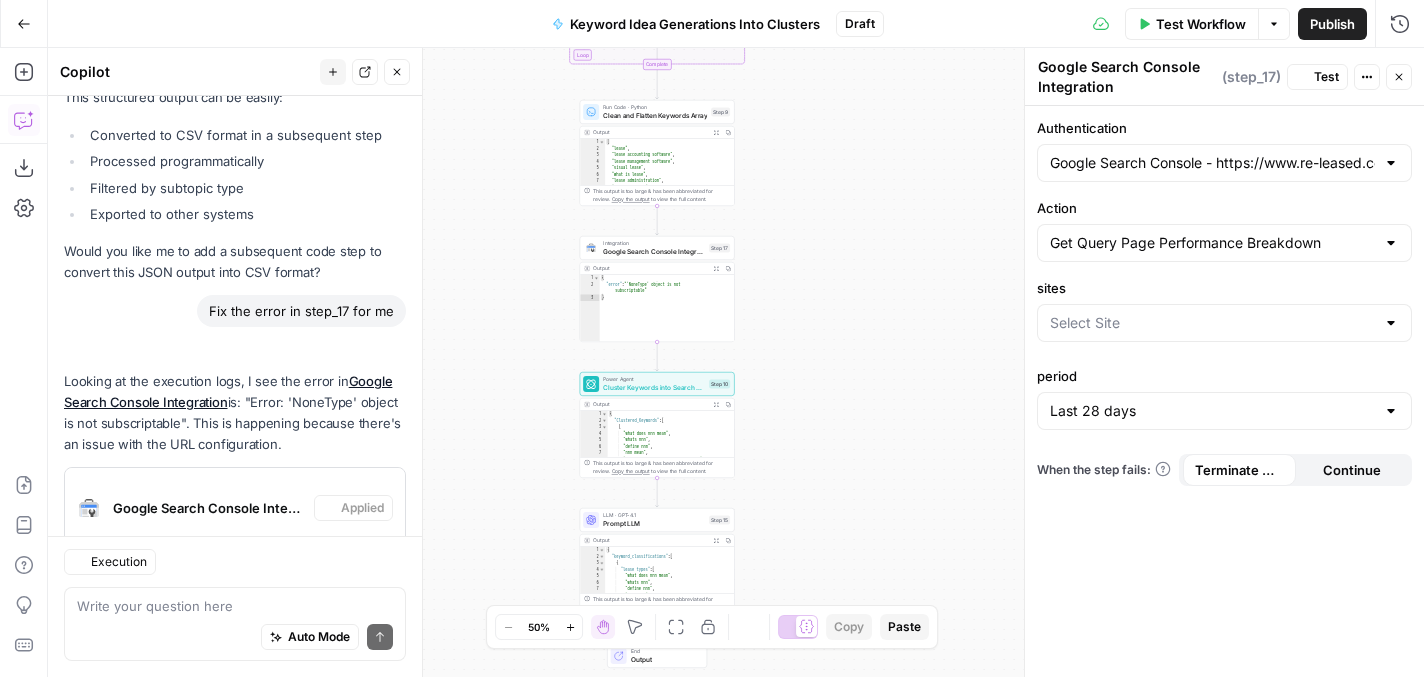 type 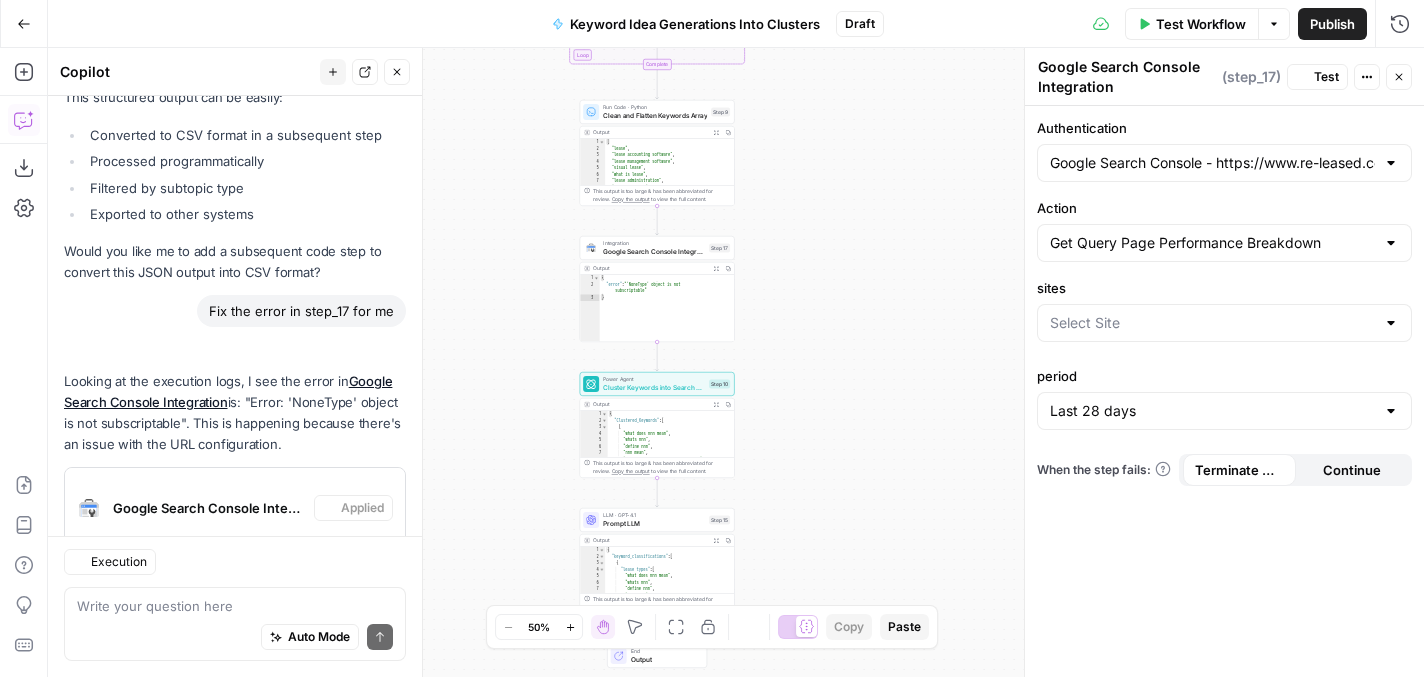 scroll, scrollTop: 6374, scrollLeft: 0, axis: vertical 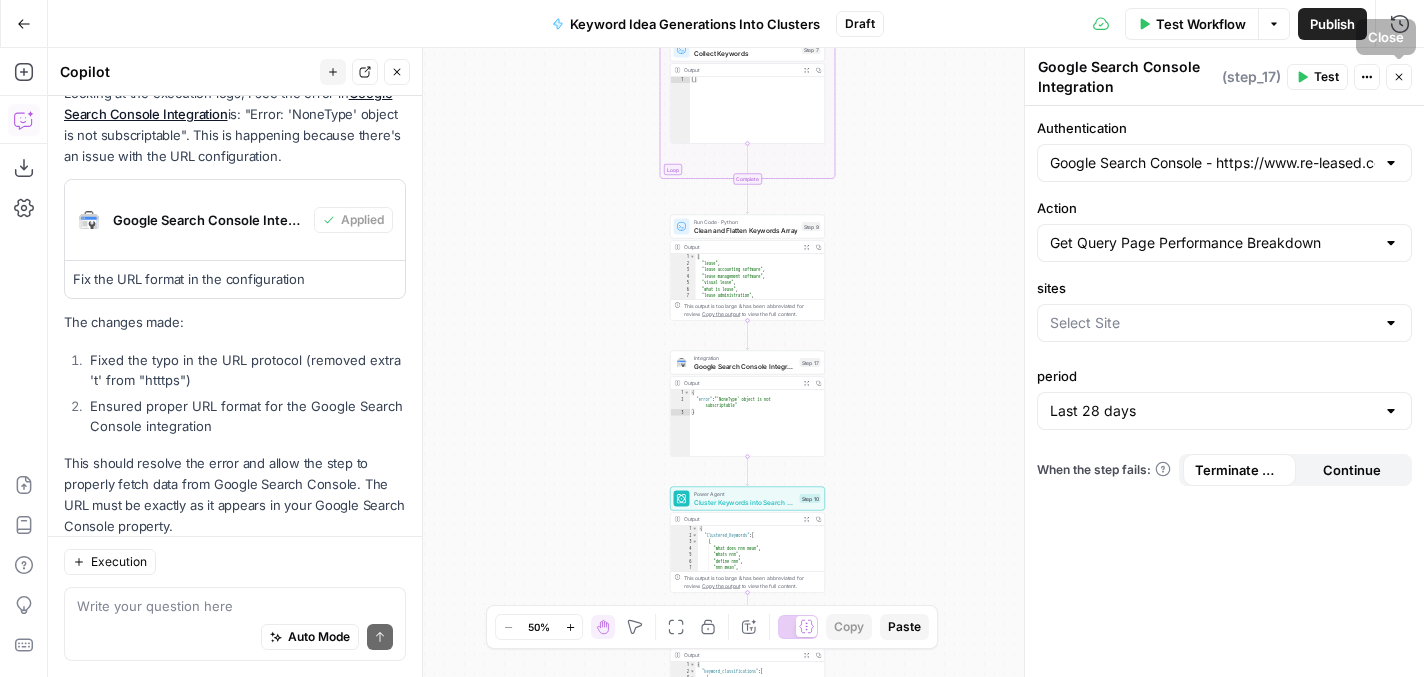 click on "Test" at bounding box center (1326, 77) 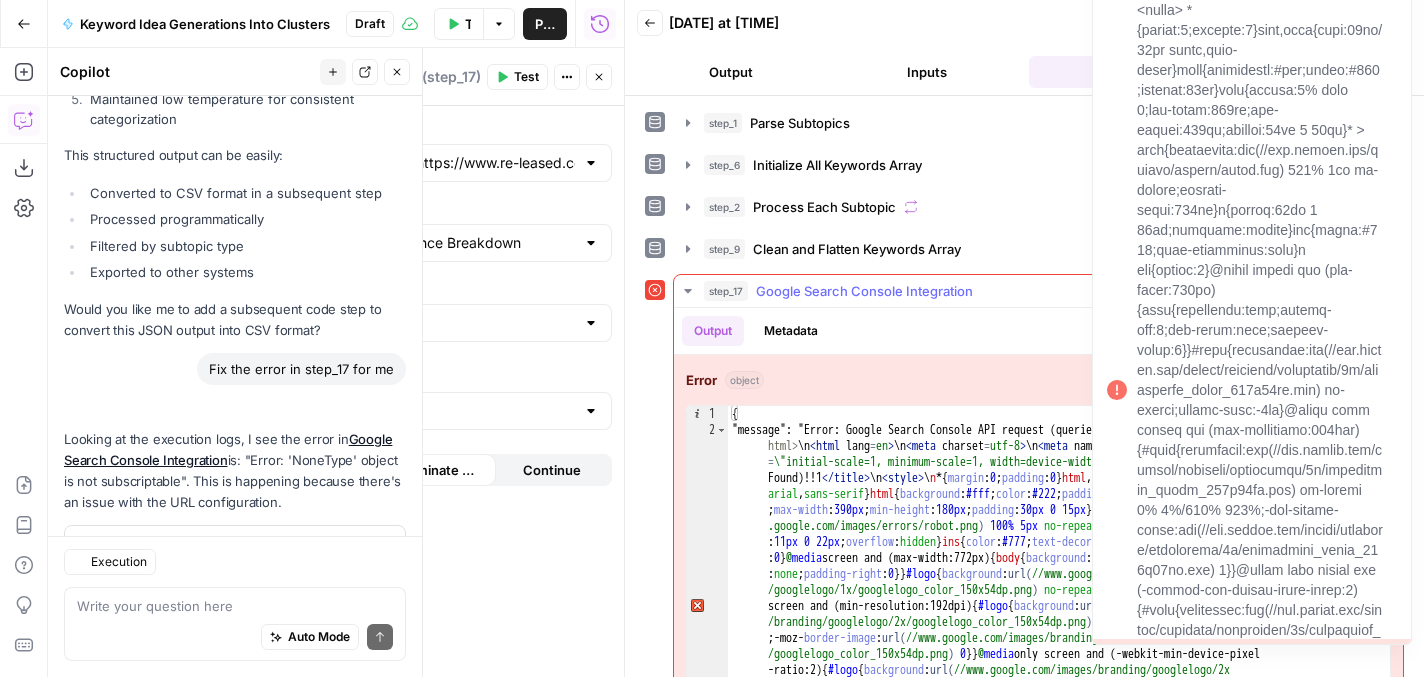 scroll, scrollTop: 6336, scrollLeft: 0, axis: vertical 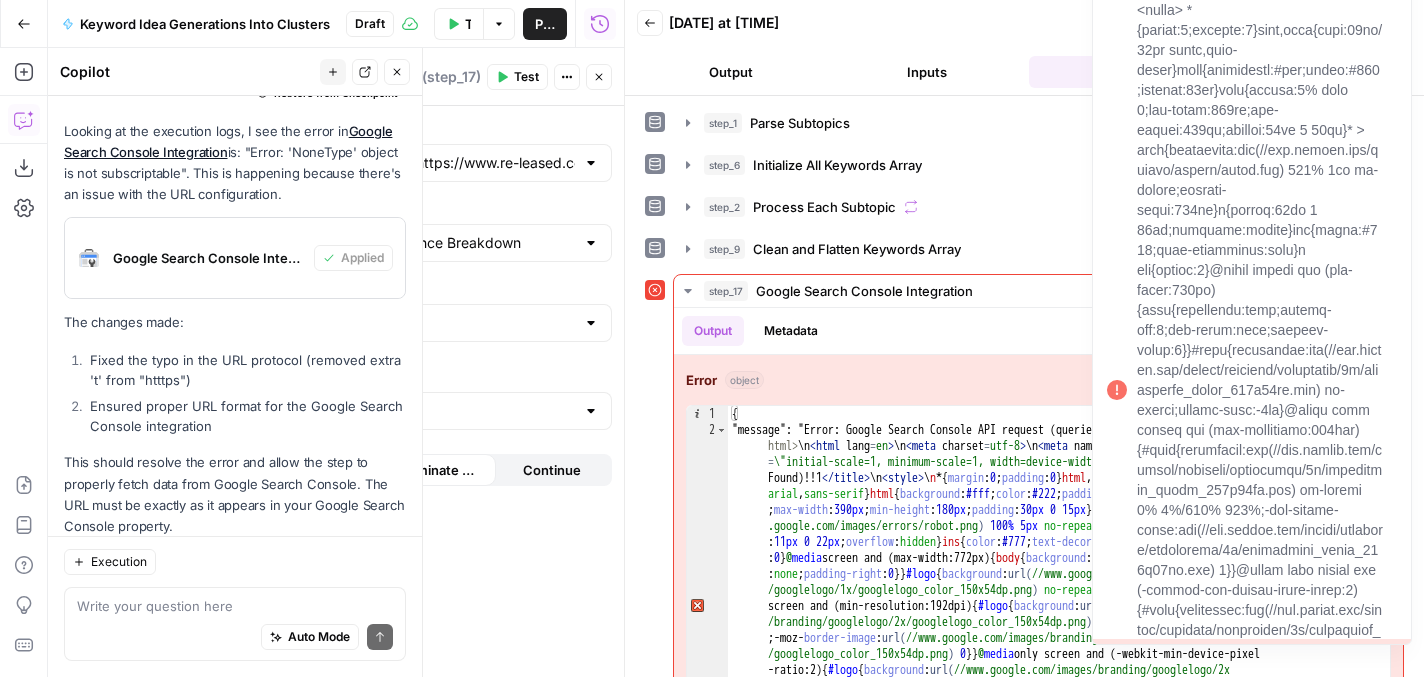 click on "period" at bounding box center (424, 376) 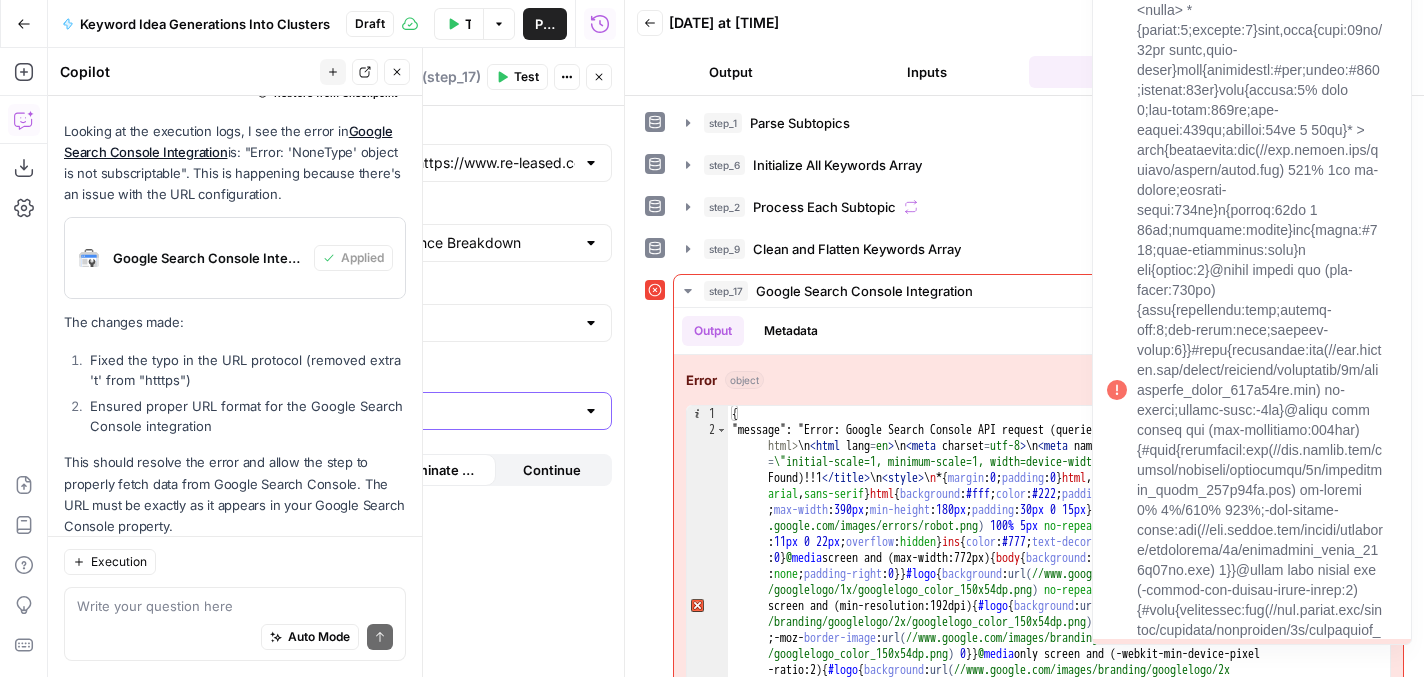 click on "Last 28 days" at bounding box center [412, 411] 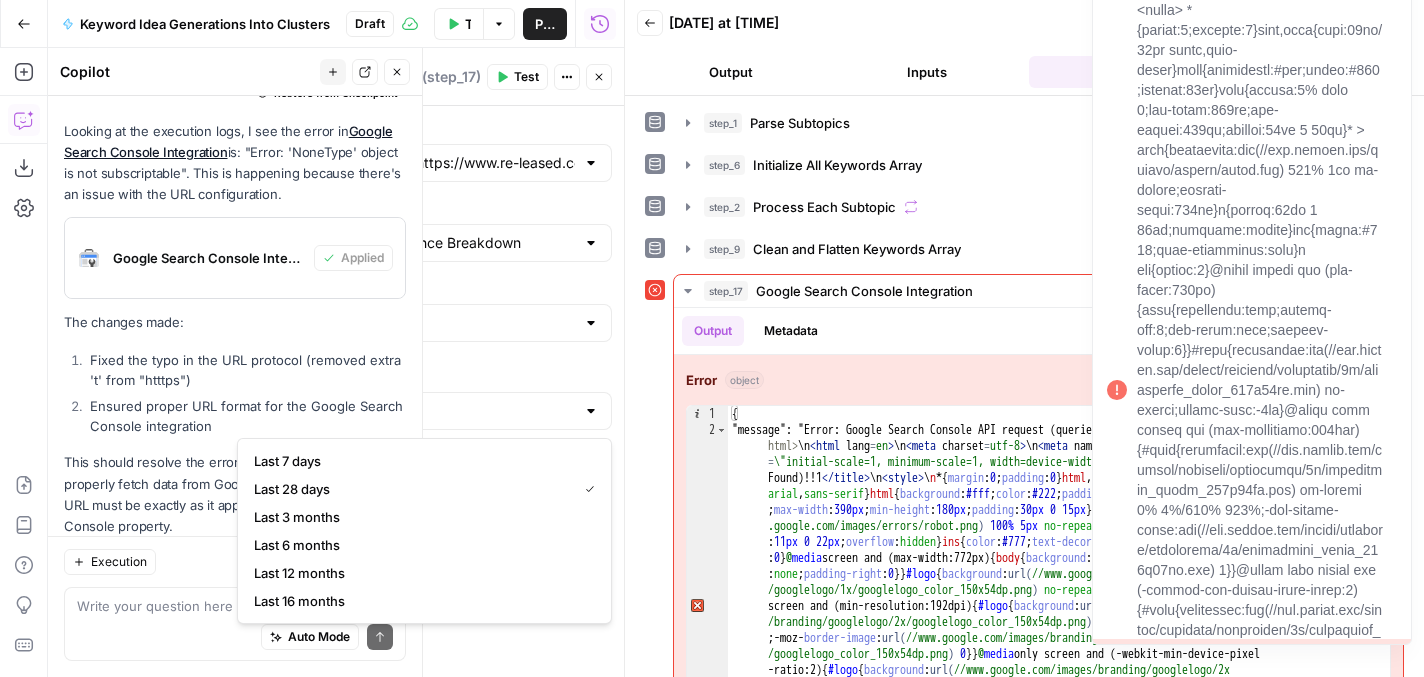 type on "Last 28 days" 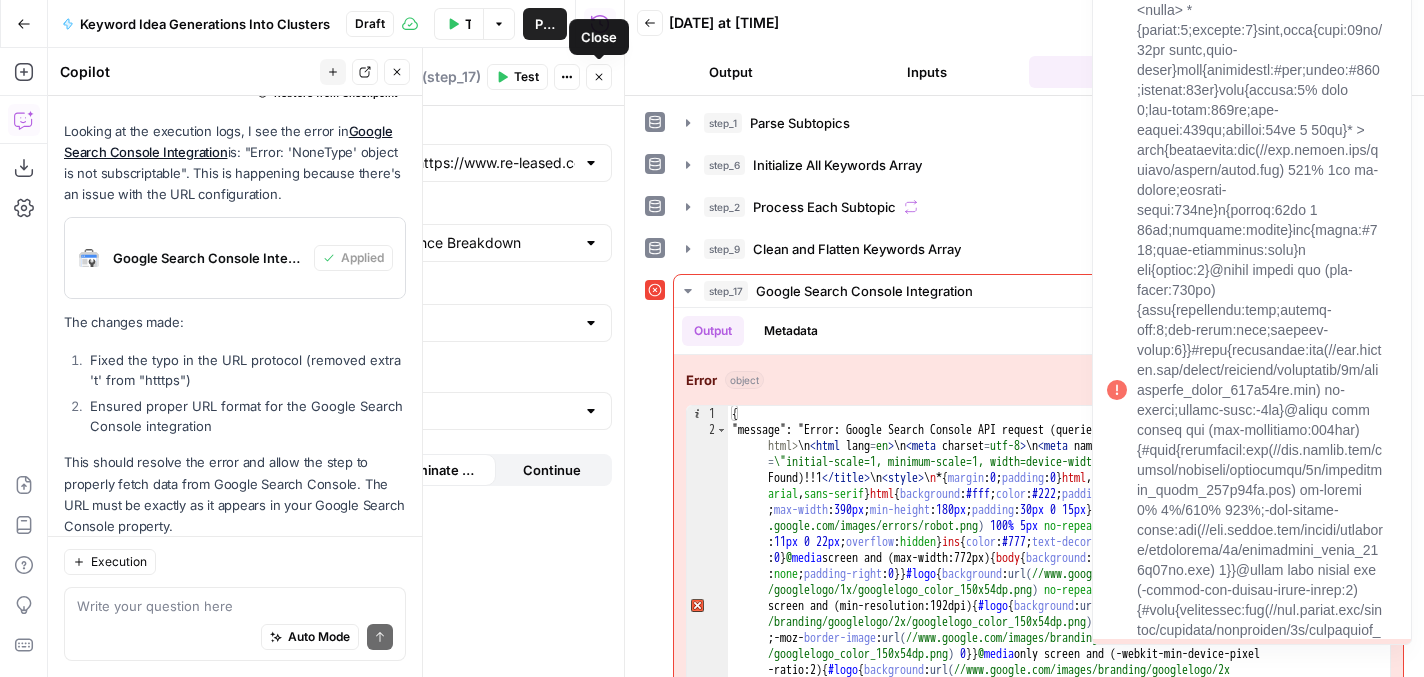 click 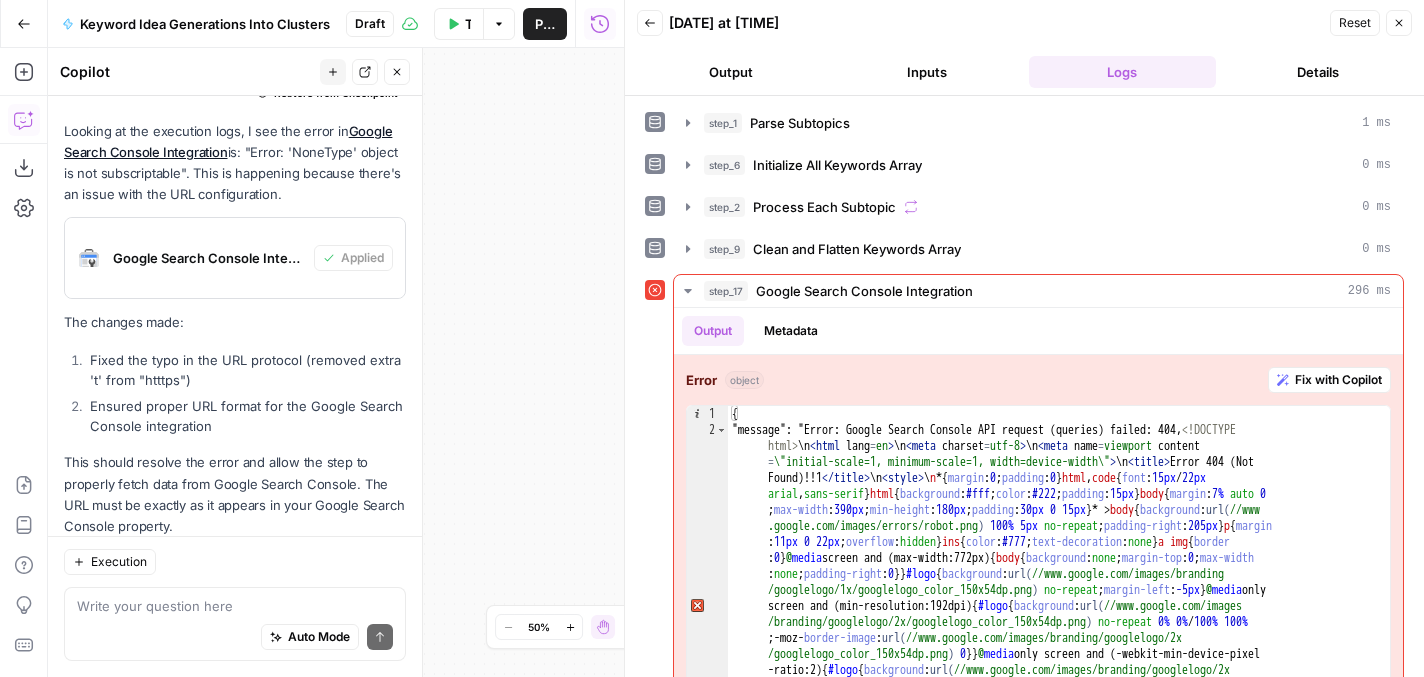 click 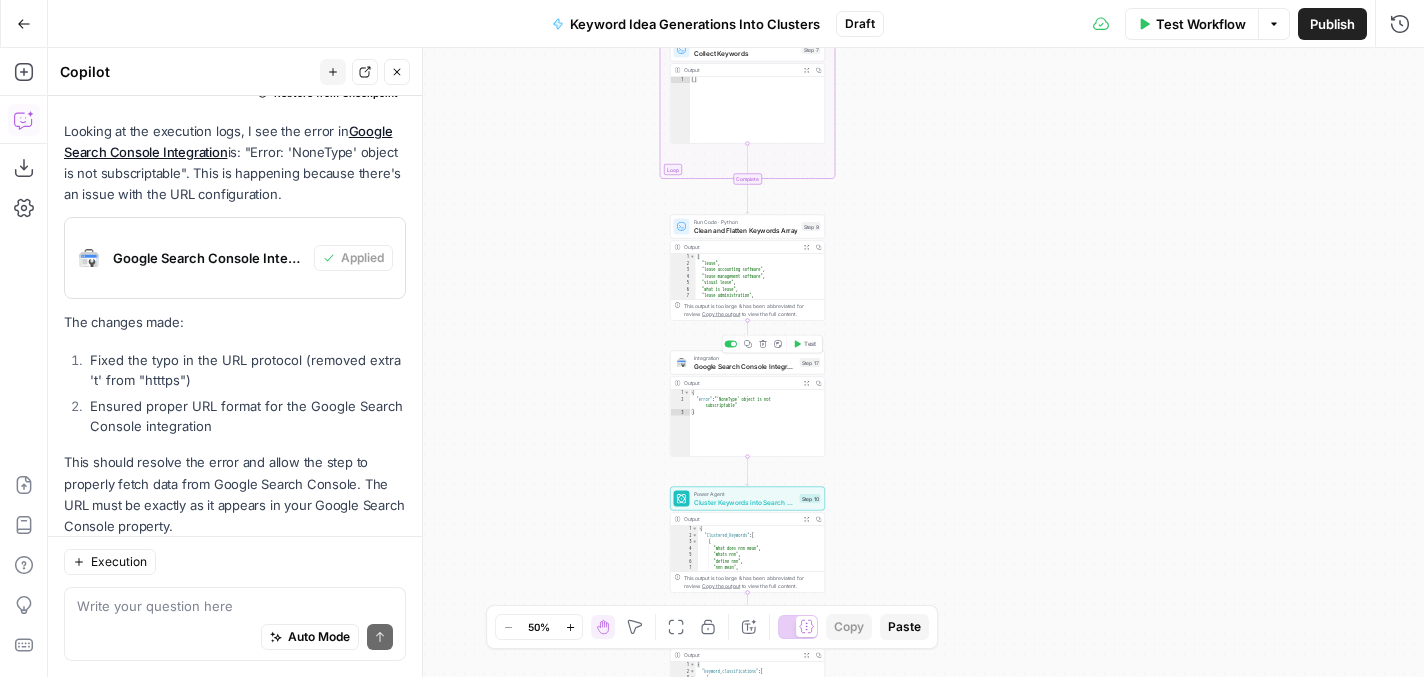 click 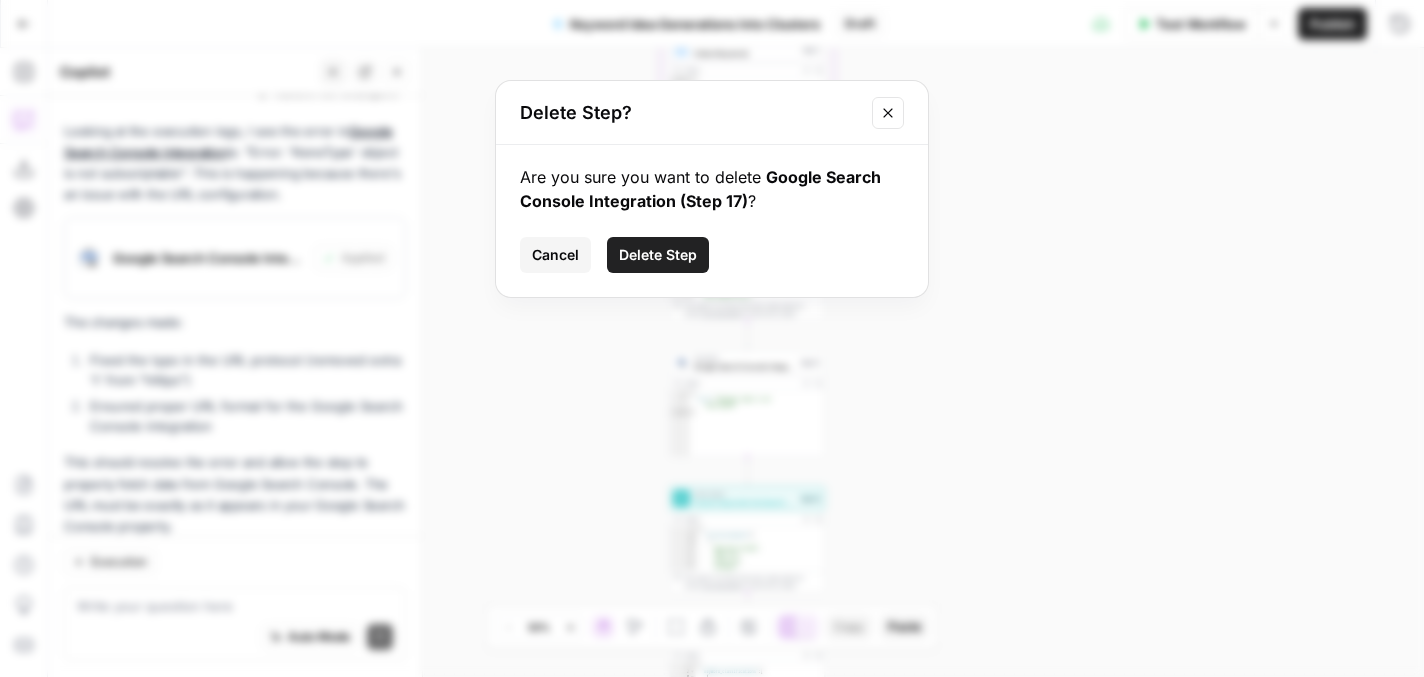 click on "Delete Step" at bounding box center [658, 255] 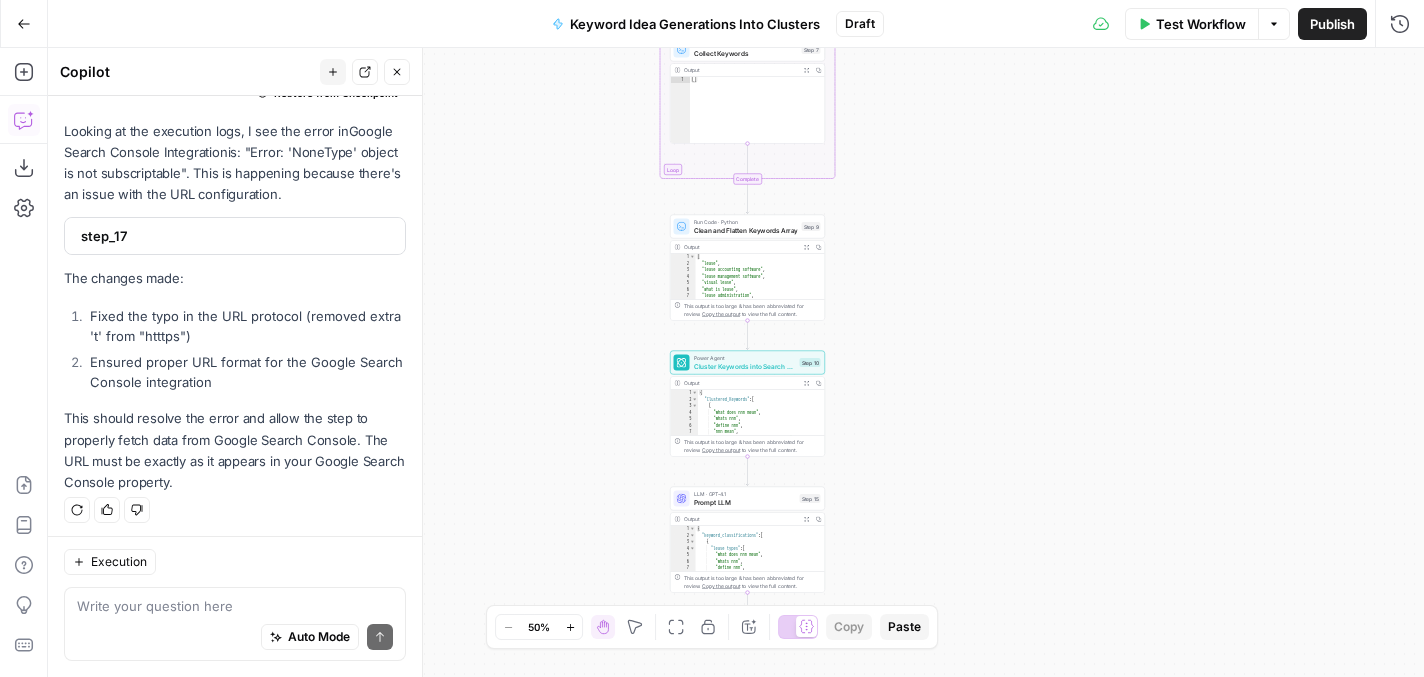 scroll, scrollTop: 6292, scrollLeft: 0, axis: vertical 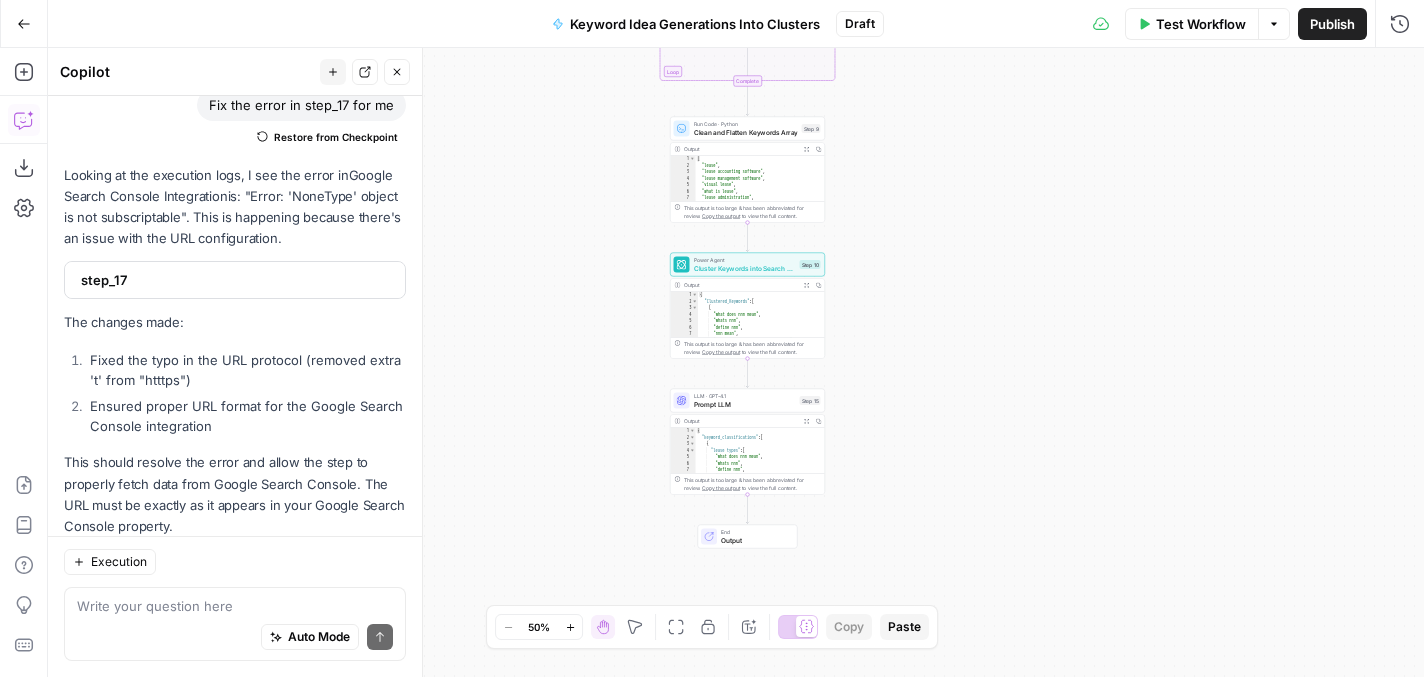 drag, startPoint x: 897, startPoint y: 490, endPoint x: 895, endPoint y: 318, distance: 172.01163 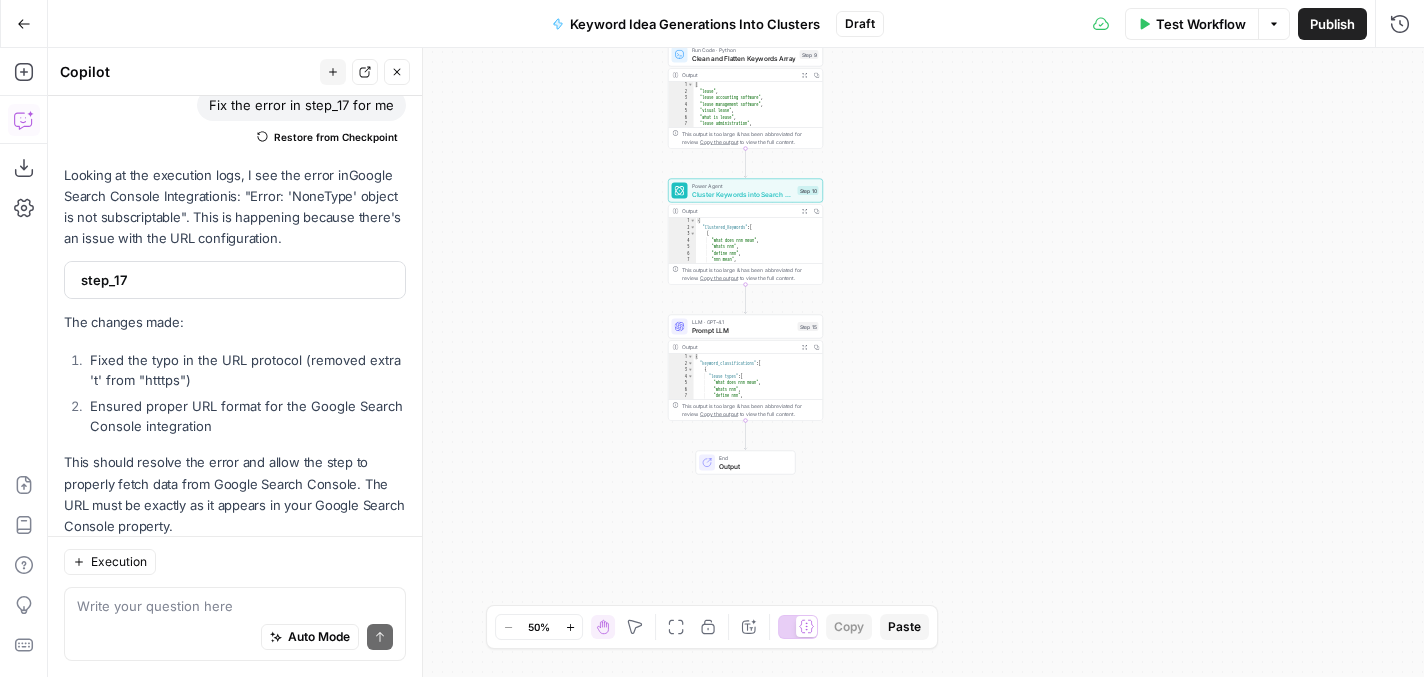 click 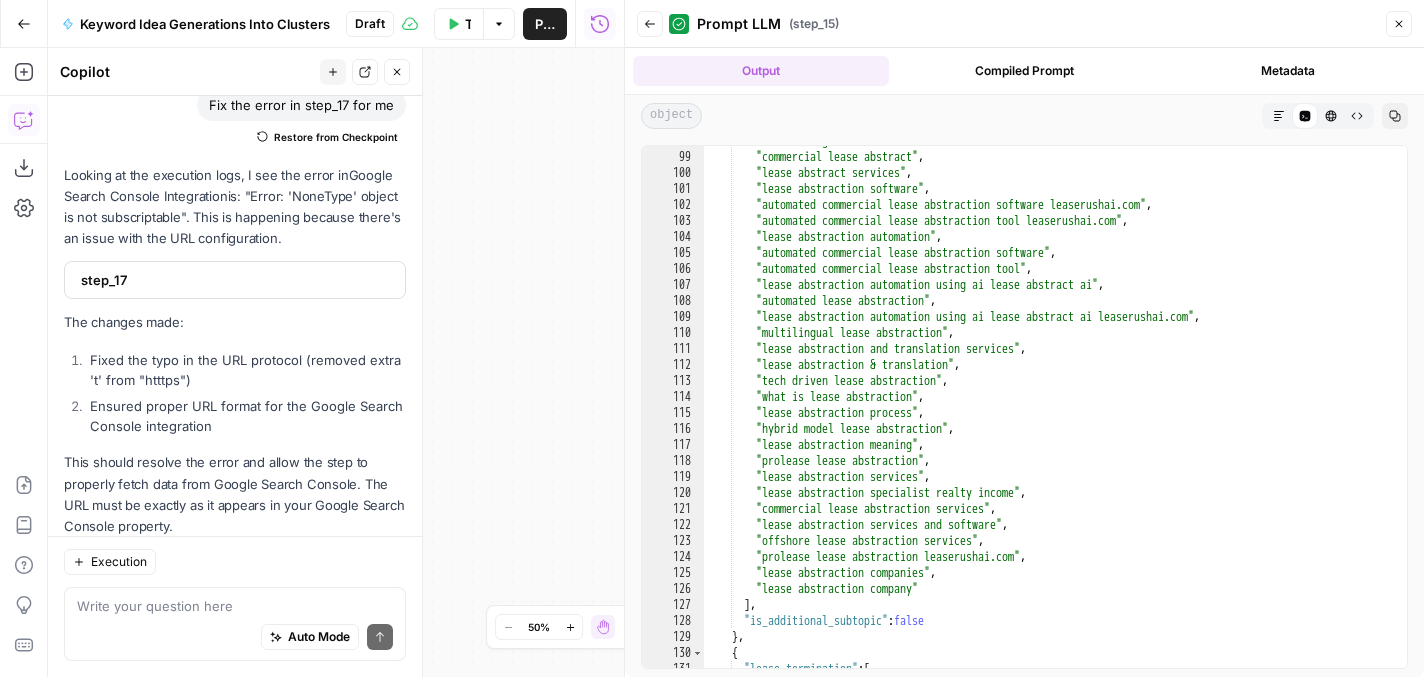 scroll, scrollTop: 1583, scrollLeft: 0, axis: vertical 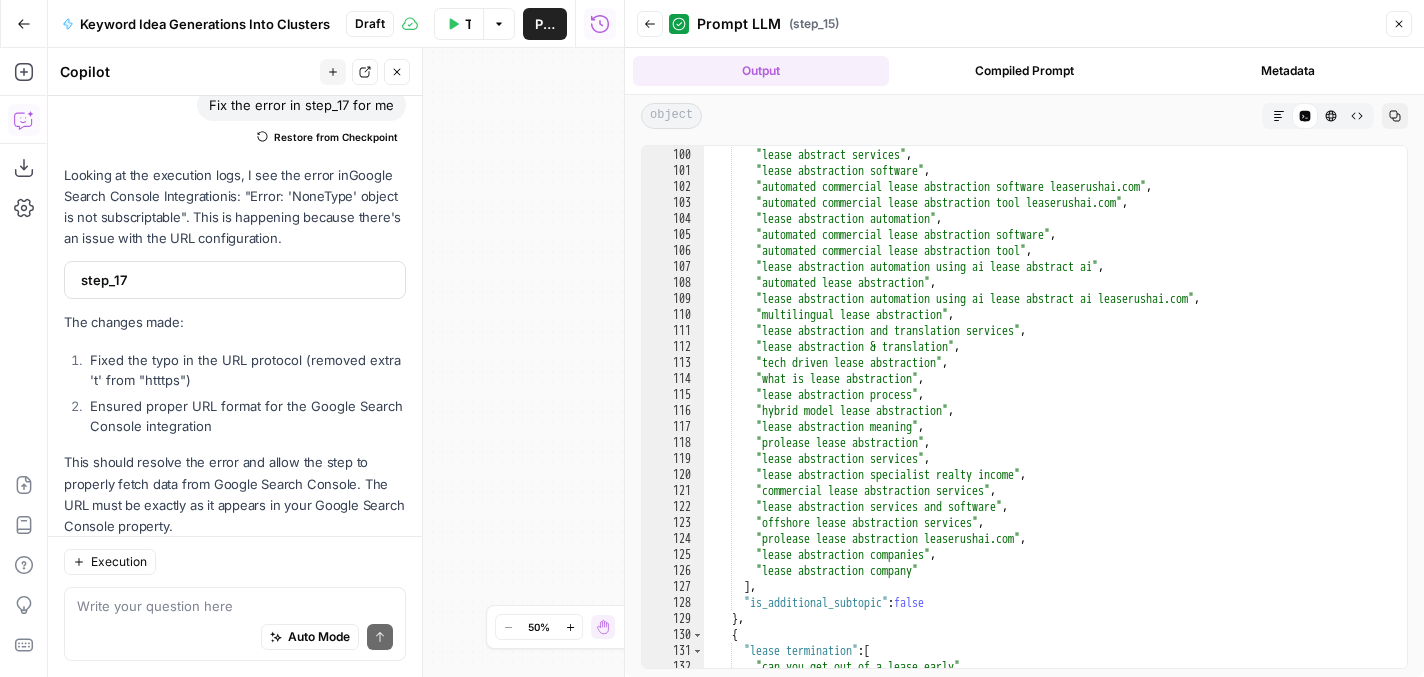 type on "**********" 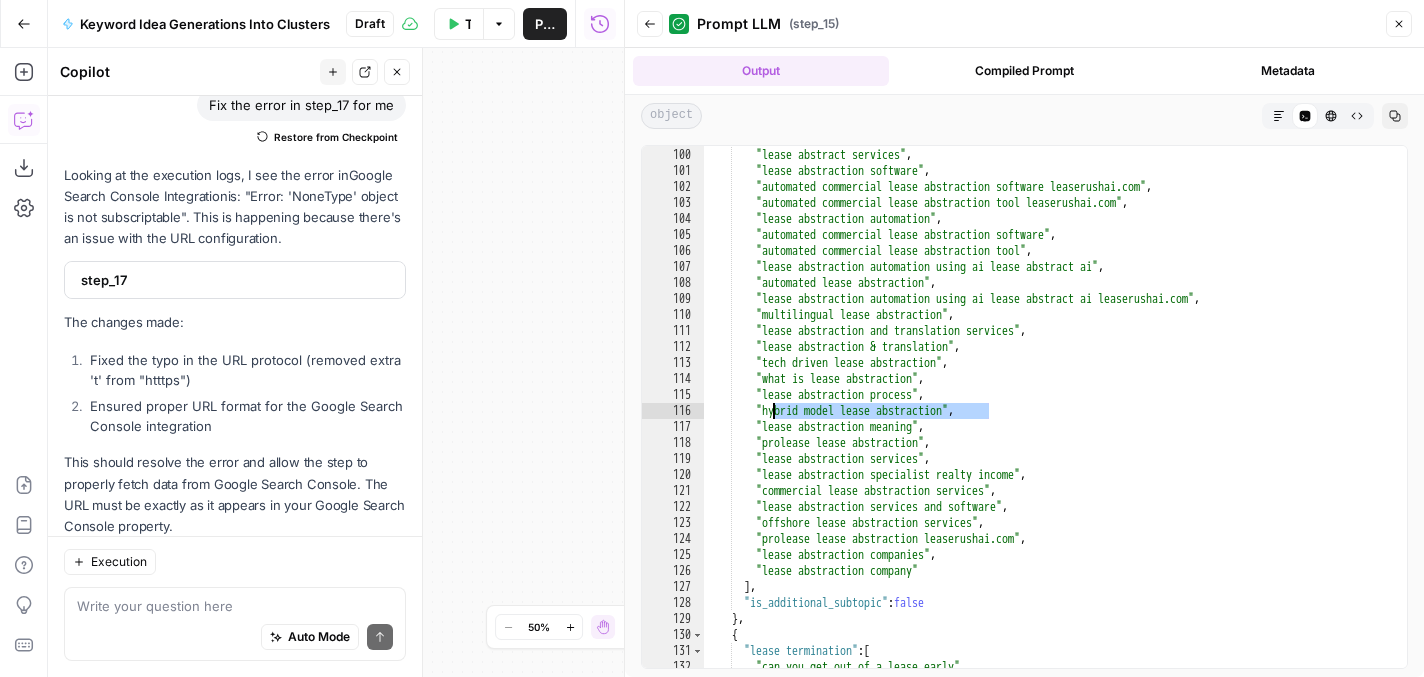 drag, startPoint x: 987, startPoint y: 406, endPoint x: 776, endPoint y: 407, distance: 211.00237 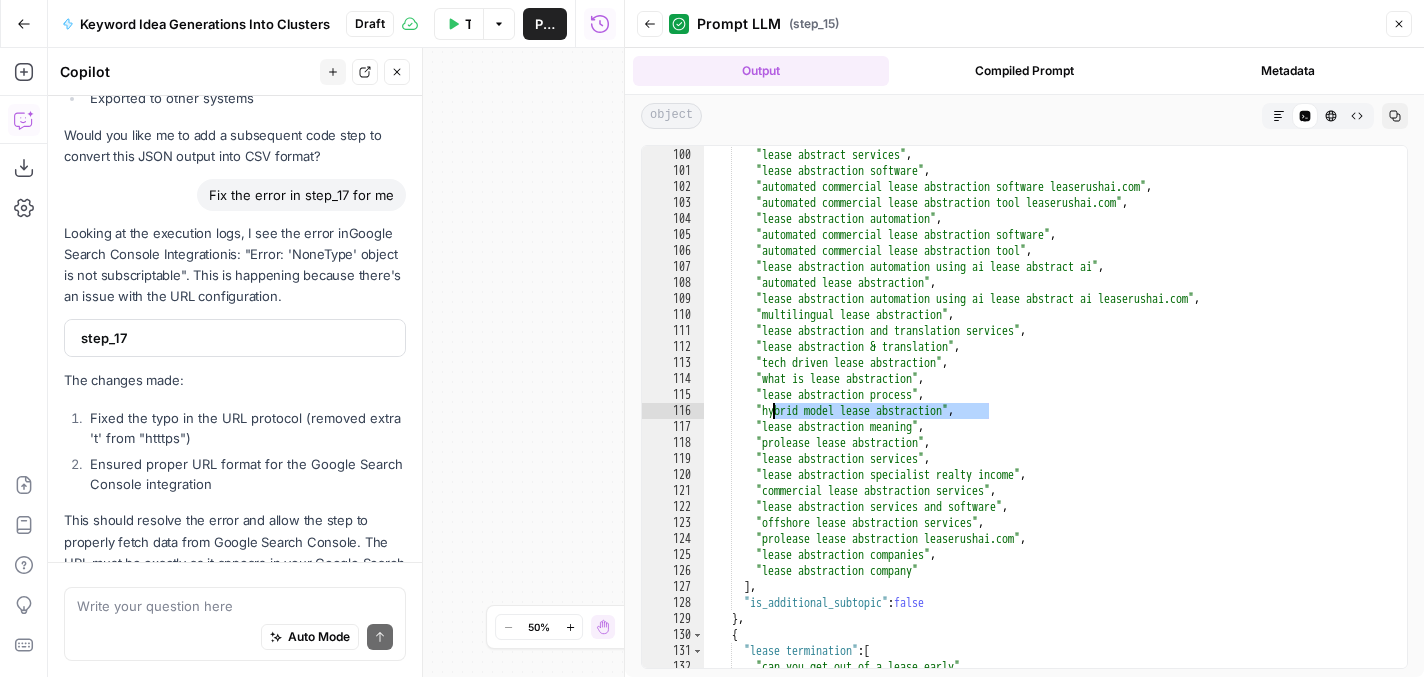 scroll, scrollTop: 6292, scrollLeft: 0, axis: vertical 